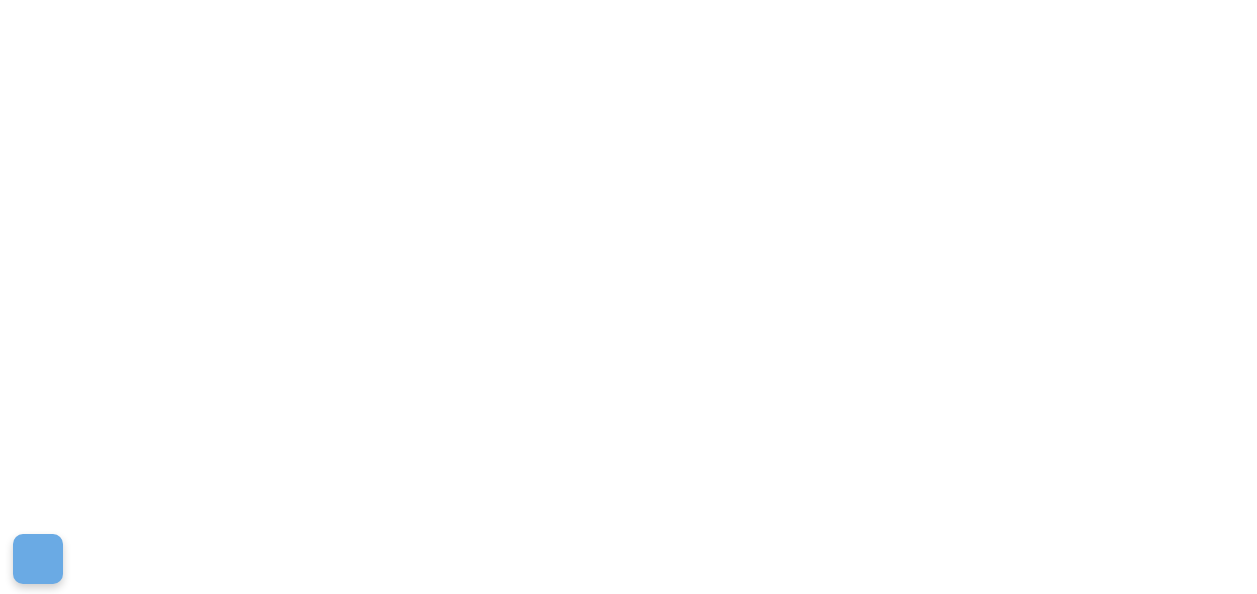 scroll, scrollTop: 0, scrollLeft: 0, axis: both 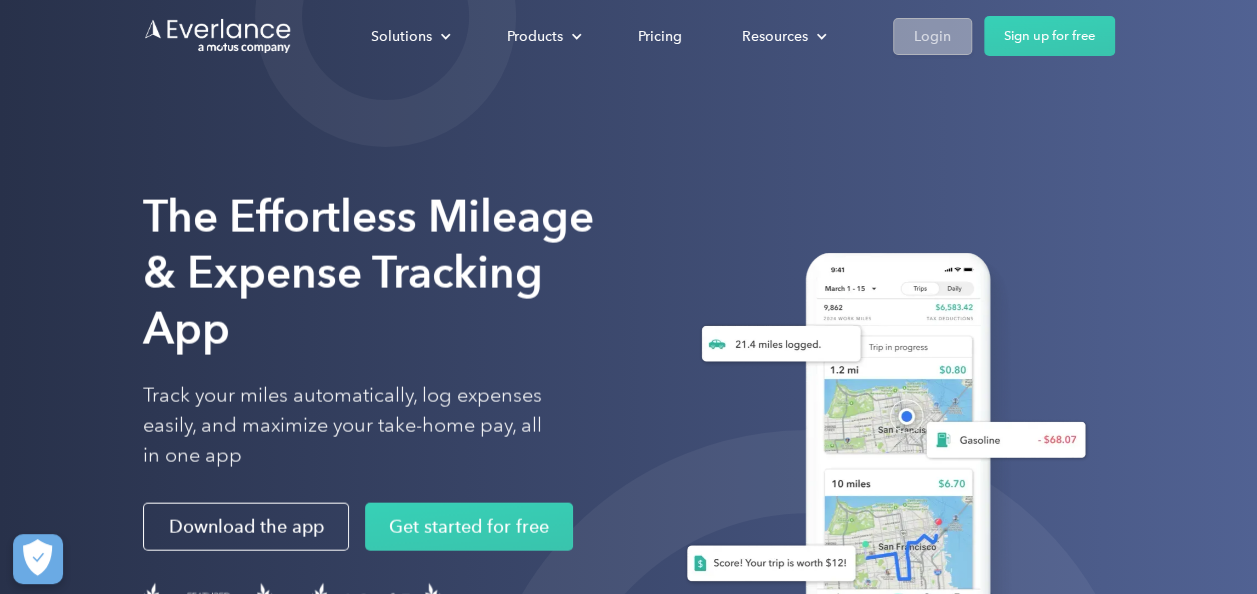 click on "Login" at bounding box center (932, 36) 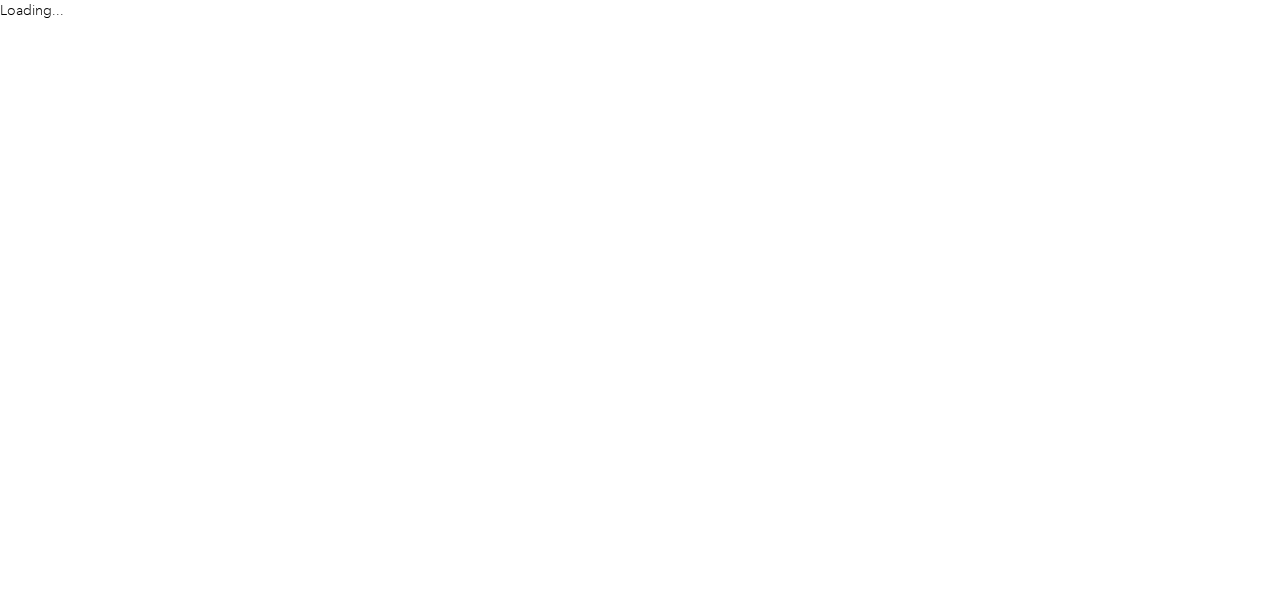 scroll, scrollTop: 0, scrollLeft: 0, axis: both 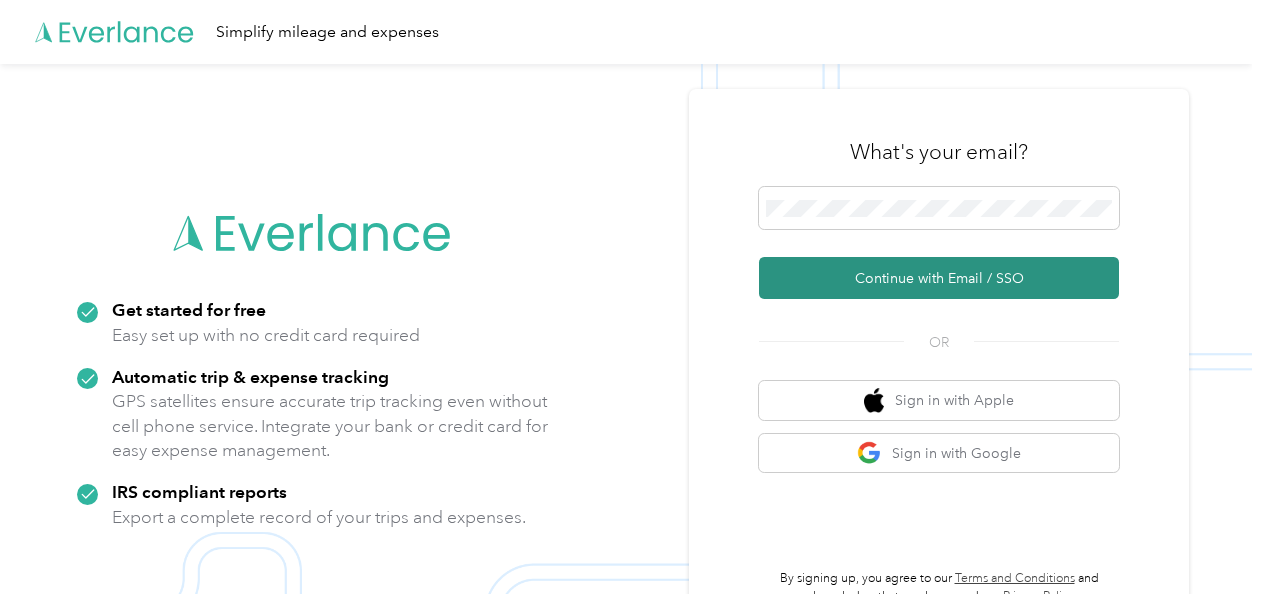 click on "Continue with Email / SSO" at bounding box center [939, 278] 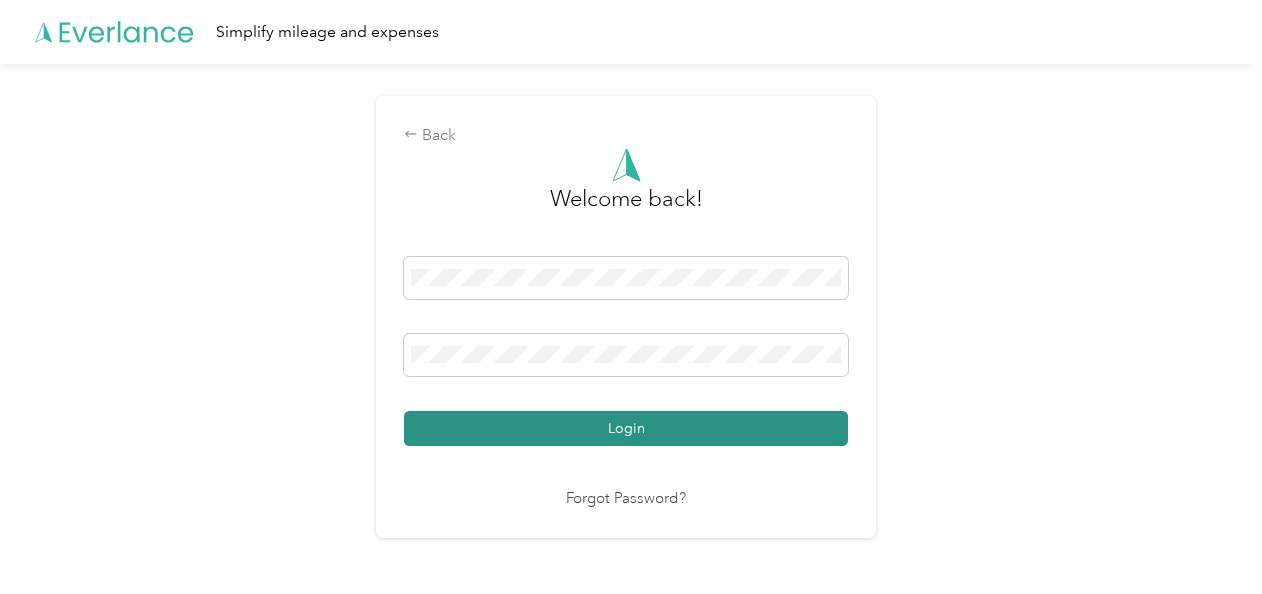click on "Login" at bounding box center (626, 428) 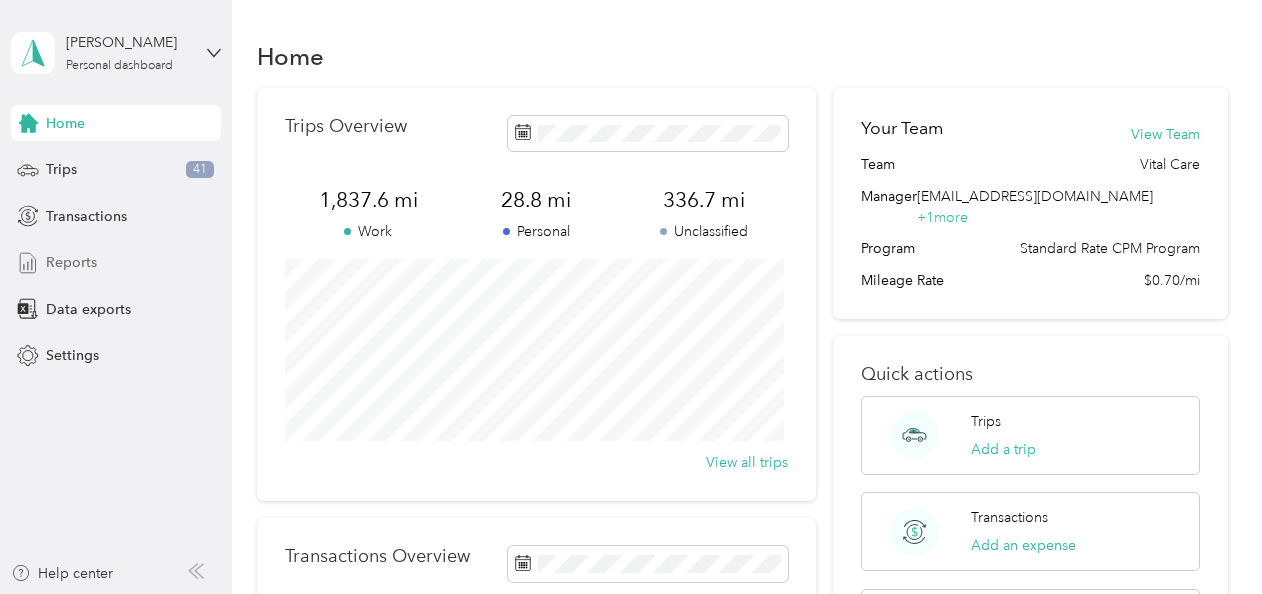 click on "Reports" at bounding box center [71, 262] 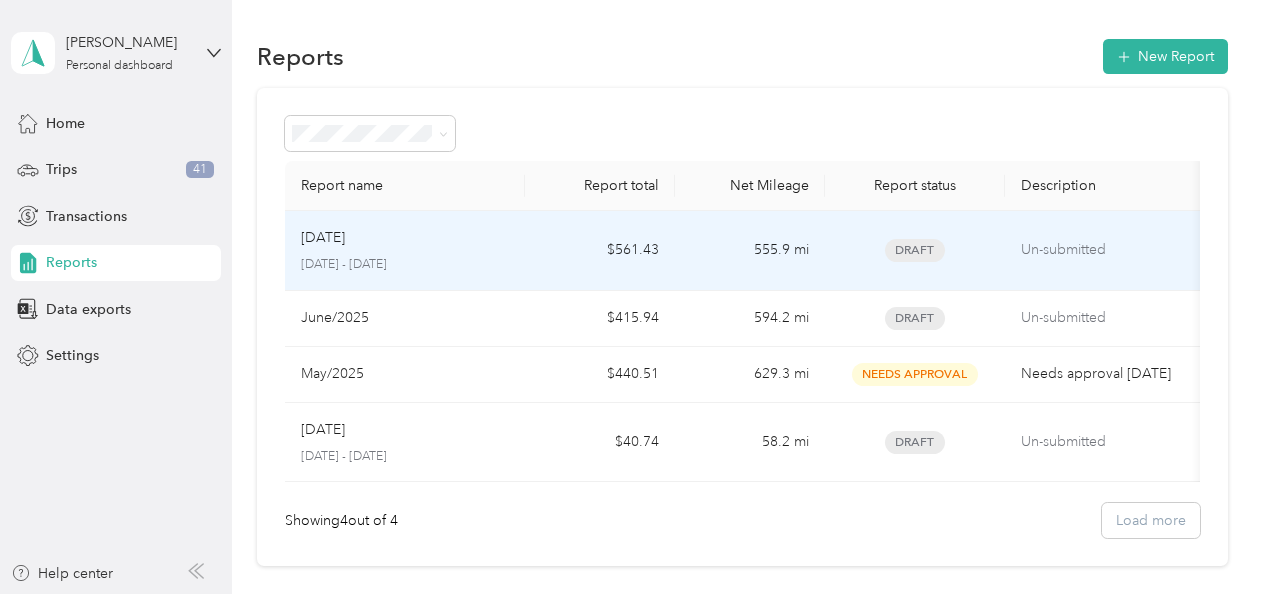 click on "555.9 mi" at bounding box center [750, 251] 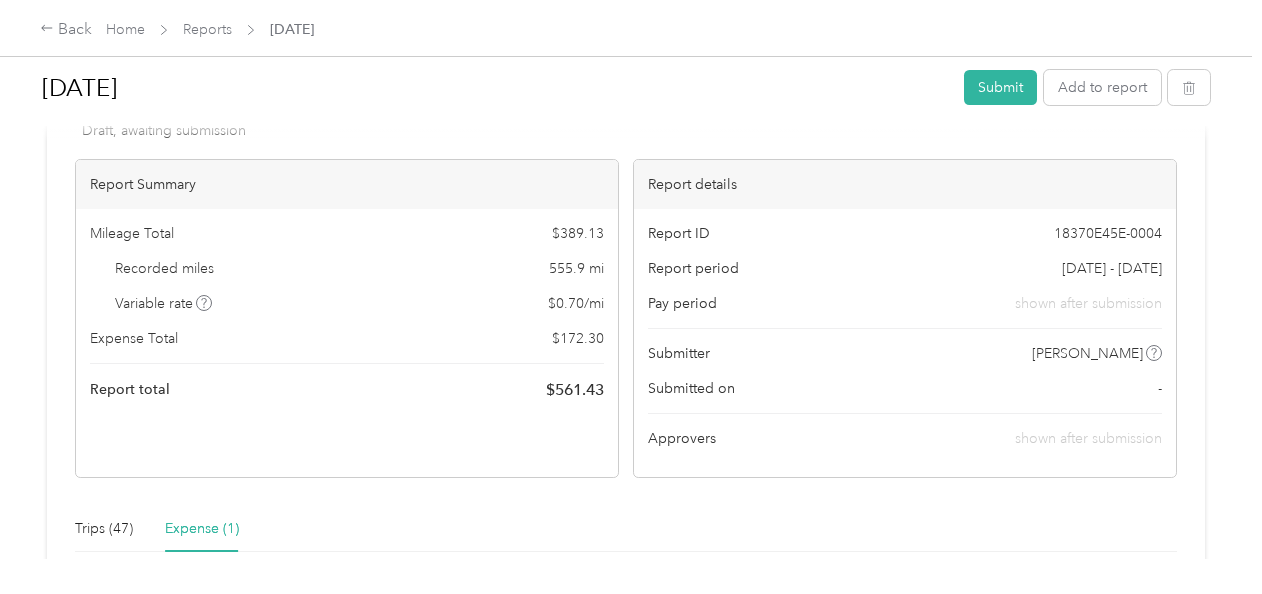 scroll, scrollTop: 0, scrollLeft: 0, axis: both 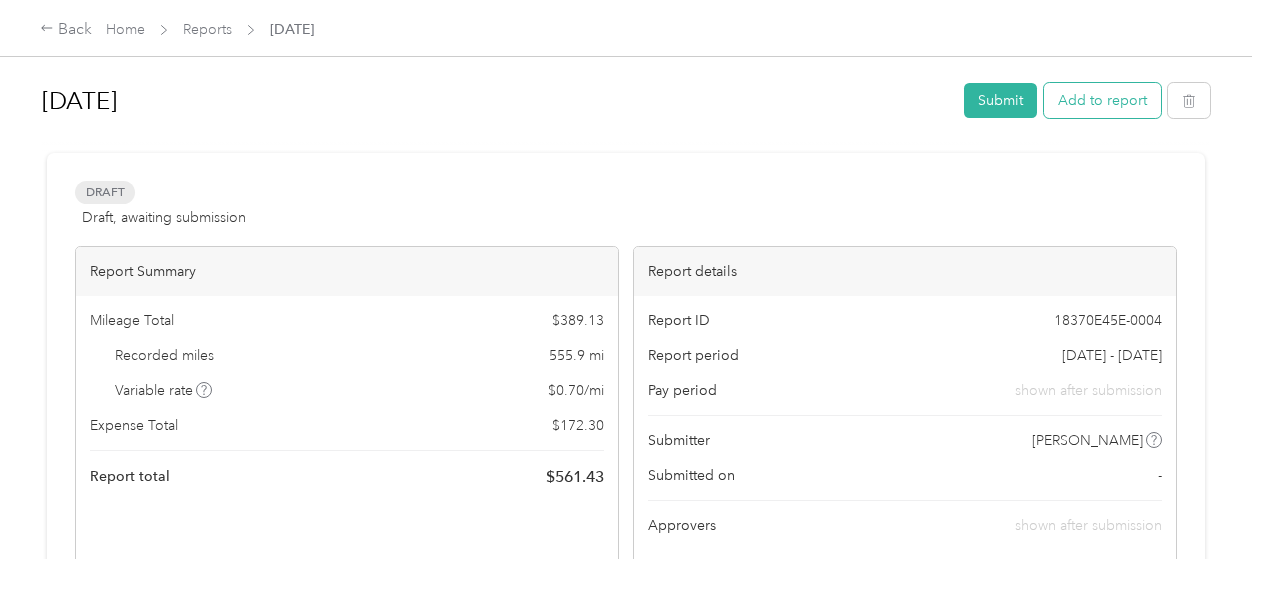 click on "Add to report" at bounding box center (1102, 100) 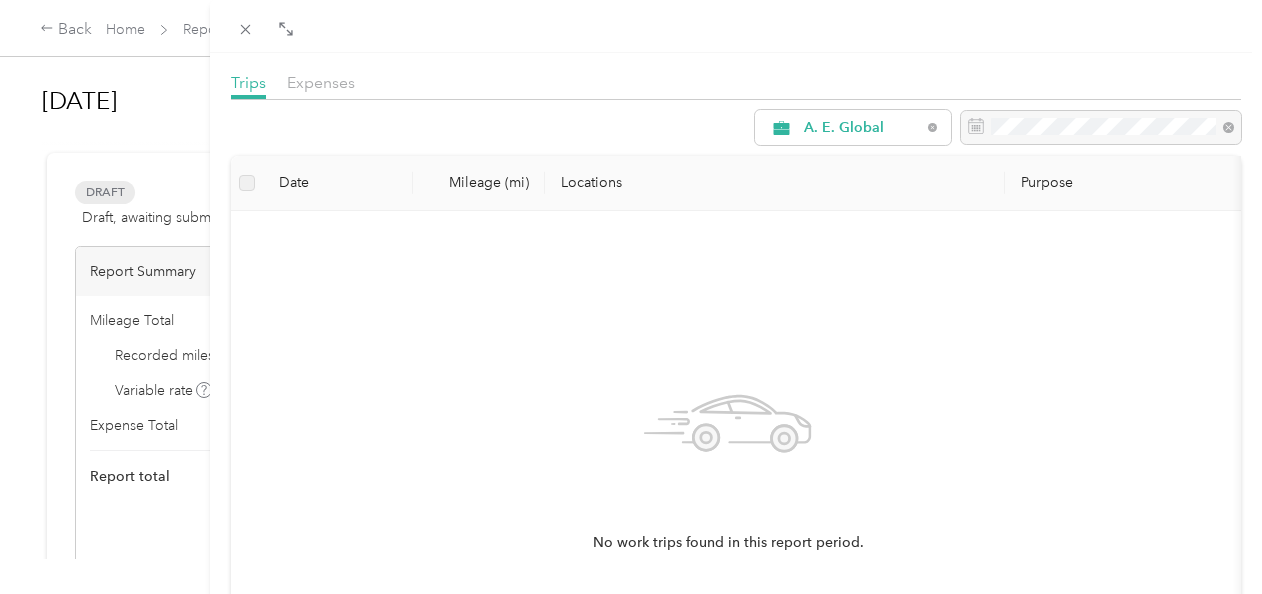scroll, scrollTop: 0, scrollLeft: 0, axis: both 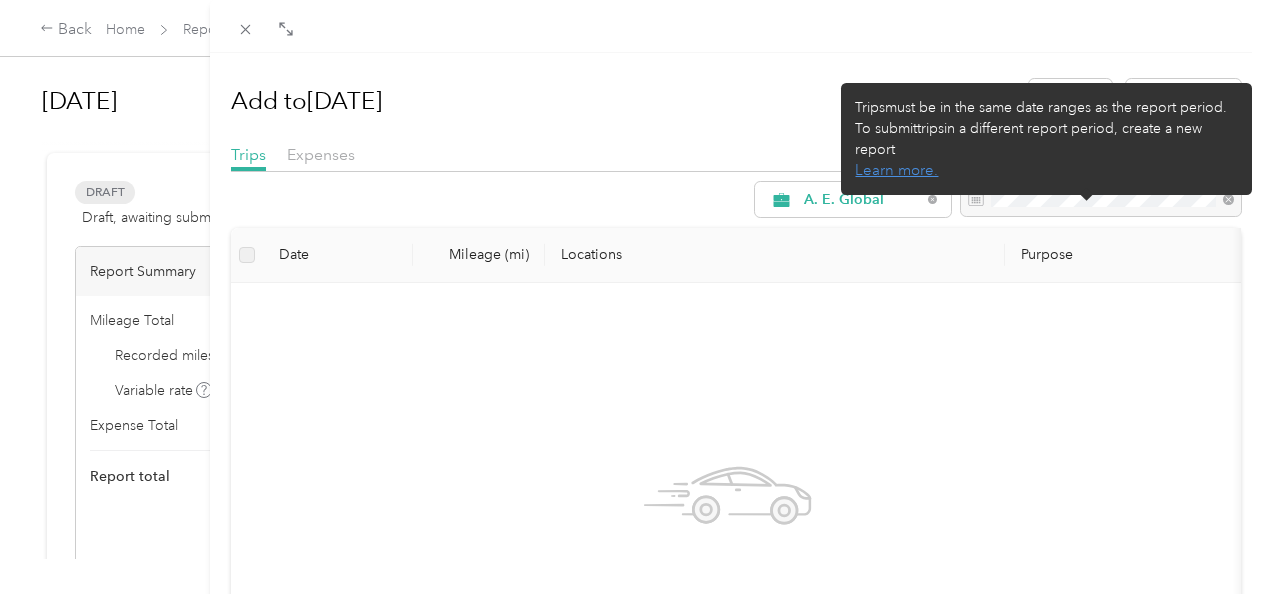 click at bounding box center [1101, 200] 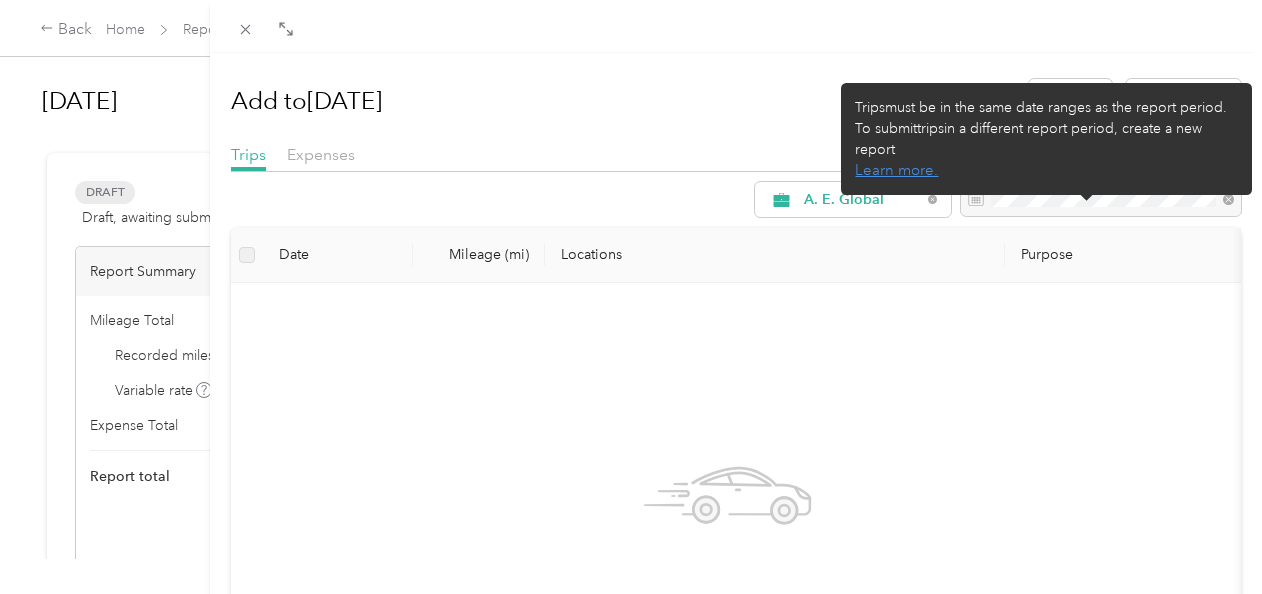 click at bounding box center (1101, 200) 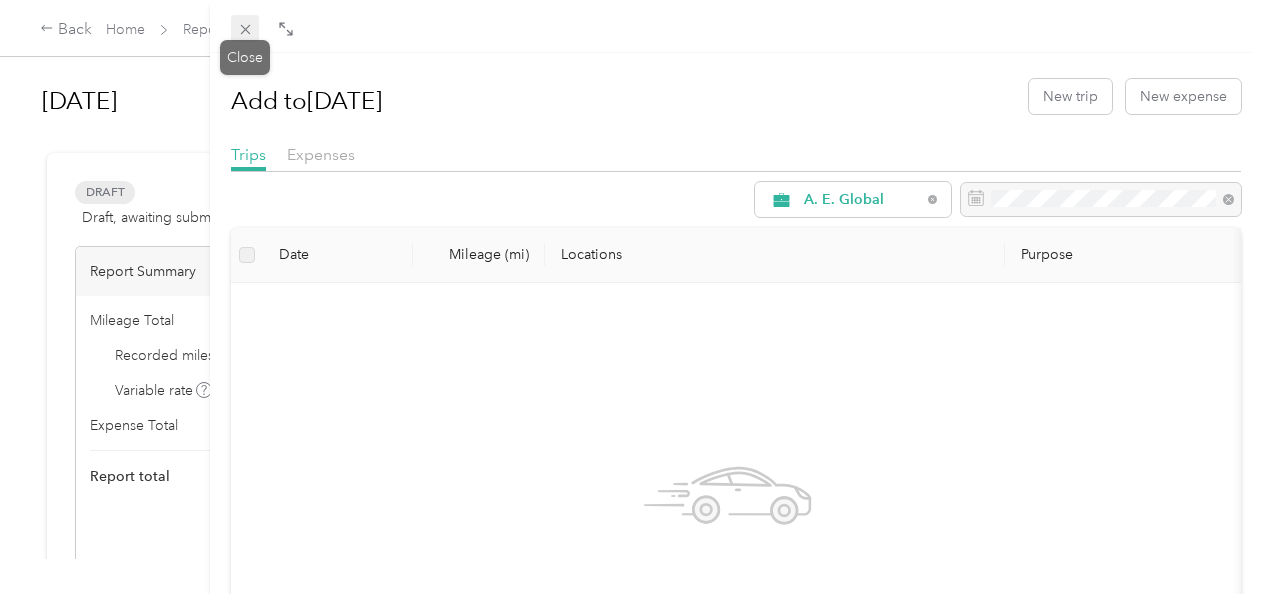 click 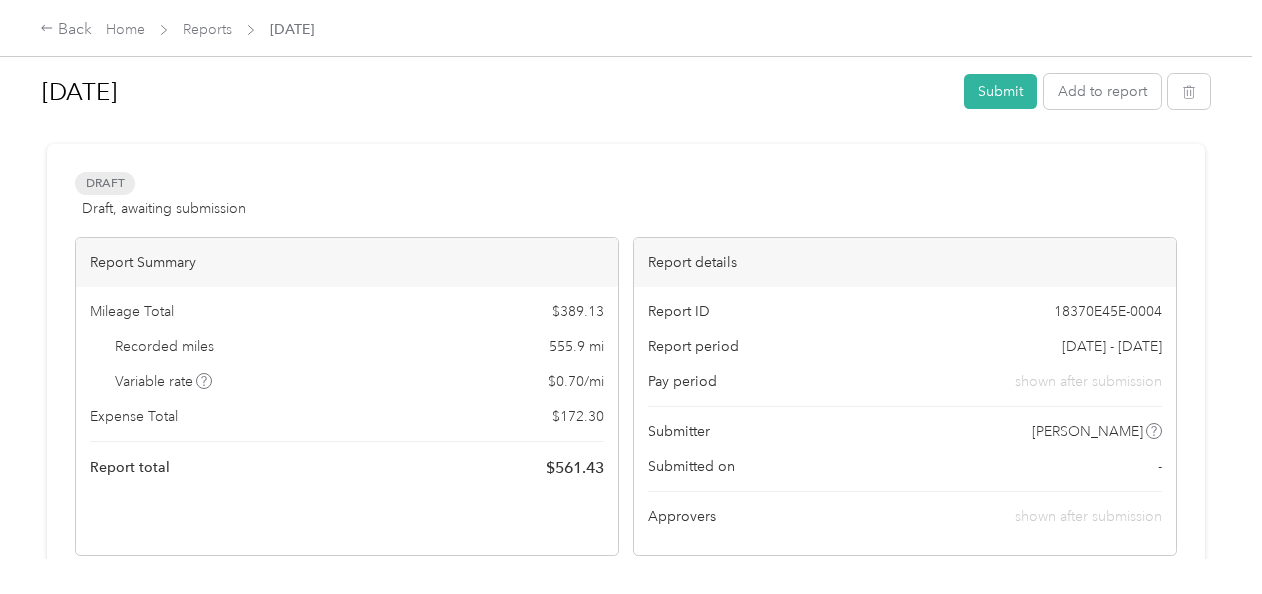 scroll, scrollTop: 0, scrollLeft: 0, axis: both 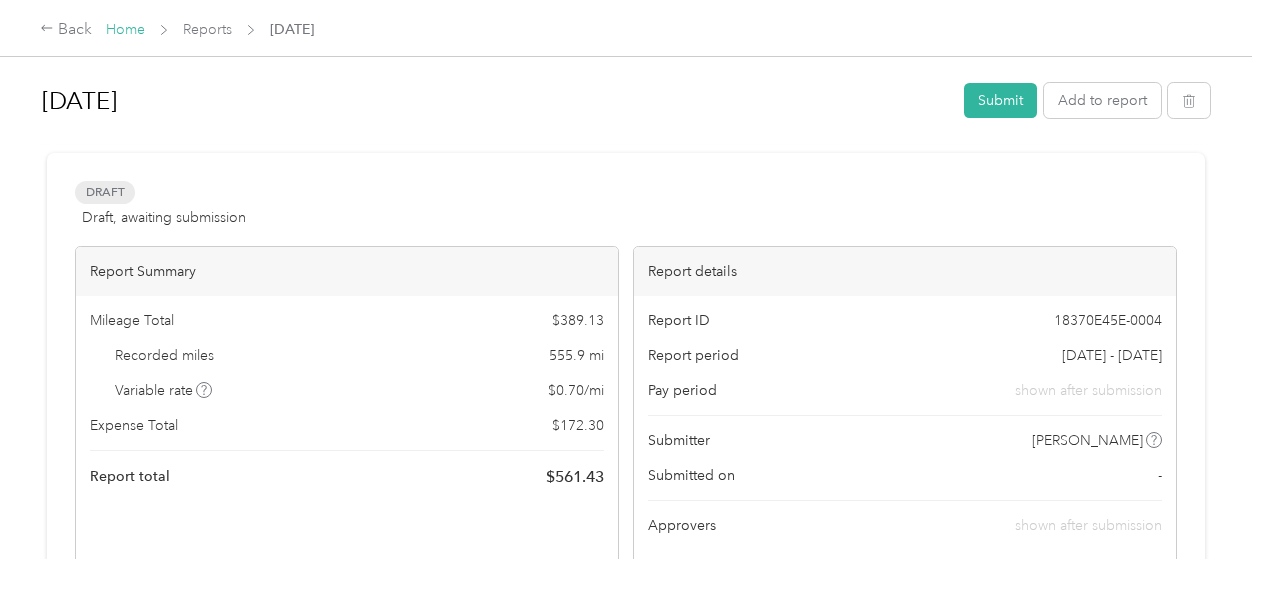 click on "Home" at bounding box center (125, 29) 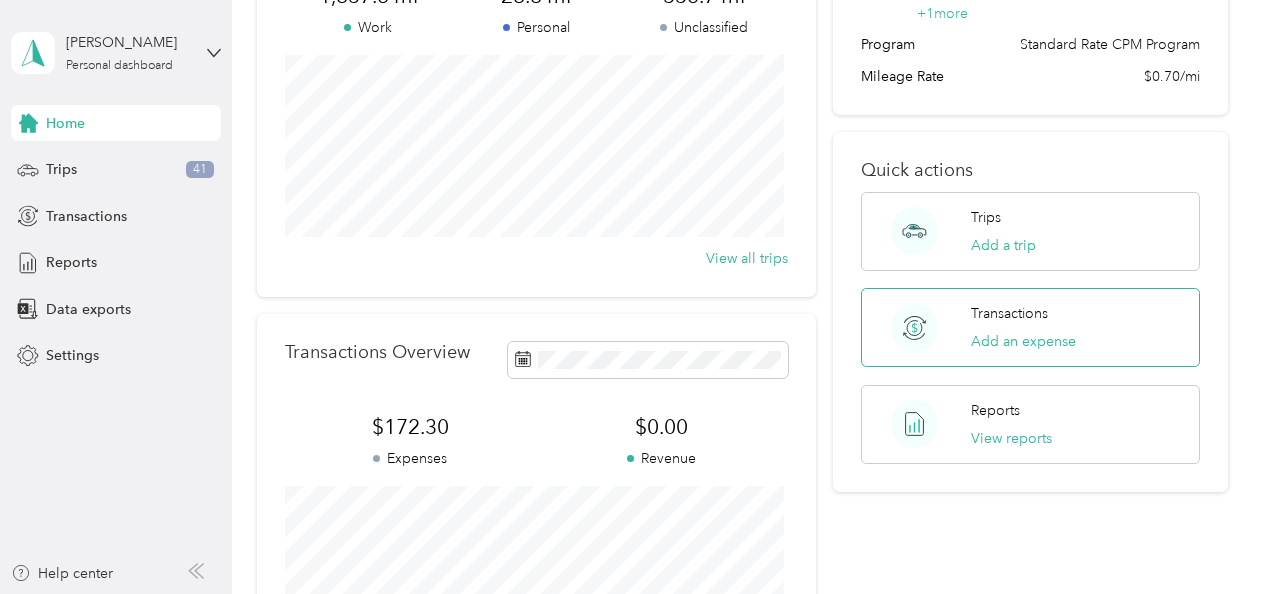 scroll, scrollTop: 416, scrollLeft: 0, axis: vertical 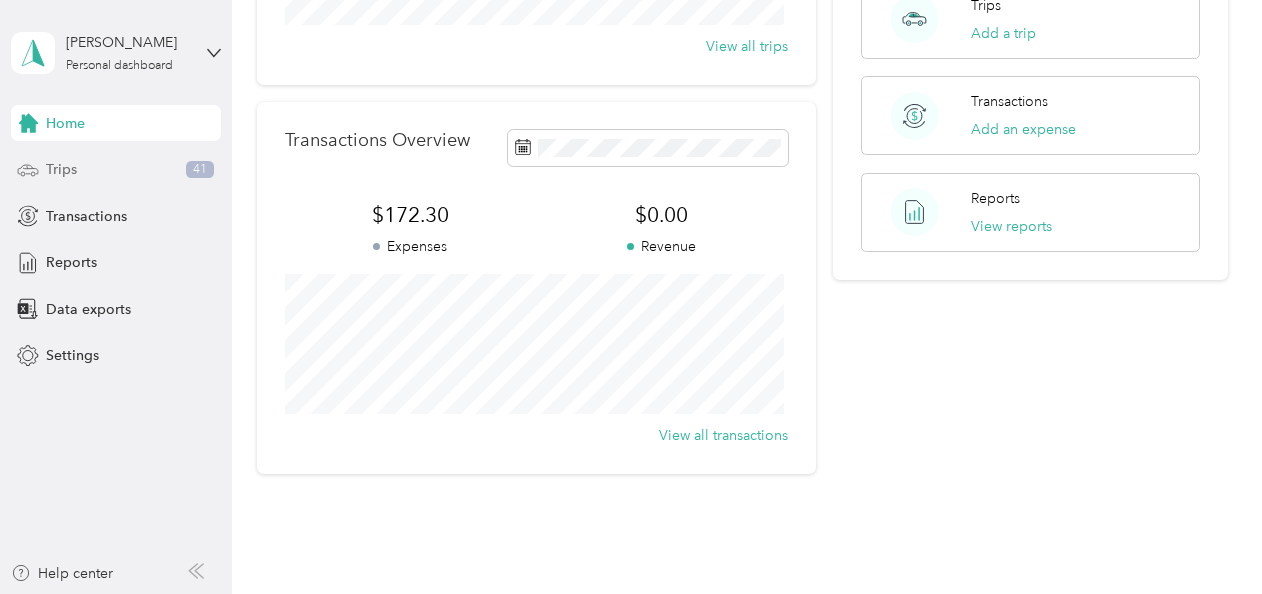 click on "Trips 41" at bounding box center (116, 170) 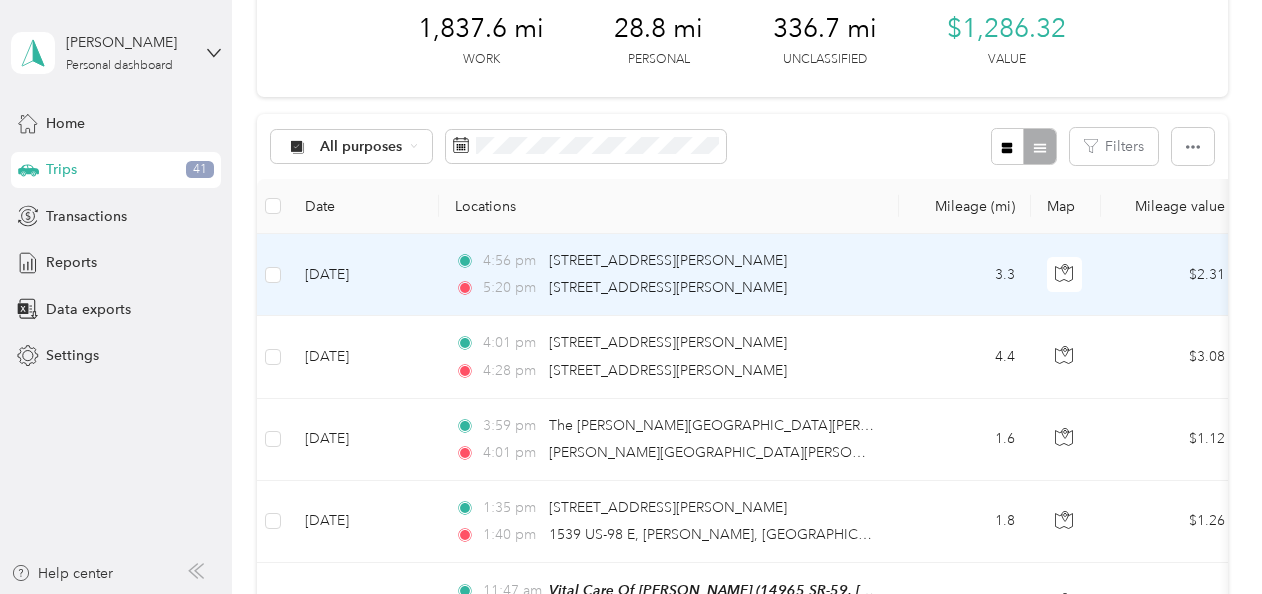 scroll, scrollTop: 105, scrollLeft: 0, axis: vertical 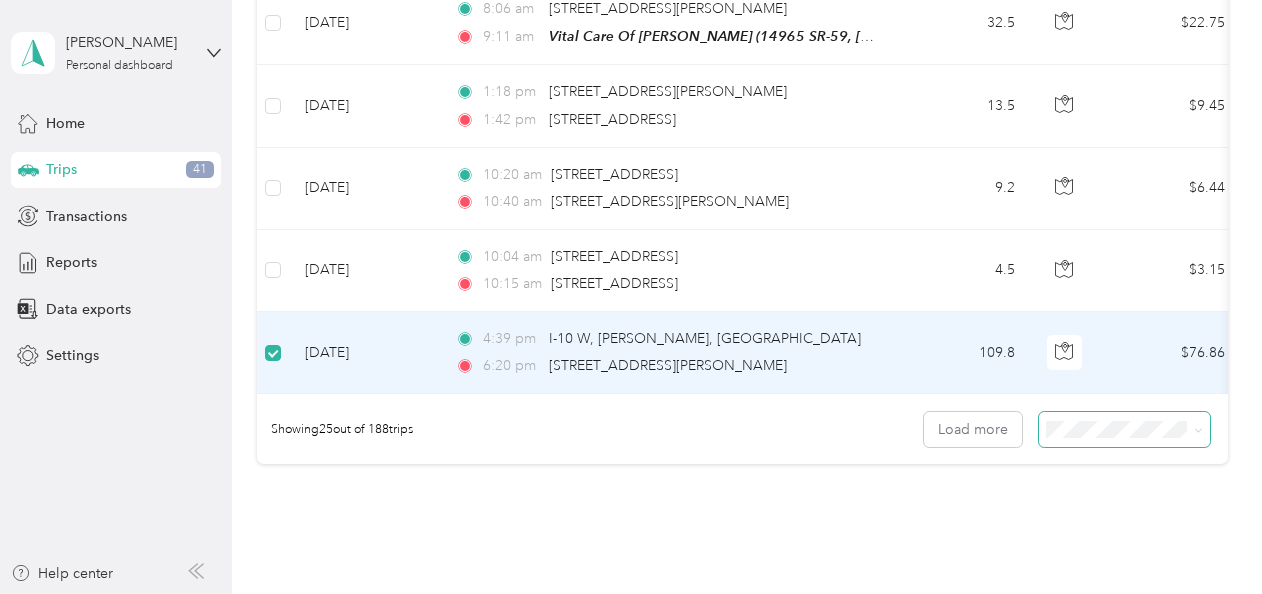click 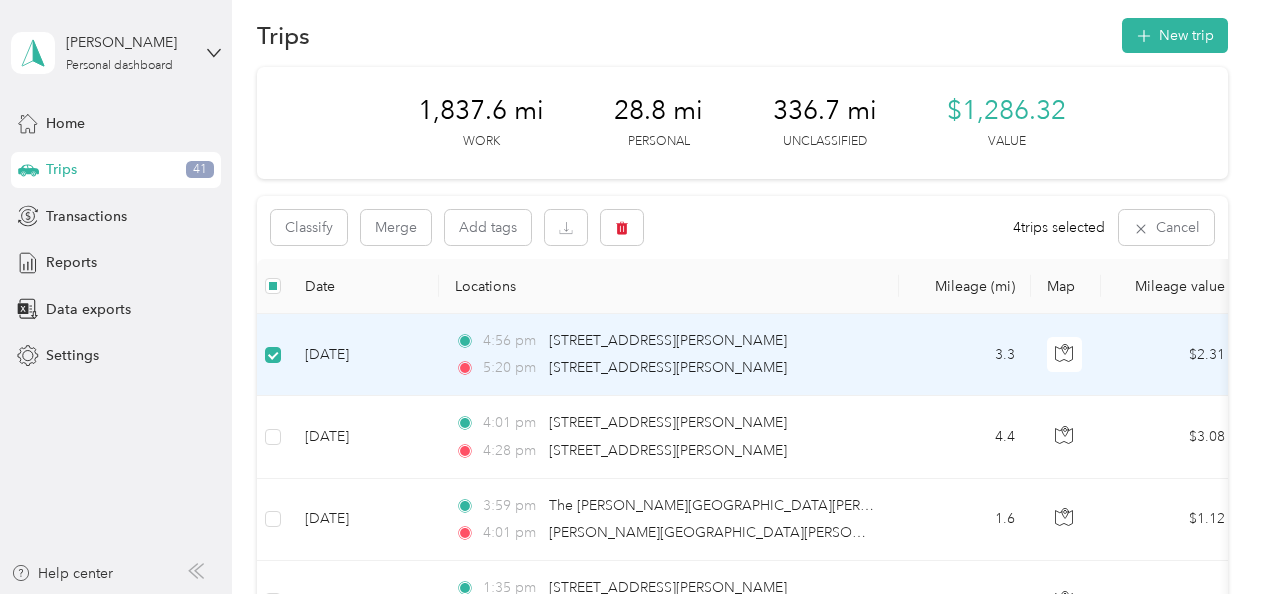 scroll, scrollTop: 0, scrollLeft: 0, axis: both 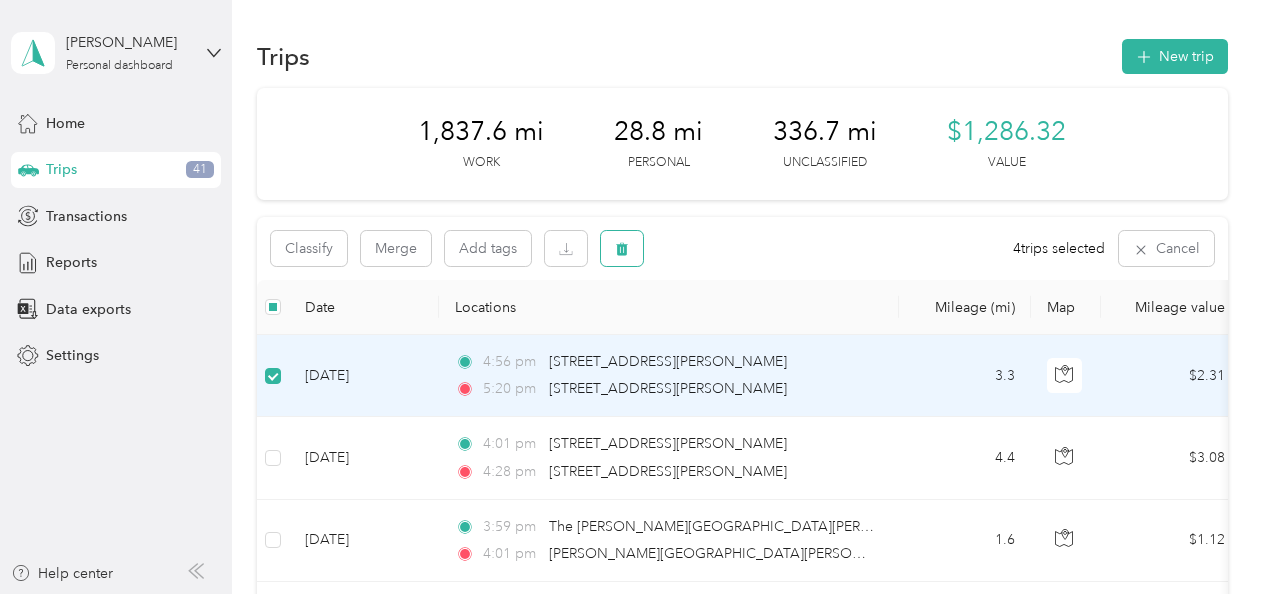 click at bounding box center [622, 248] 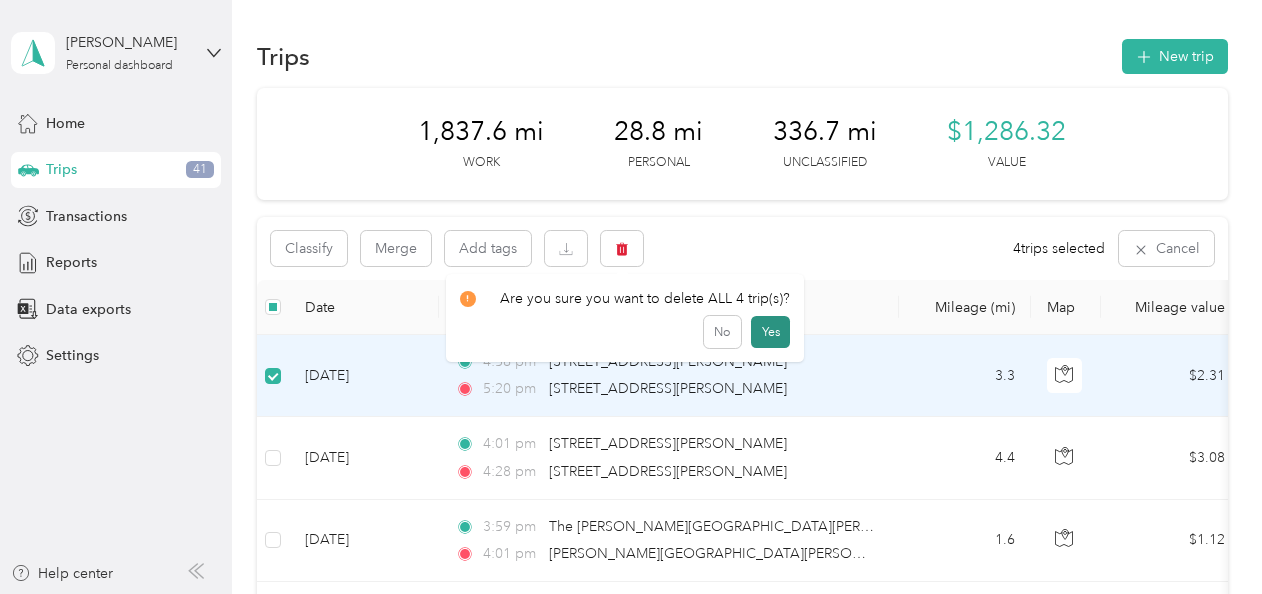 click on "Yes" at bounding box center [770, 332] 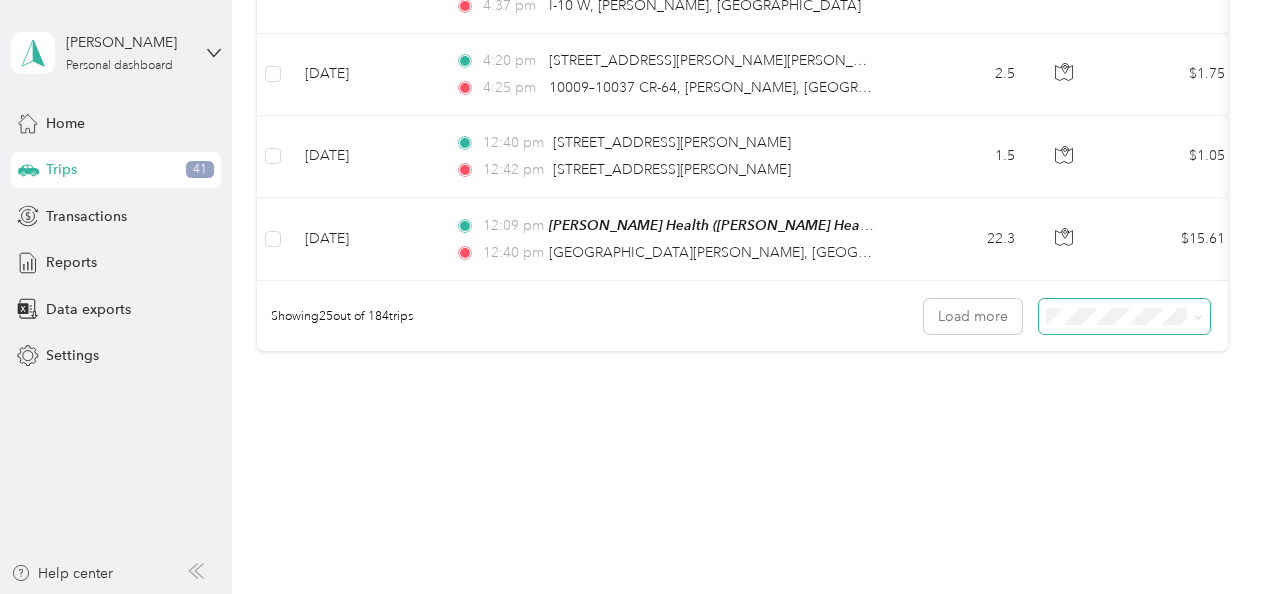scroll, scrollTop: 2123, scrollLeft: 0, axis: vertical 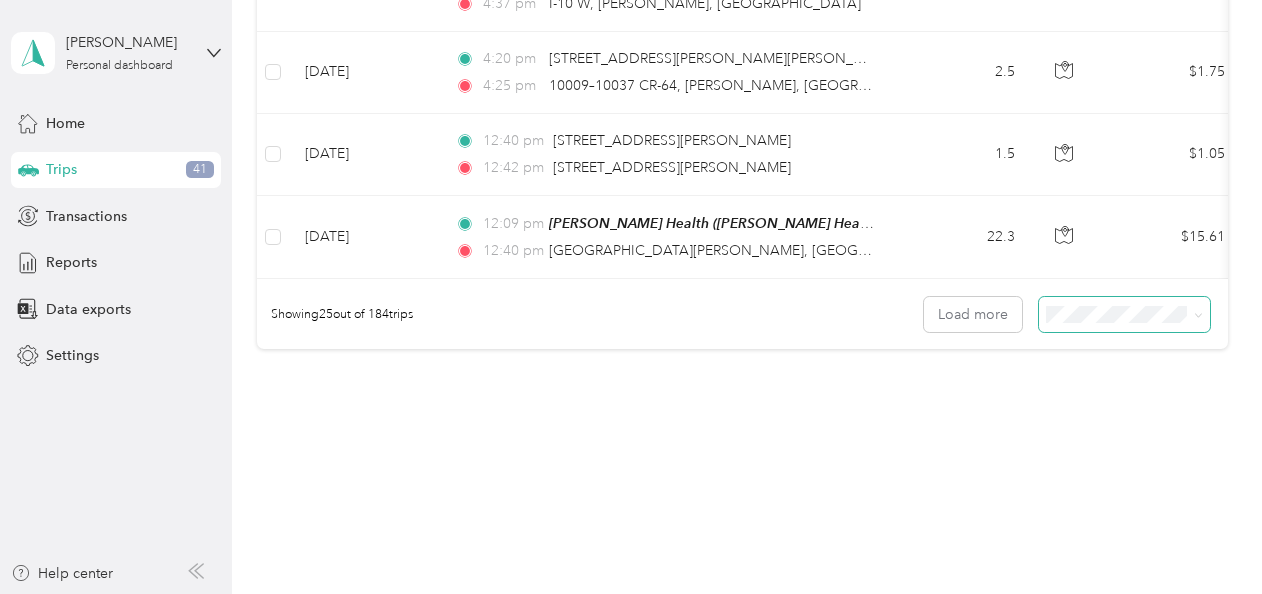 click at bounding box center [1124, 314] 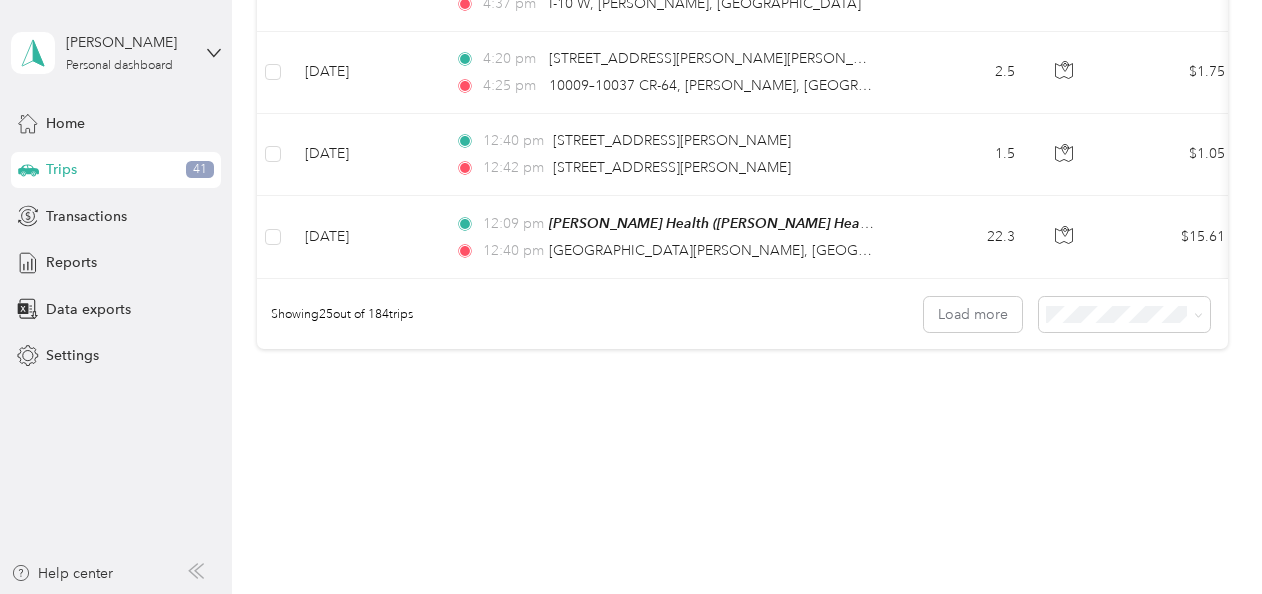 click on "100 per load" at bounding box center (1089, 415) 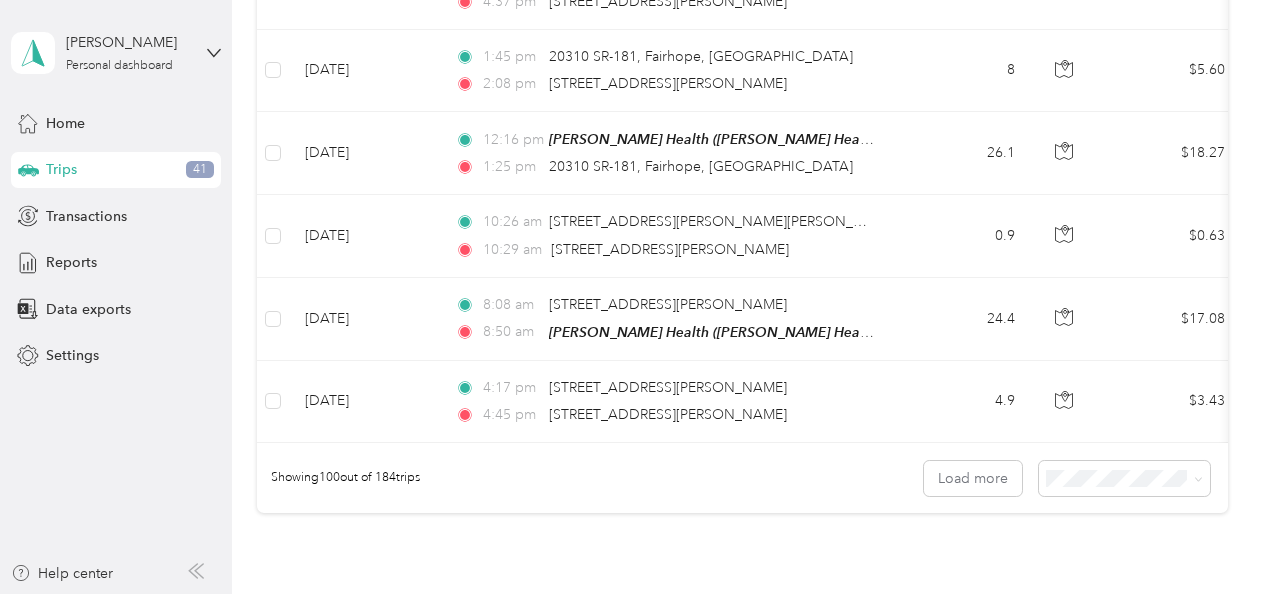 scroll, scrollTop: 8172, scrollLeft: 0, axis: vertical 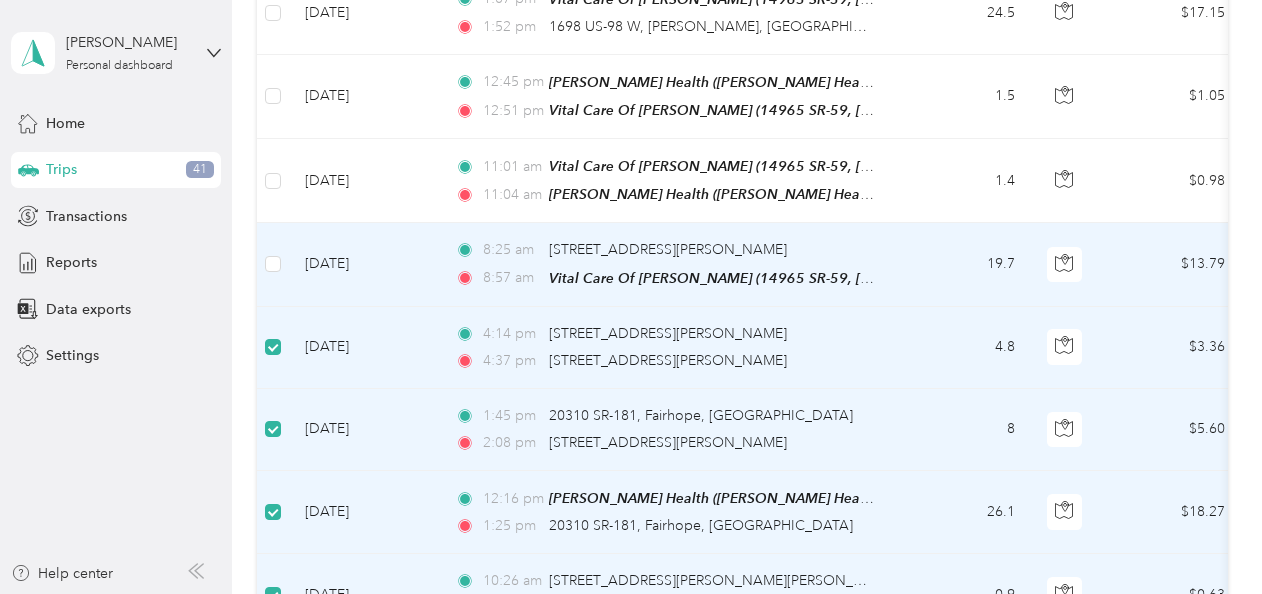 click at bounding box center [273, 264] 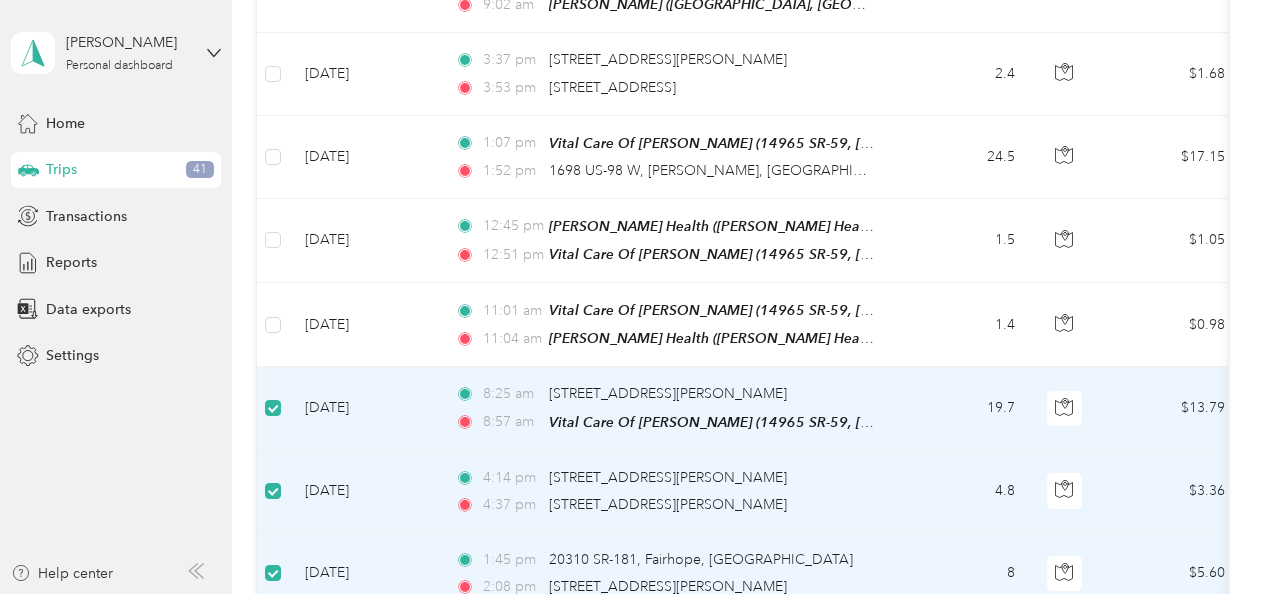 scroll, scrollTop: 7625, scrollLeft: 0, axis: vertical 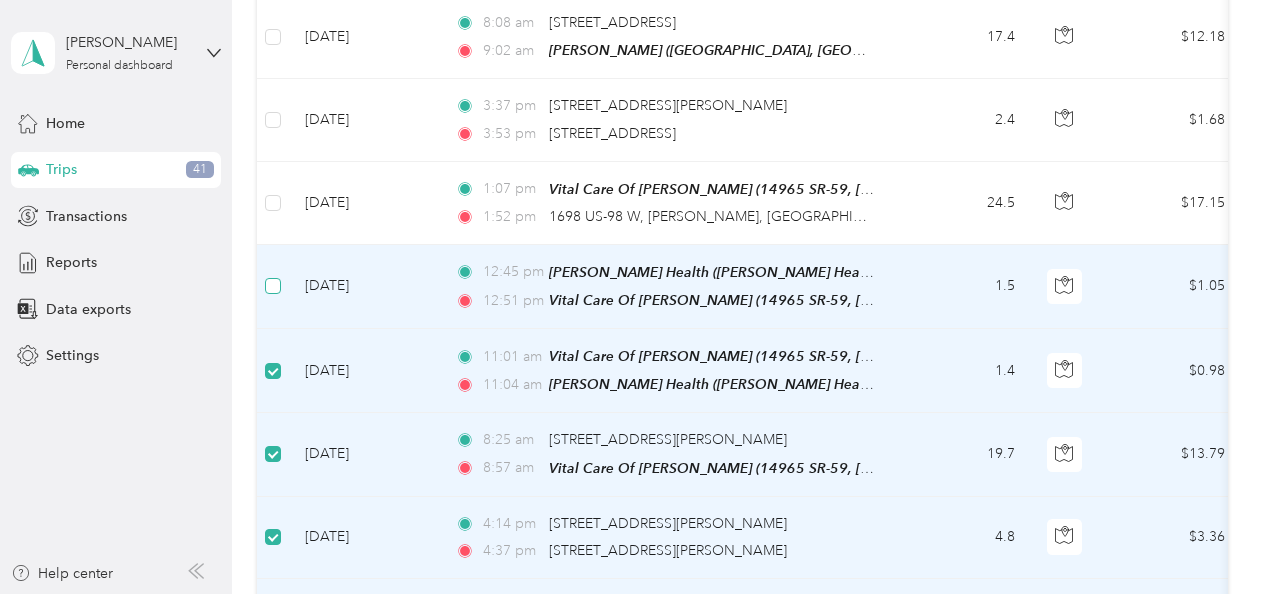 click at bounding box center [273, 286] 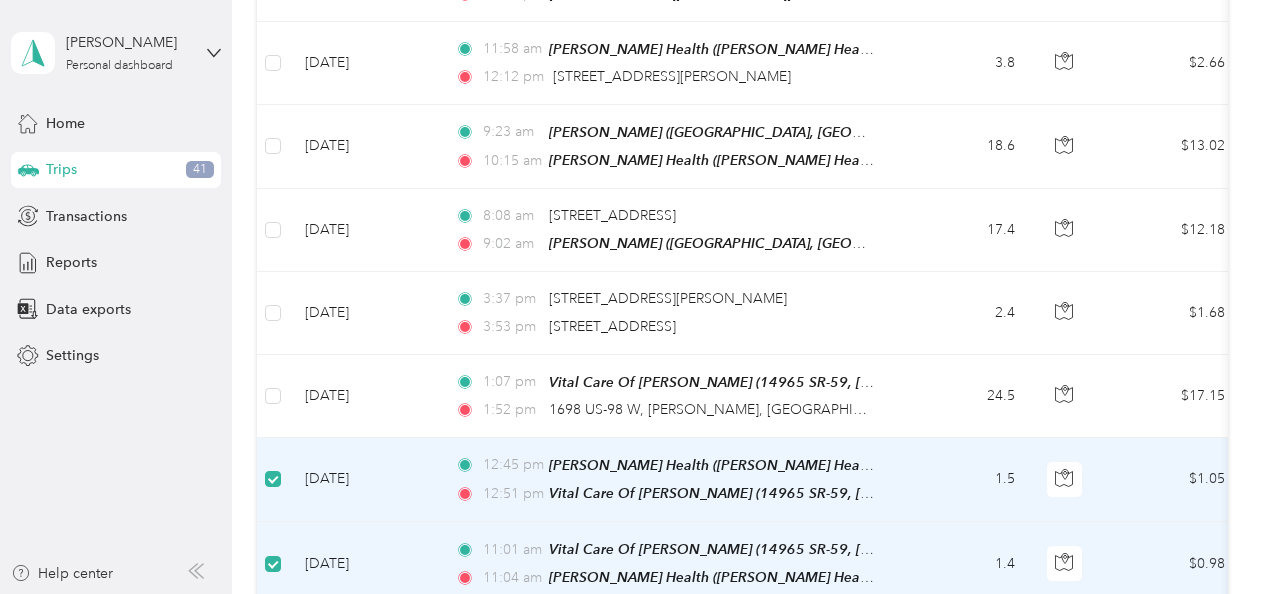 scroll, scrollTop: 7431, scrollLeft: 0, axis: vertical 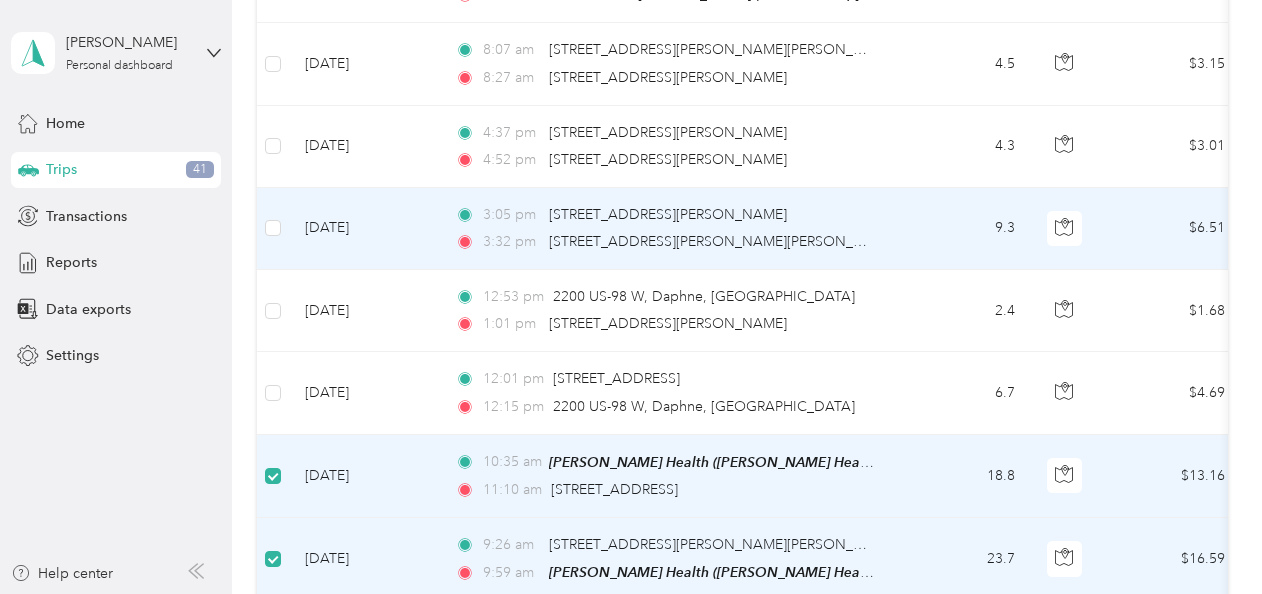 click at bounding box center (273, 229) 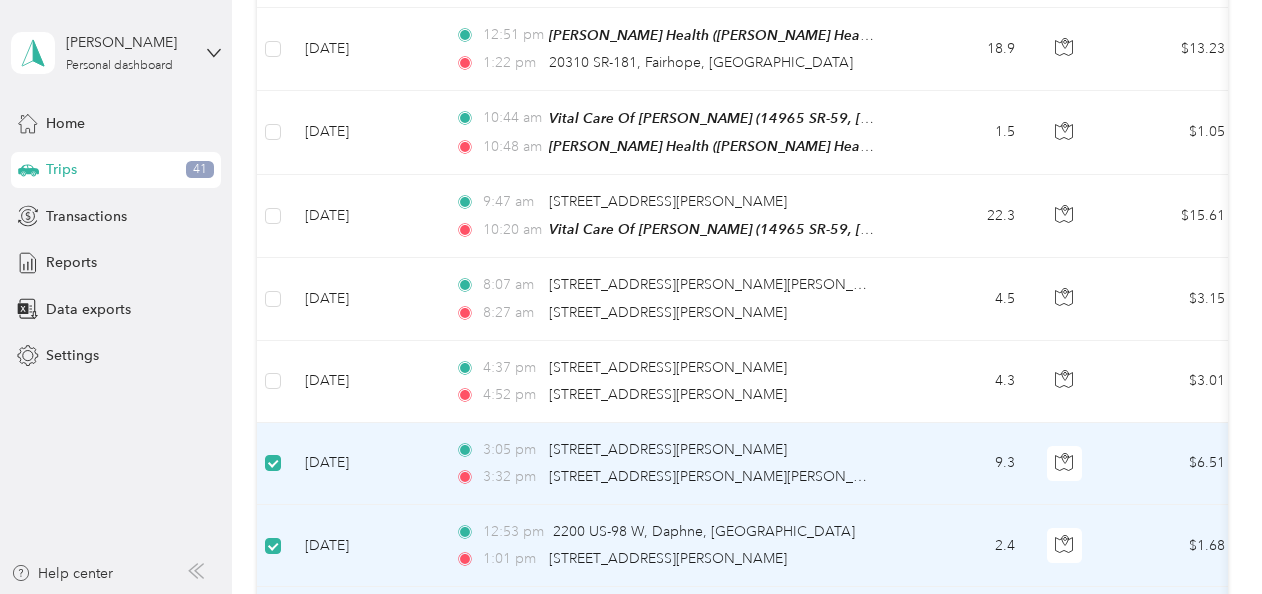 scroll, scrollTop: 5783, scrollLeft: 0, axis: vertical 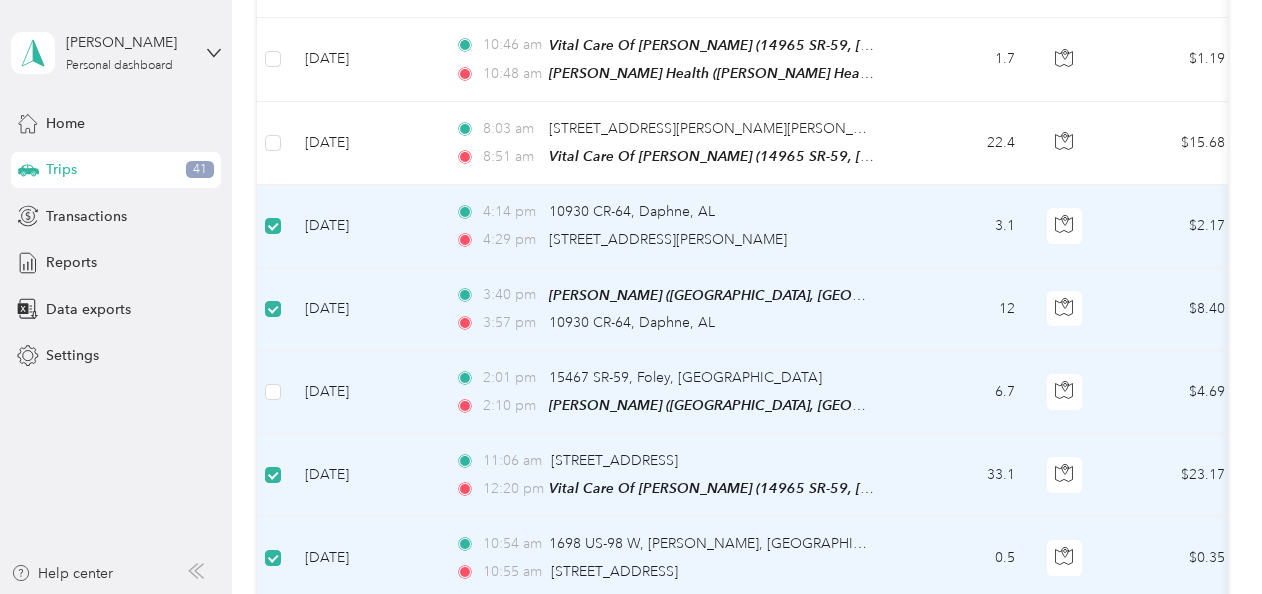 click at bounding box center [273, 392] 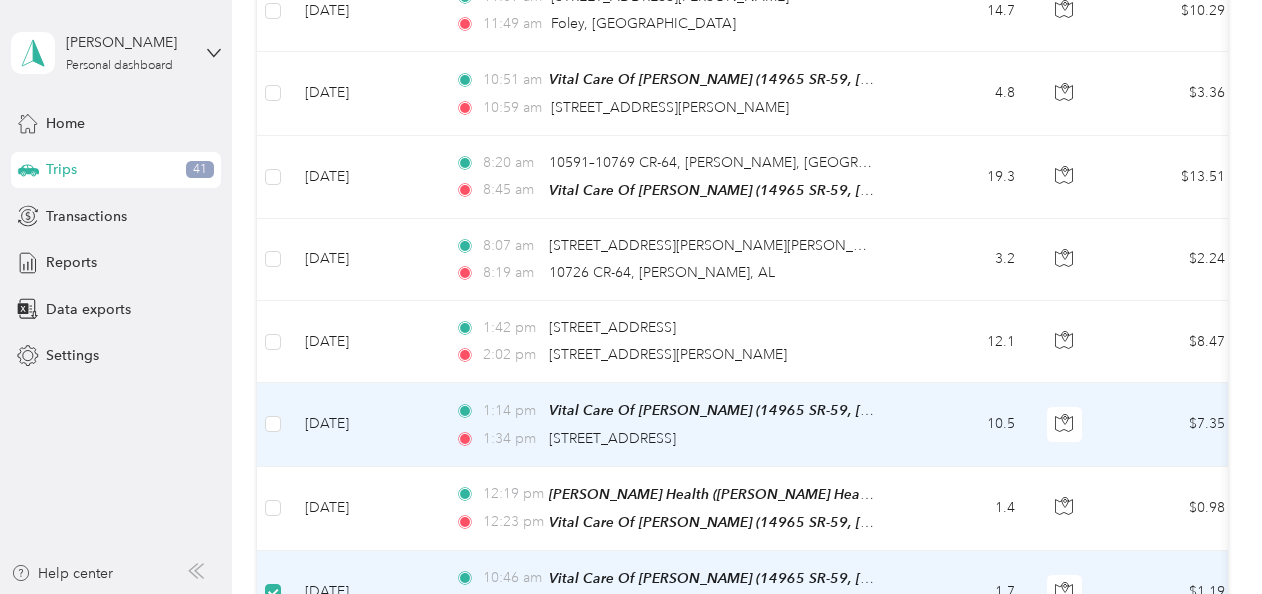 scroll, scrollTop: 4291, scrollLeft: 0, axis: vertical 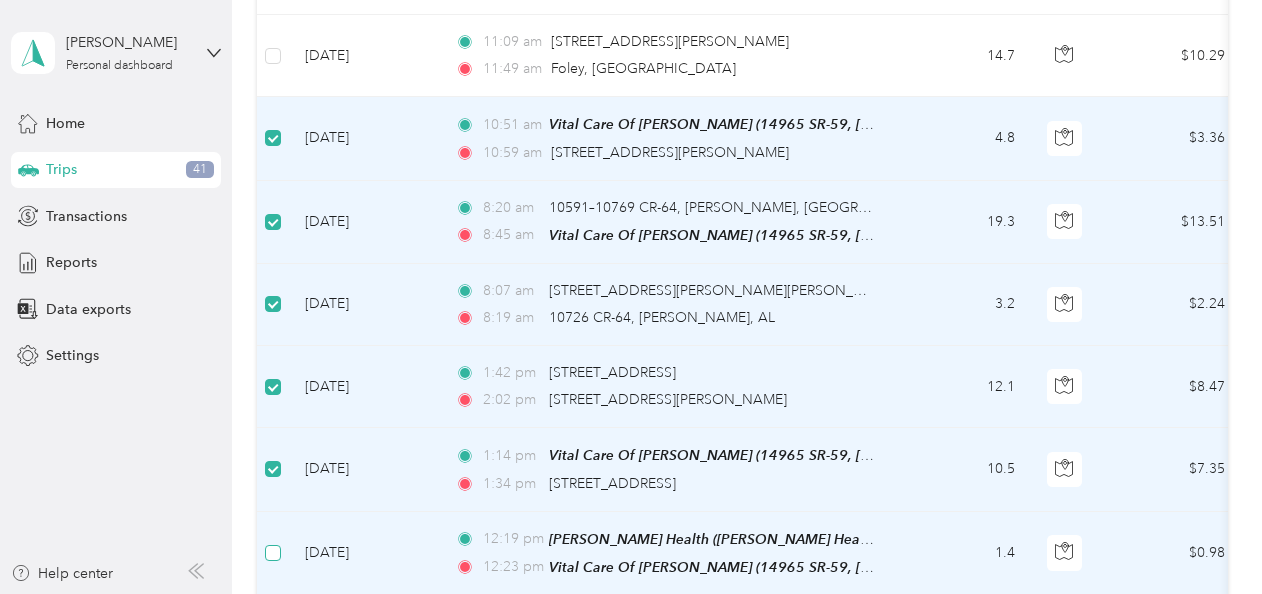 click at bounding box center (273, 553) 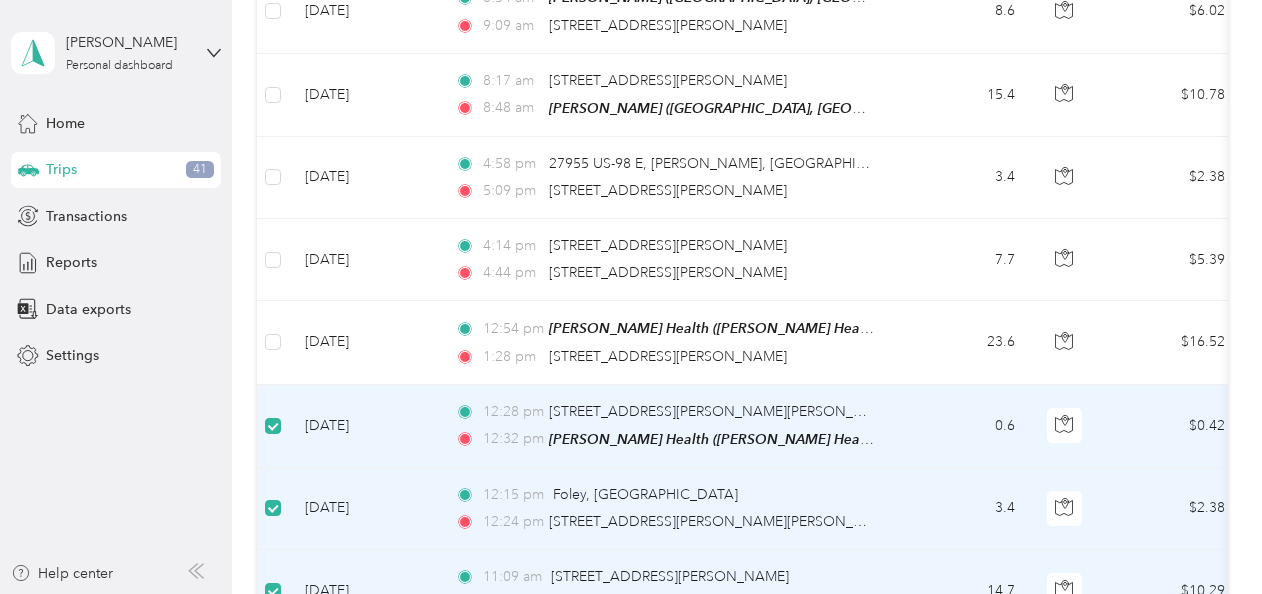 scroll, scrollTop: 3754, scrollLeft: 0, axis: vertical 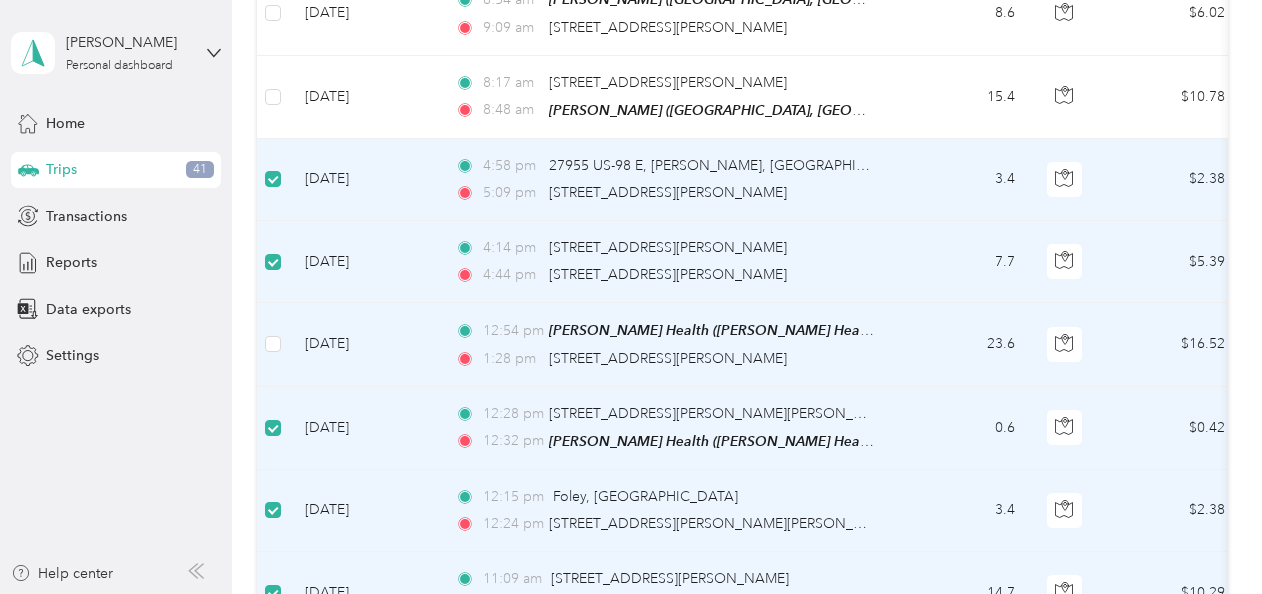 click at bounding box center (273, 344) 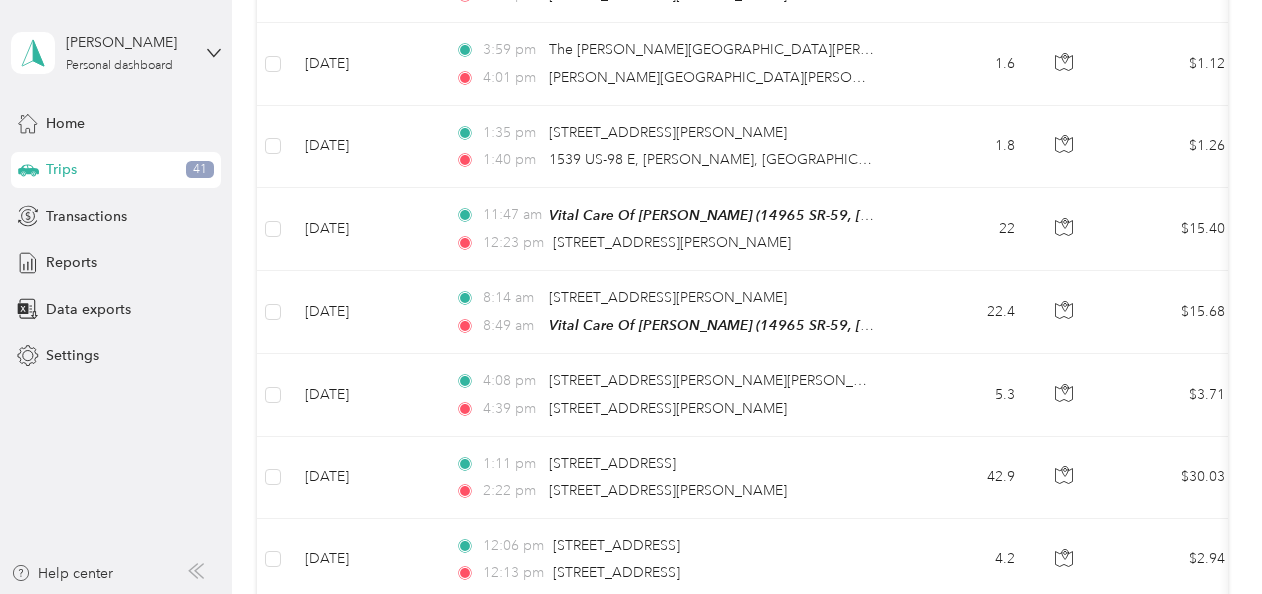 scroll, scrollTop: 0, scrollLeft: 0, axis: both 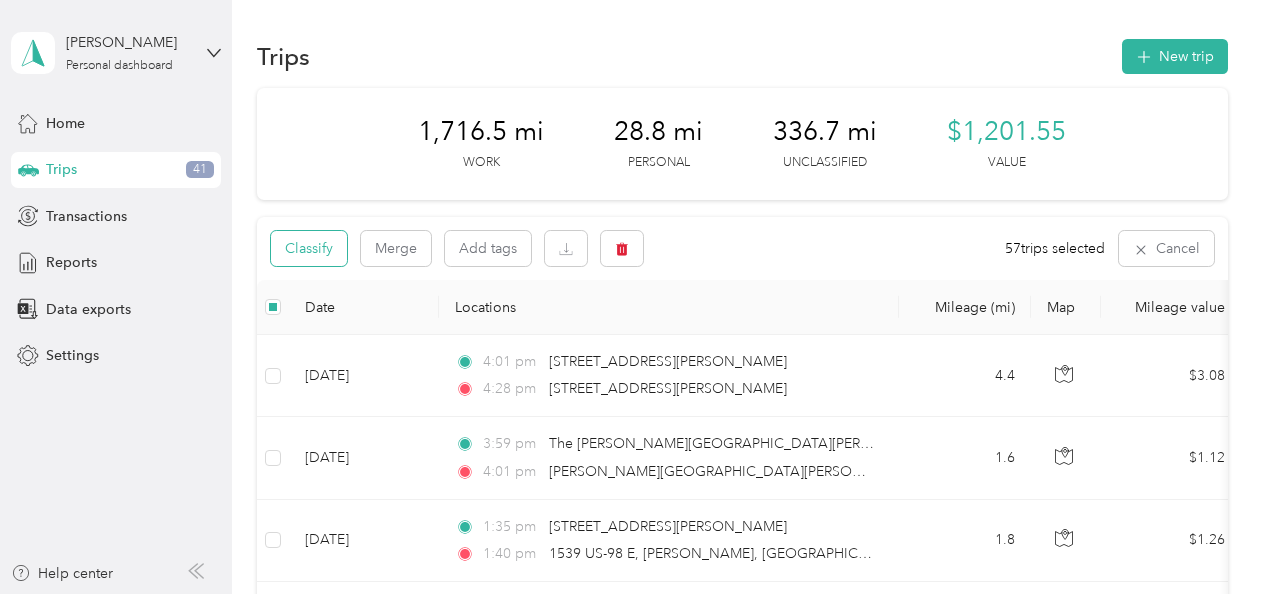 click on "Classify" at bounding box center (309, 248) 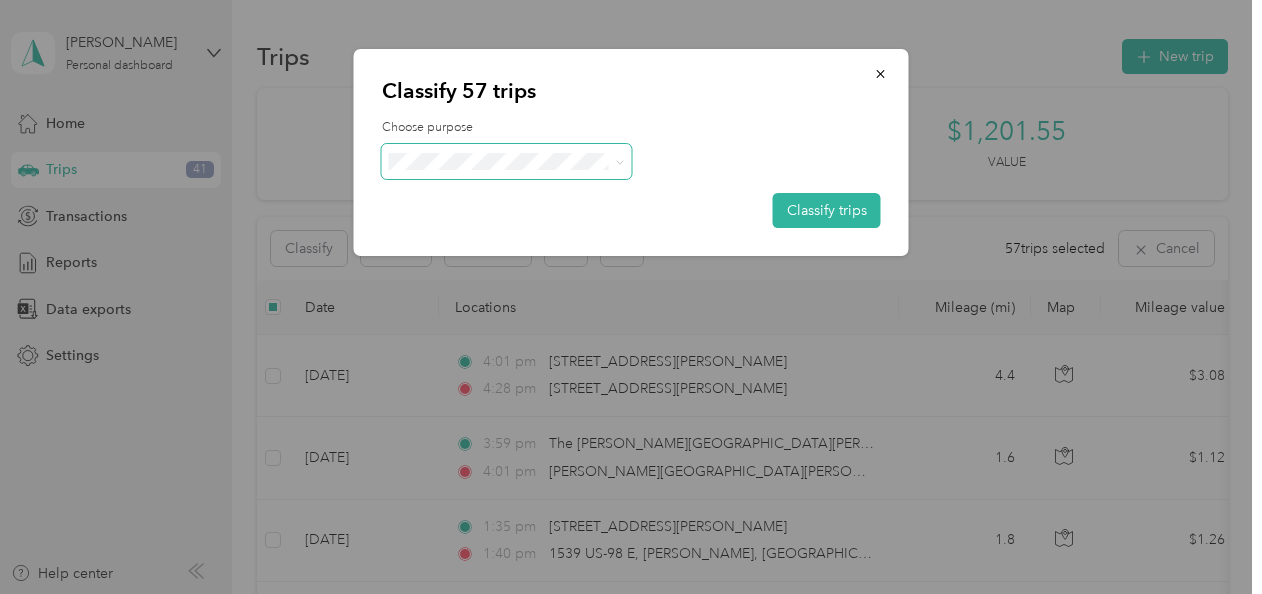 click at bounding box center (507, 161) 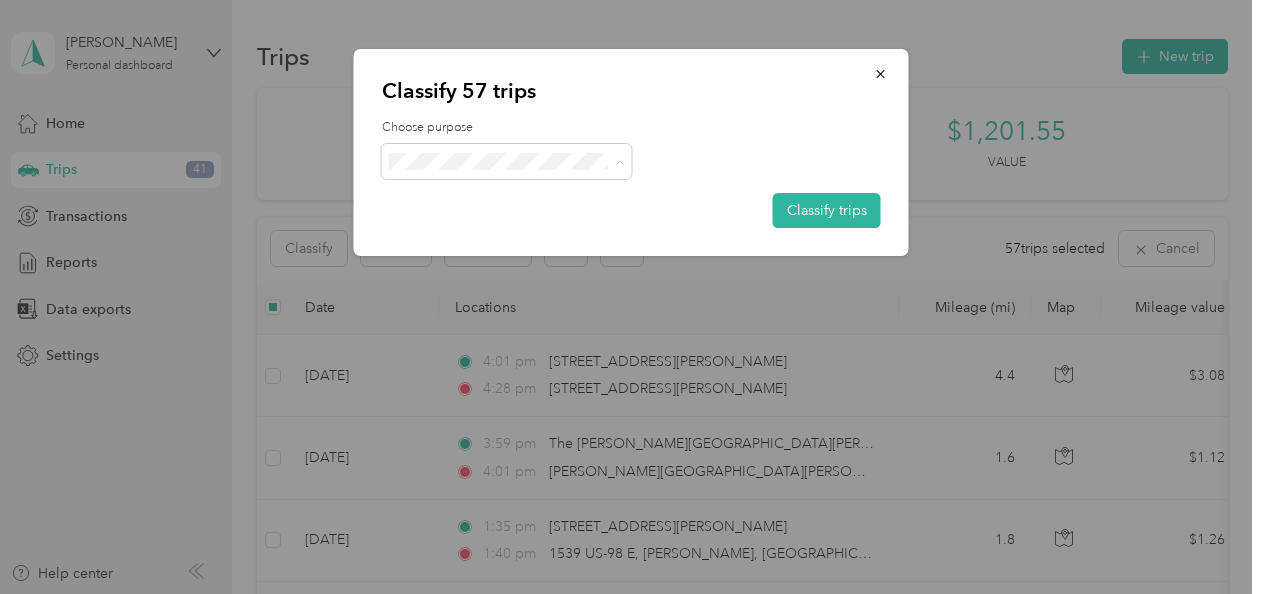 click on "A. E. Global" at bounding box center (524, 198) 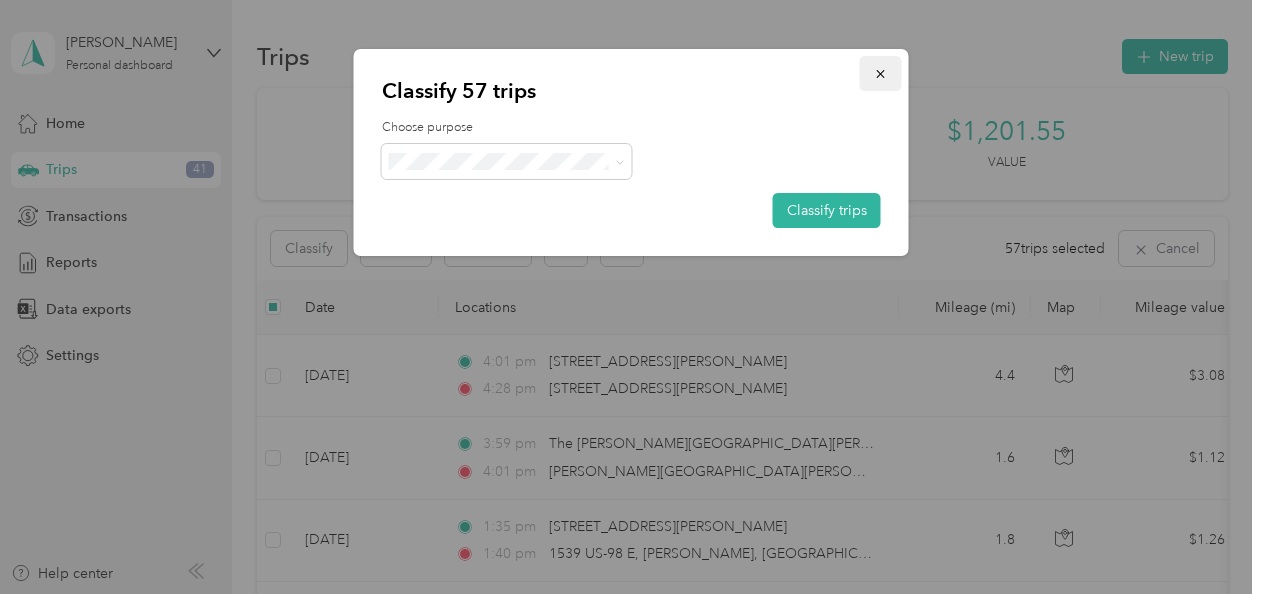 click 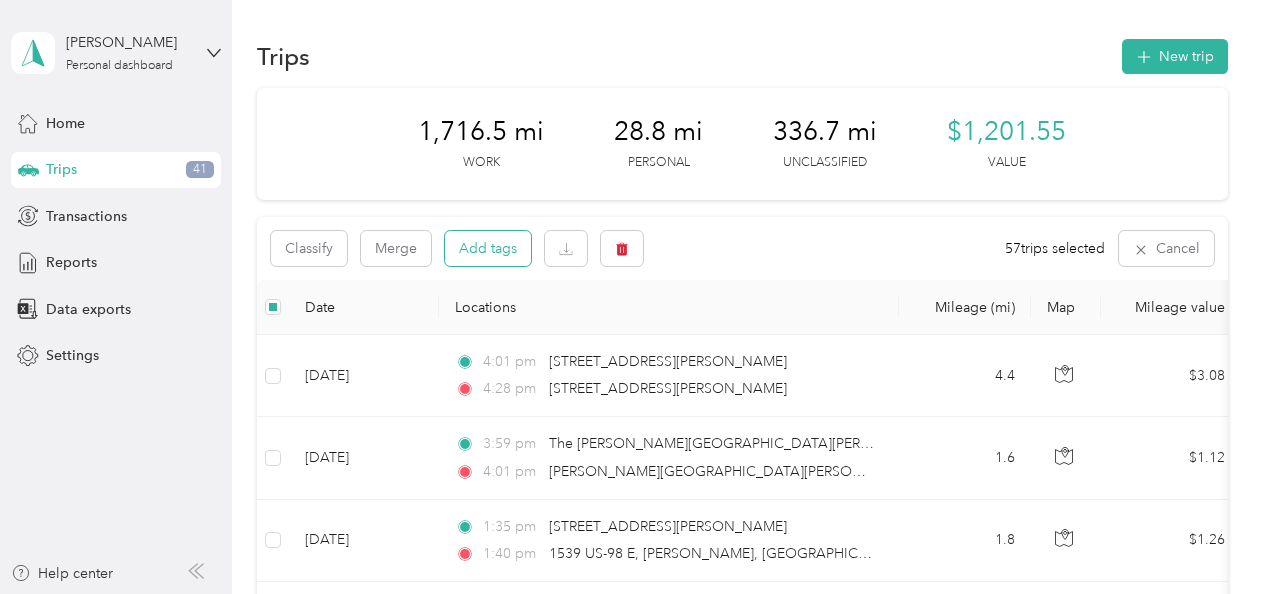 click on "Add tags" at bounding box center [488, 248] 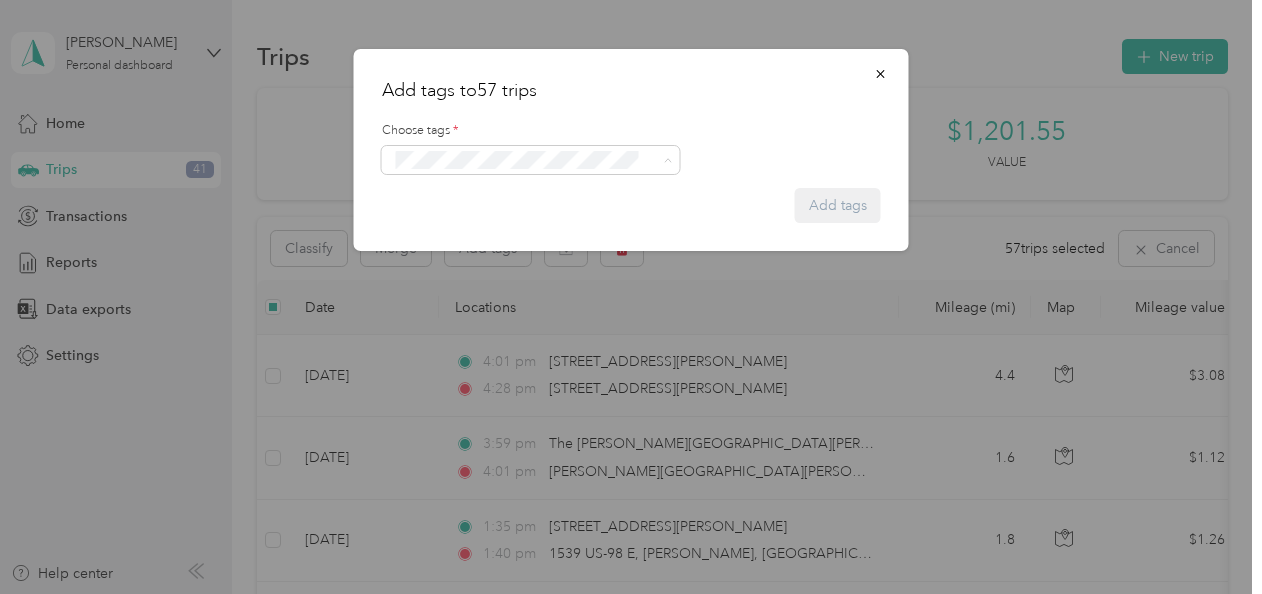click on "Choose tags   *" at bounding box center (631, 148) 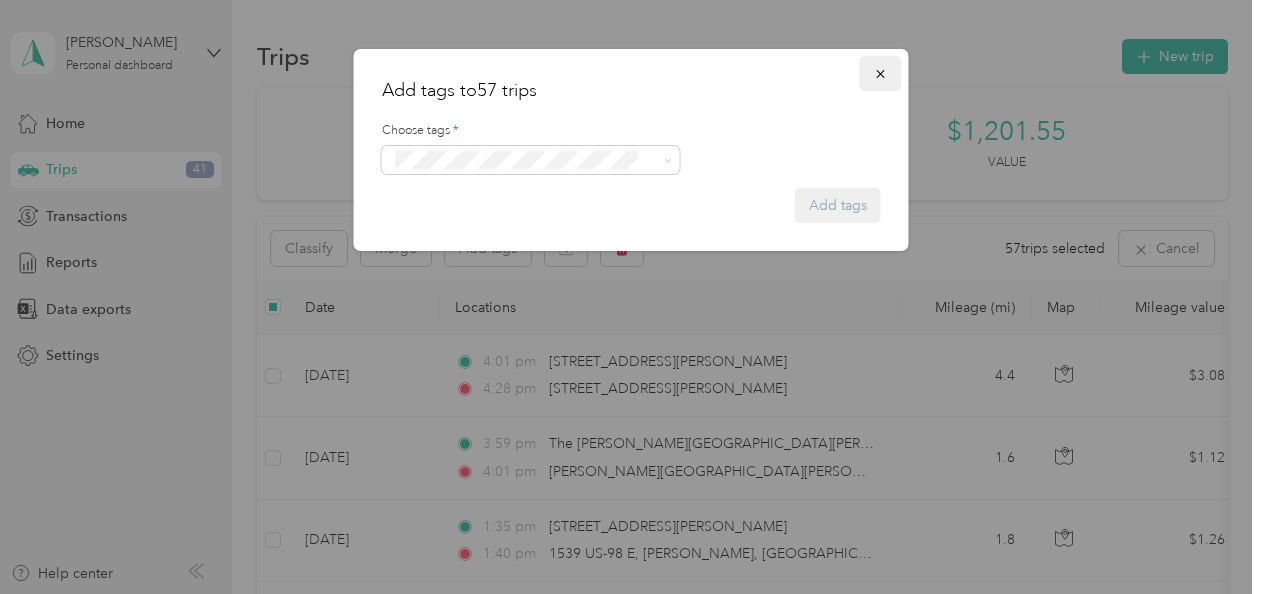 click 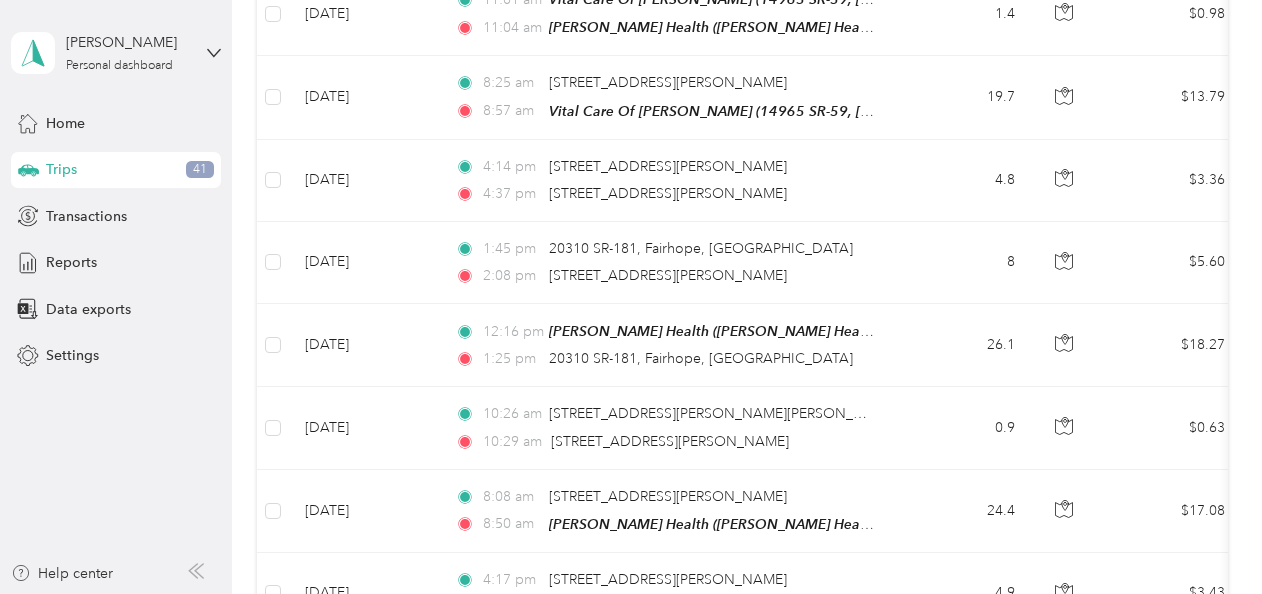 scroll, scrollTop: 8295, scrollLeft: 0, axis: vertical 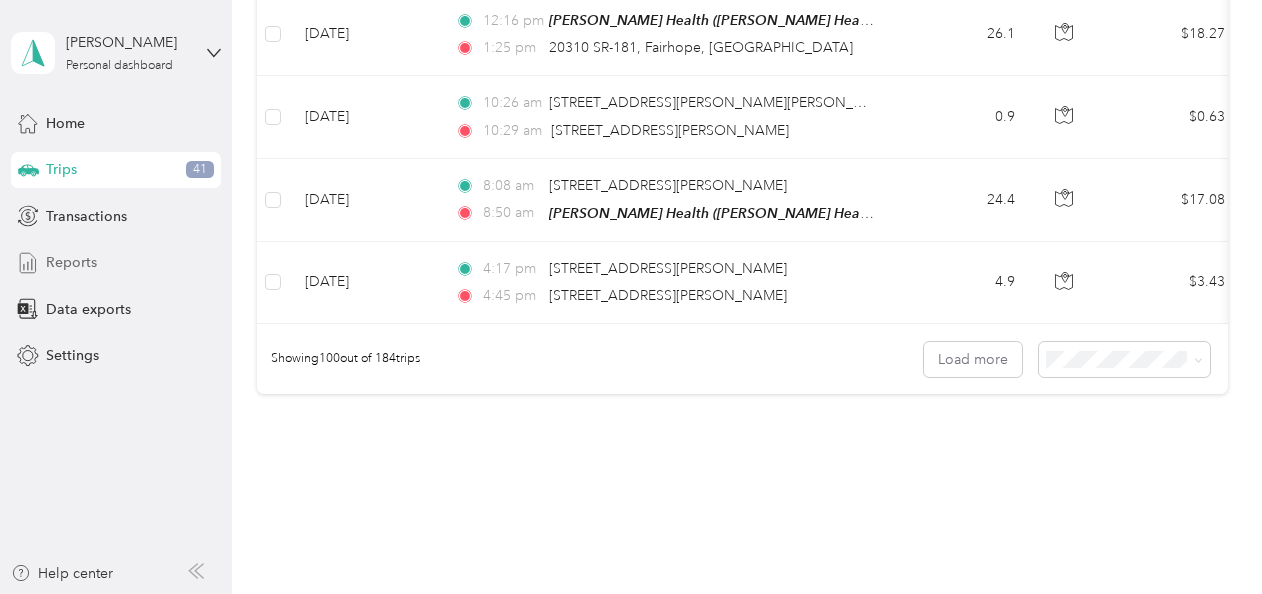 click on "Reports" at bounding box center [116, 263] 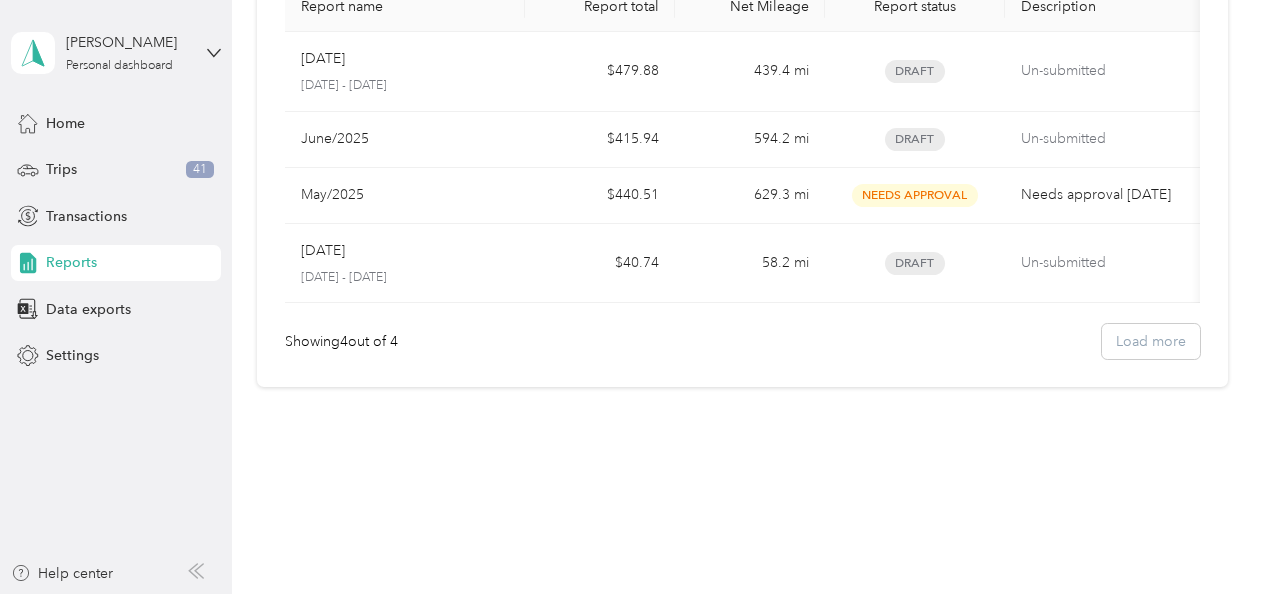 scroll, scrollTop: 0, scrollLeft: 0, axis: both 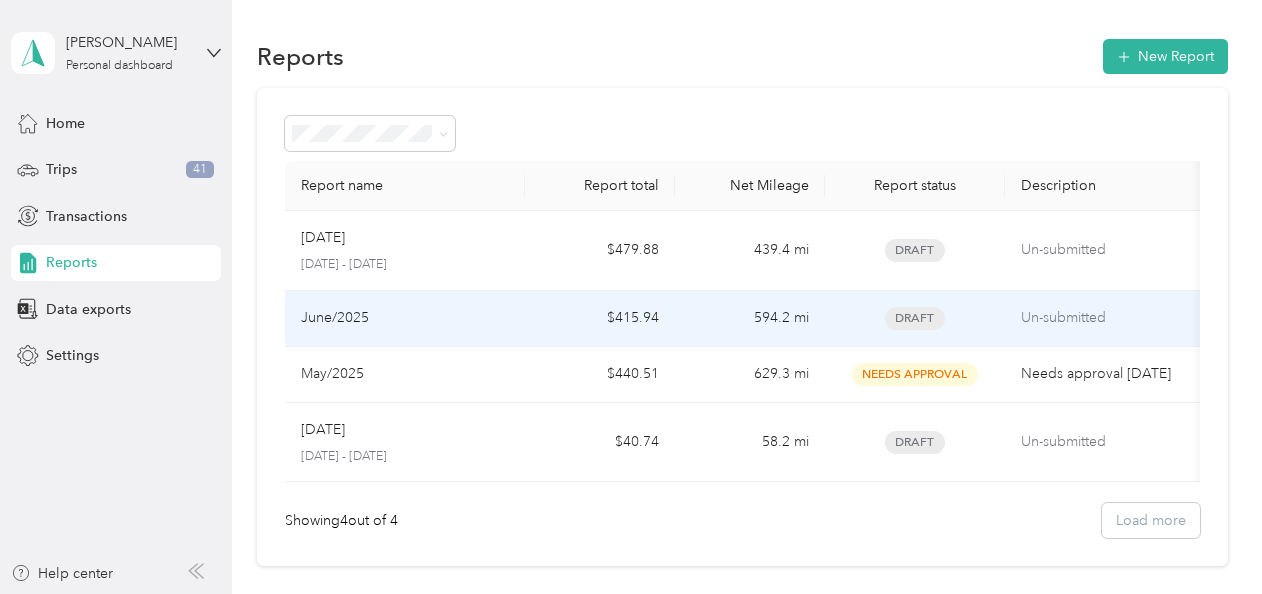click on "$415.94" at bounding box center [600, 319] 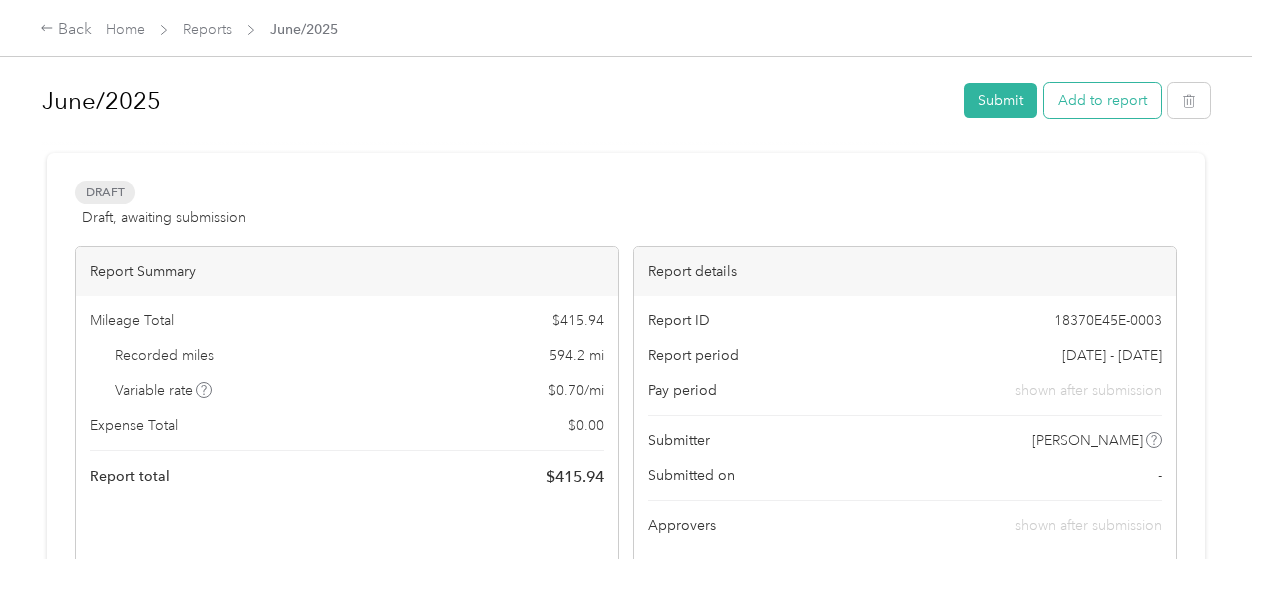 click on "Add to report" at bounding box center [1102, 100] 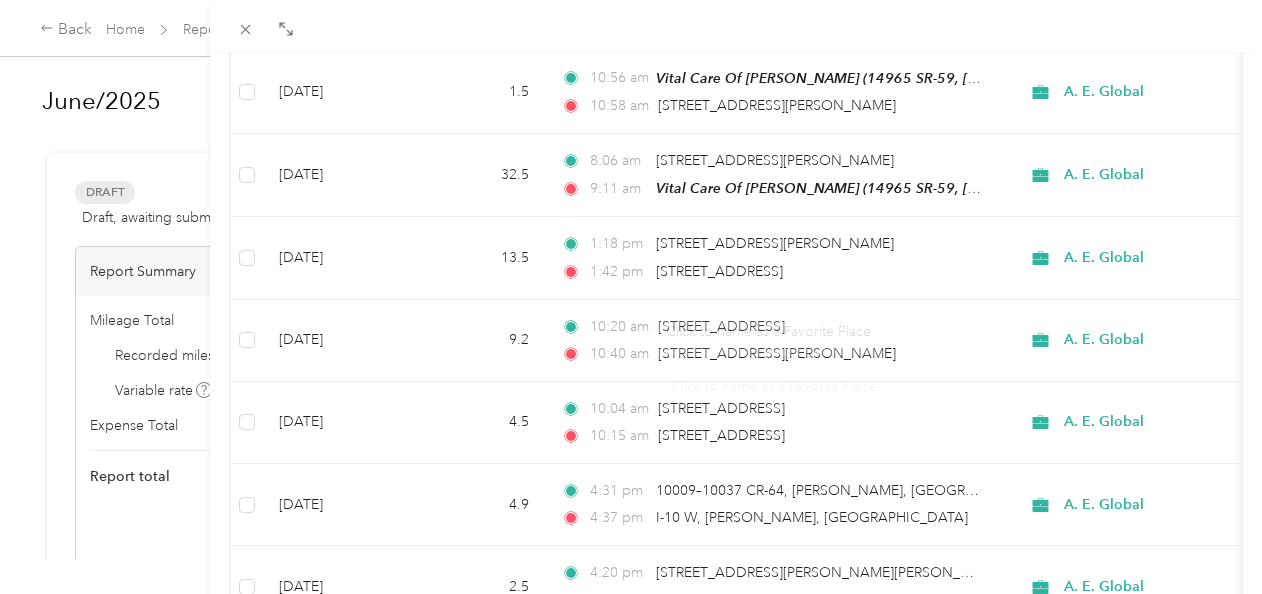 scroll, scrollTop: 1906, scrollLeft: 0, axis: vertical 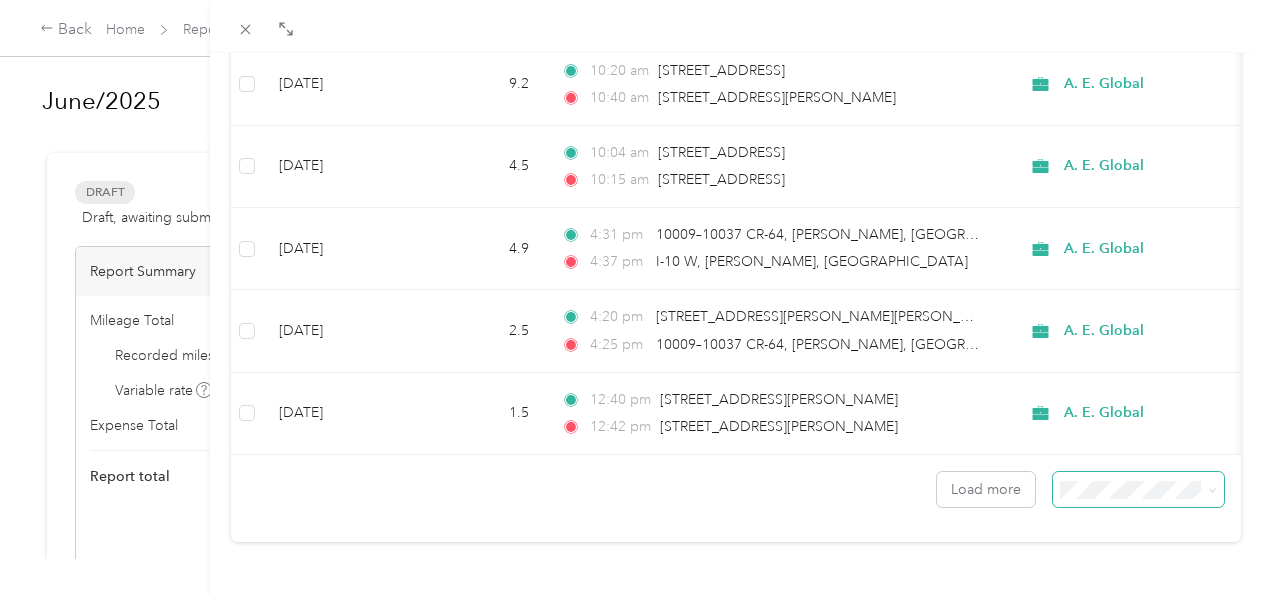click at bounding box center (1138, 489) 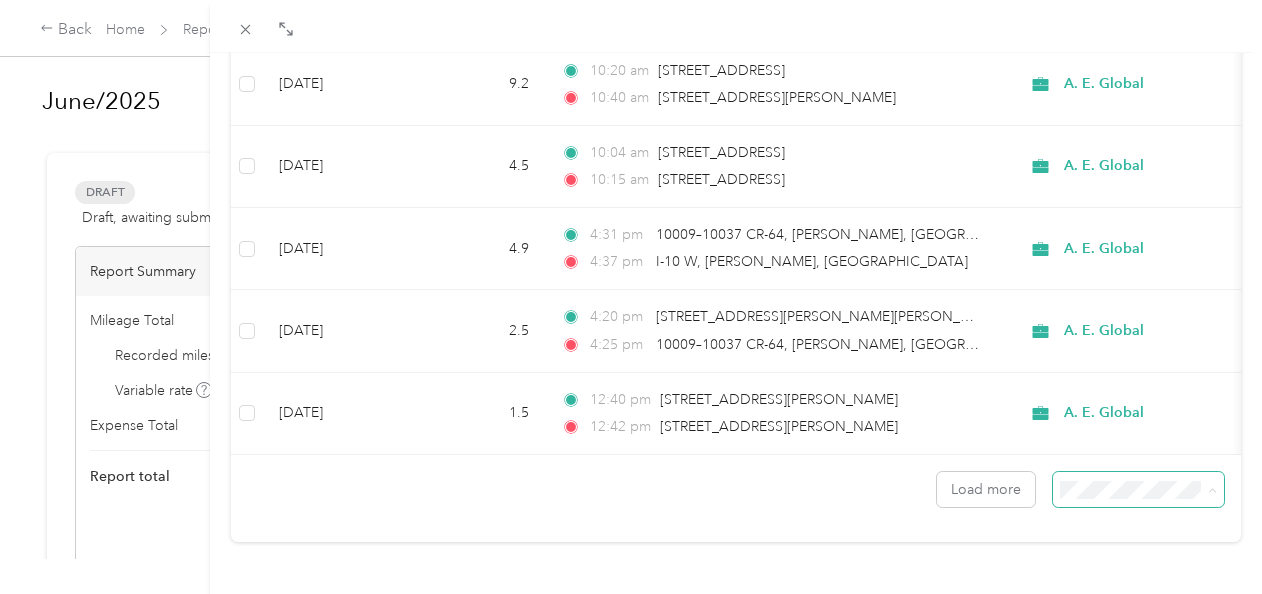 click on "100 per load" at bounding box center [1093, 436] 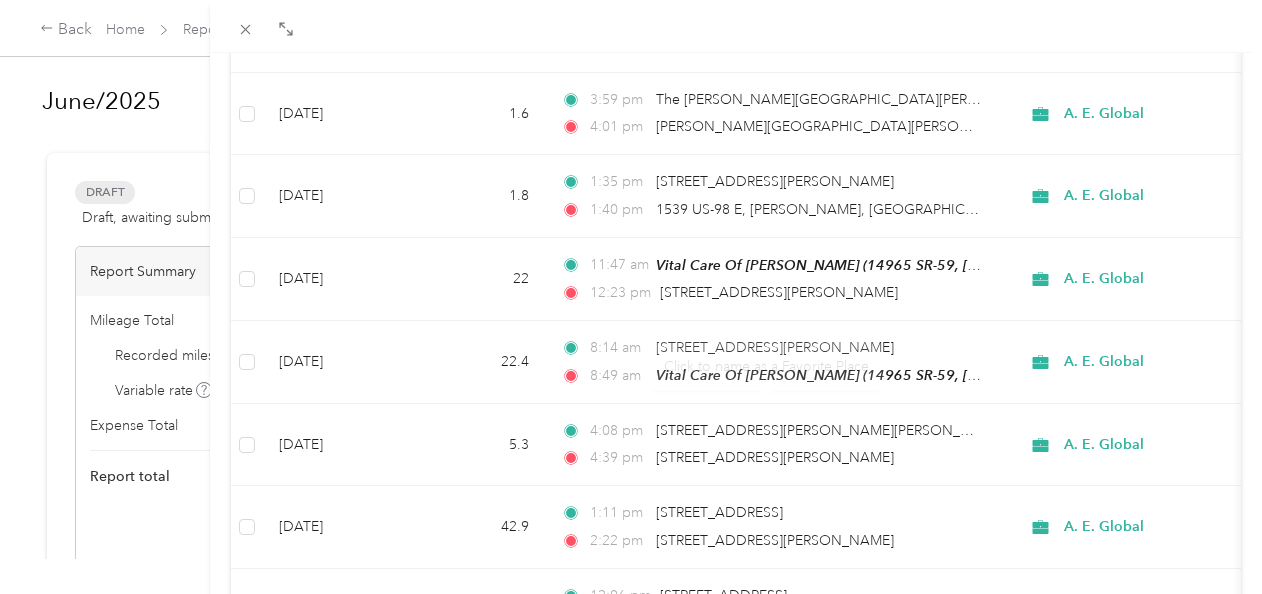 scroll, scrollTop: 0, scrollLeft: 0, axis: both 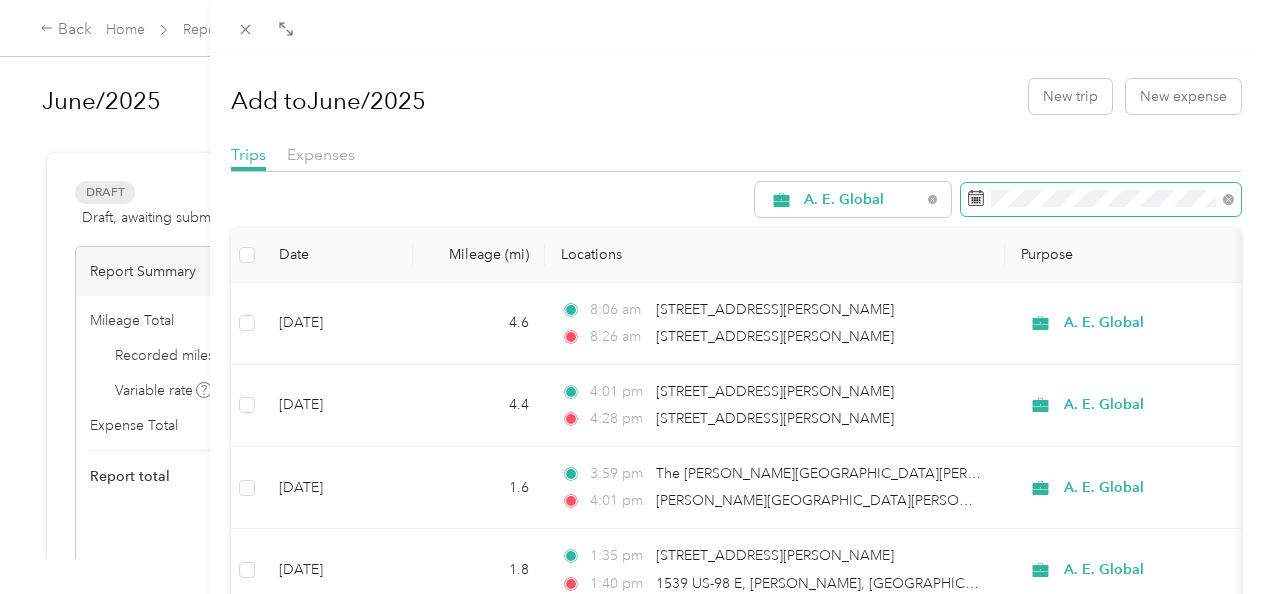 click 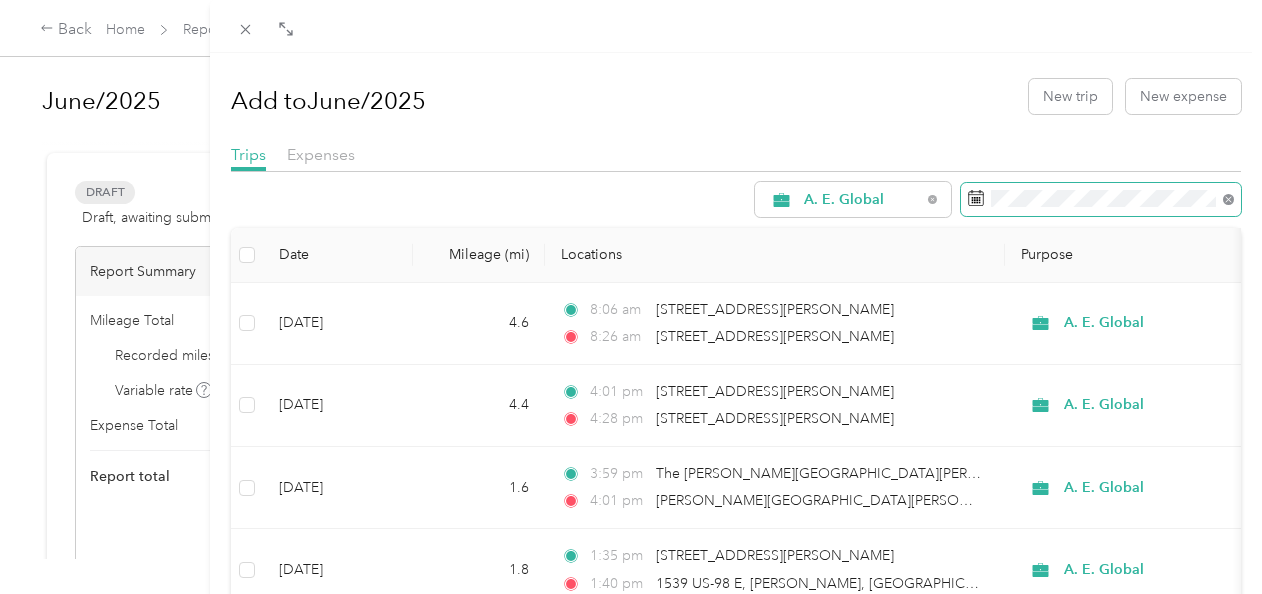 click 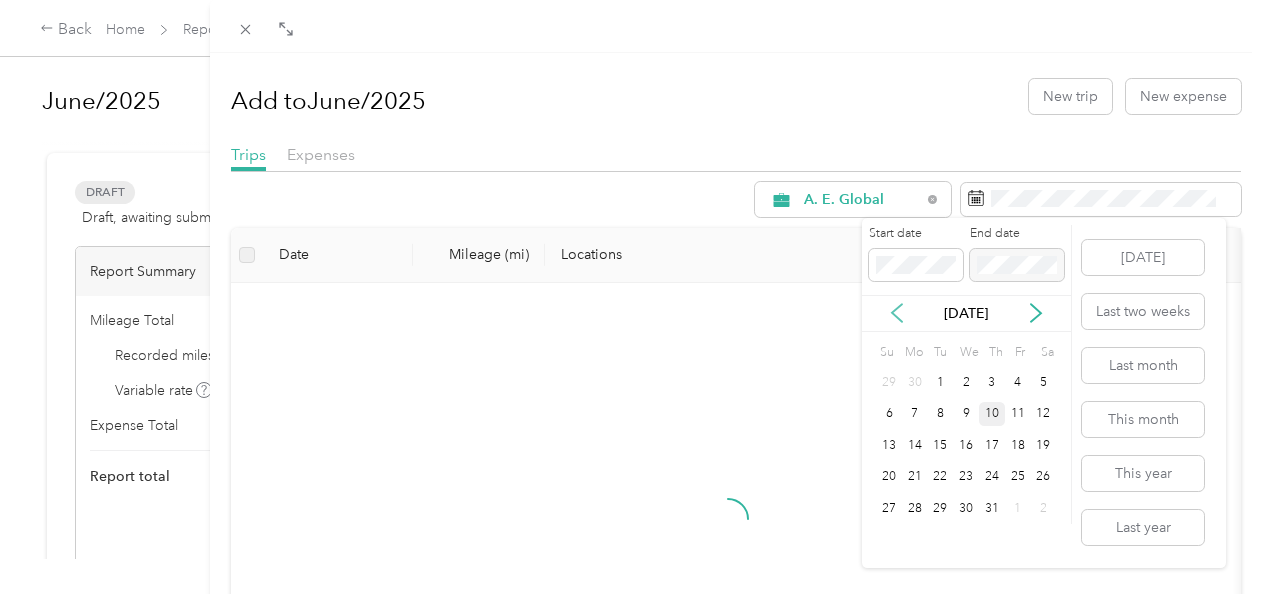 click 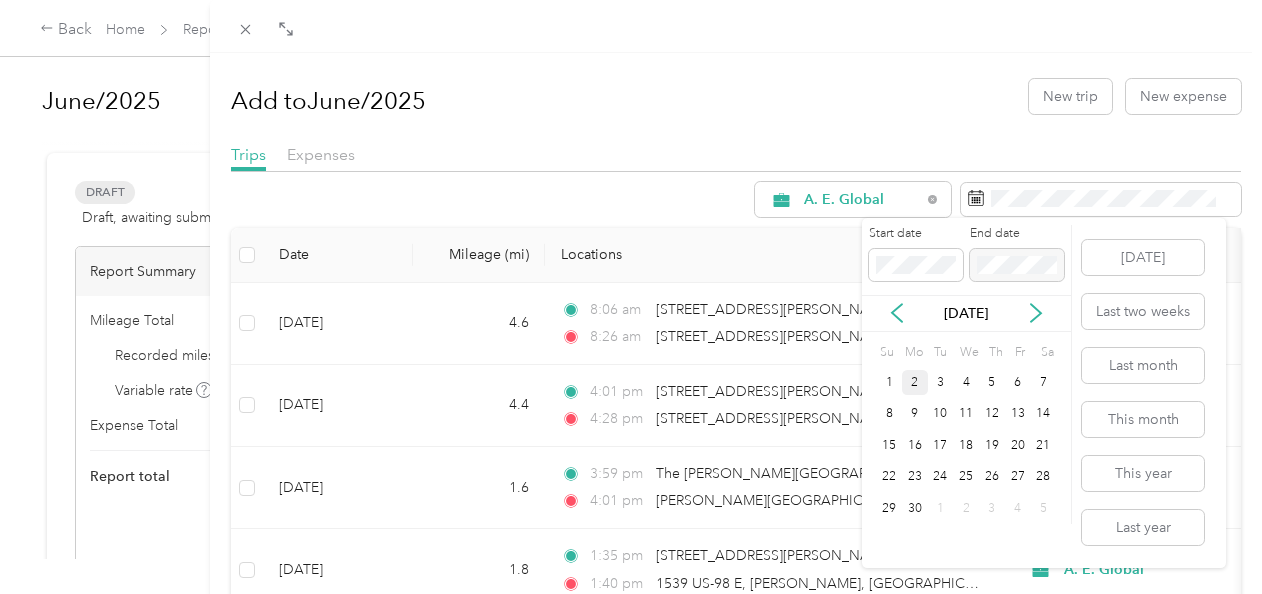 click on "2" at bounding box center [915, 382] 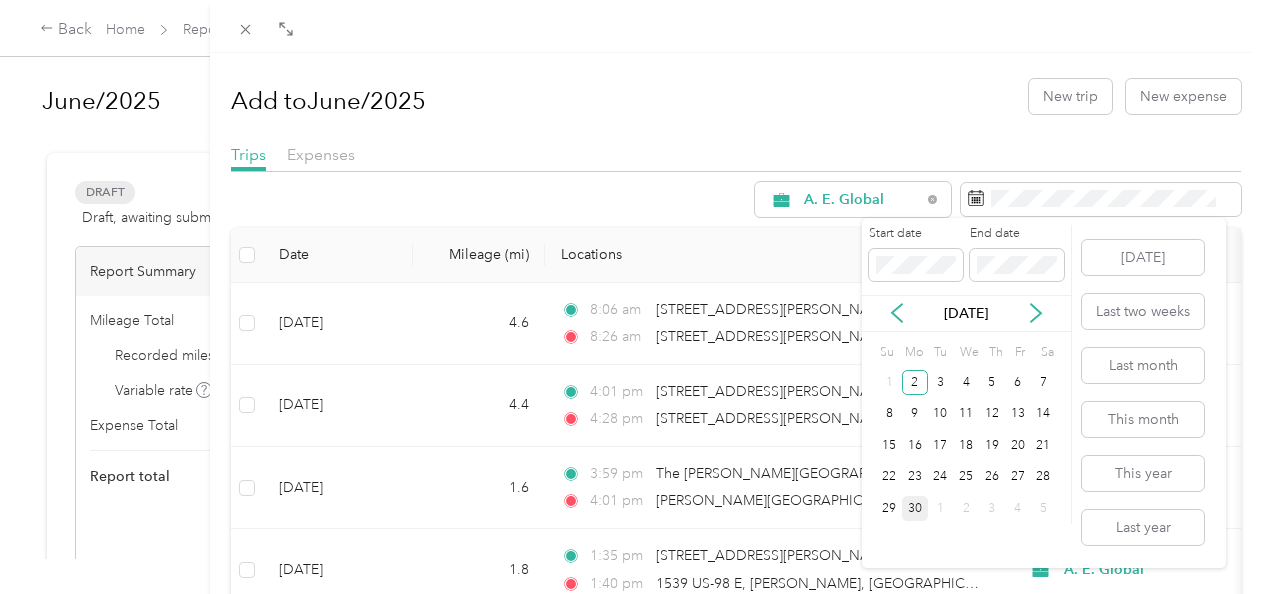 click on "30" at bounding box center [915, 508] 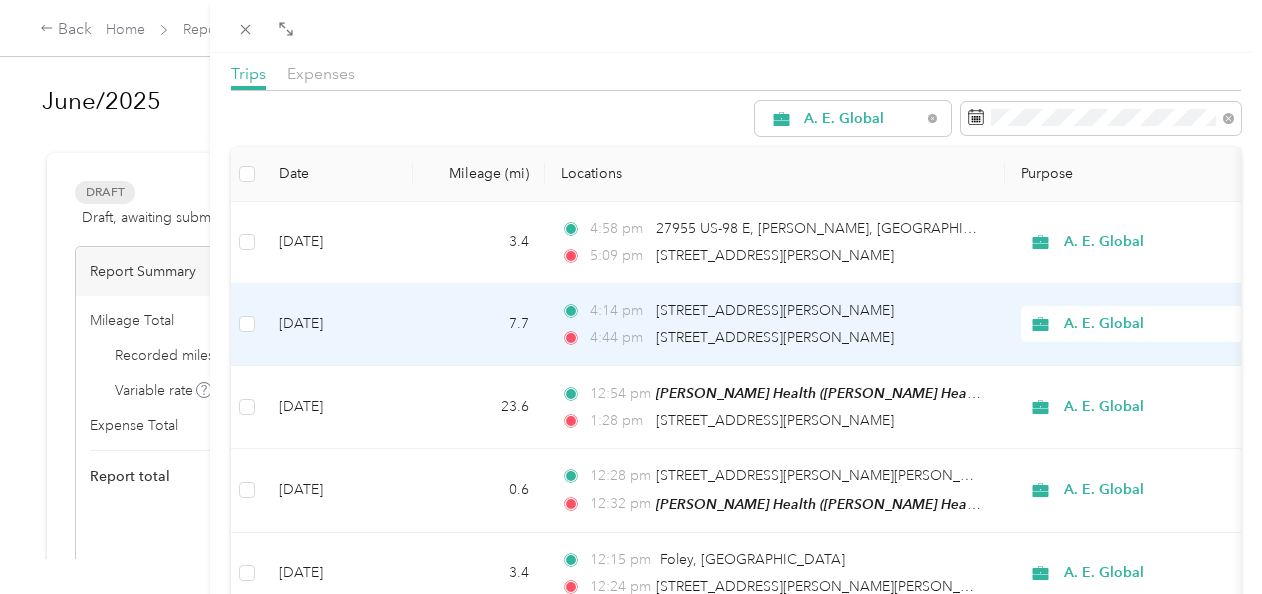 scroll, scrollTop: 431, scrollLeft: 0, axis: vertical 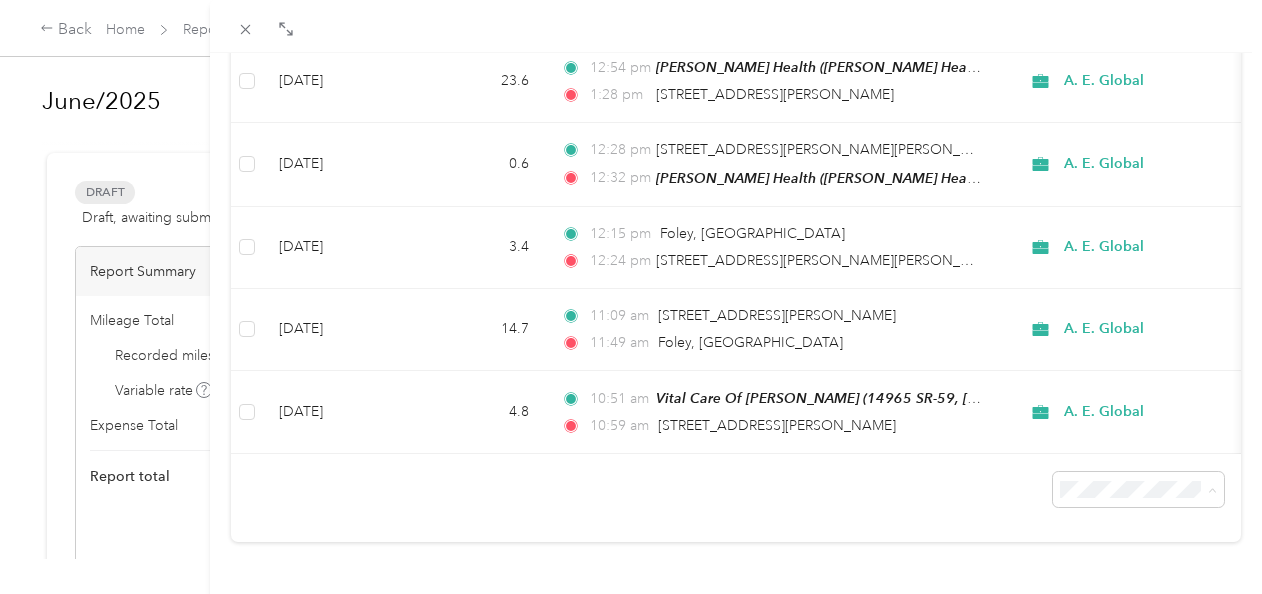click on "100 per load" at bounding box center [1093, 437] 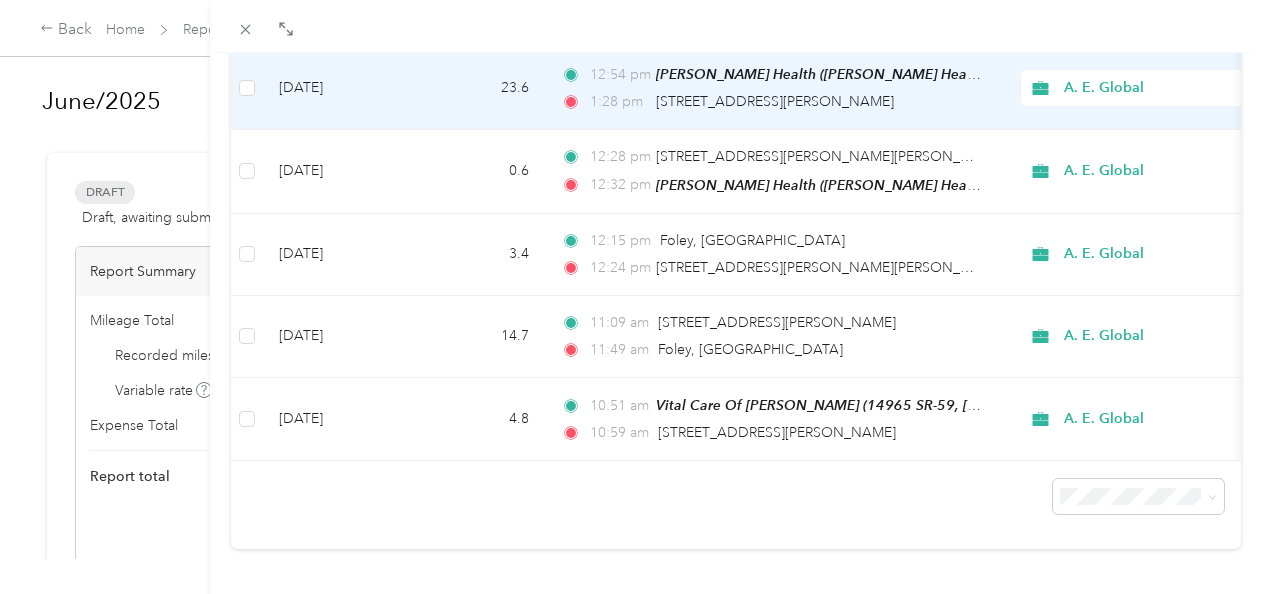 scroll, scrollTop: 0, scrollLeft: 0, axis: both 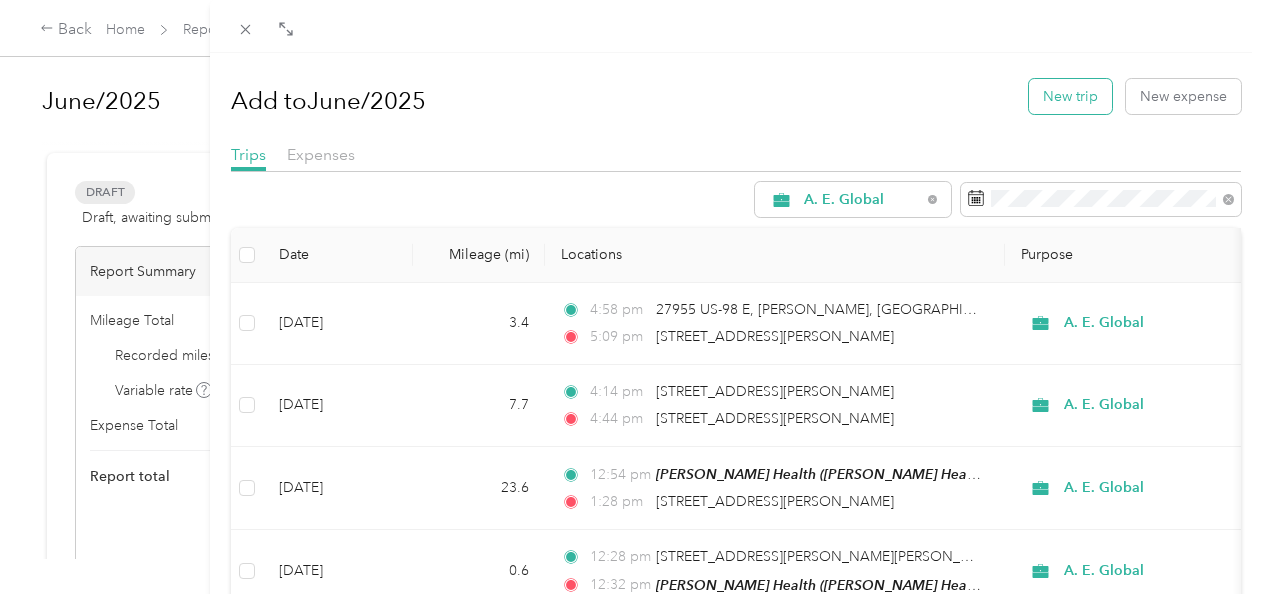 click on "New trip" at bounding box center [1070, 96] 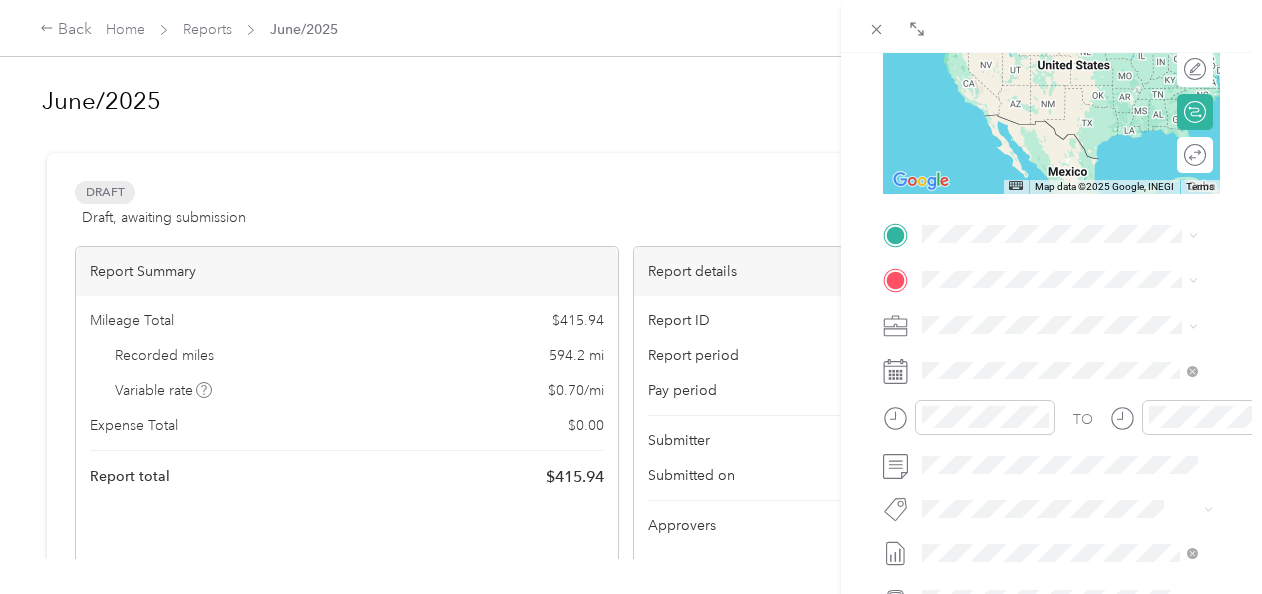scroll, scrollTop: 304, scrollLeft: 0, axis: vertical 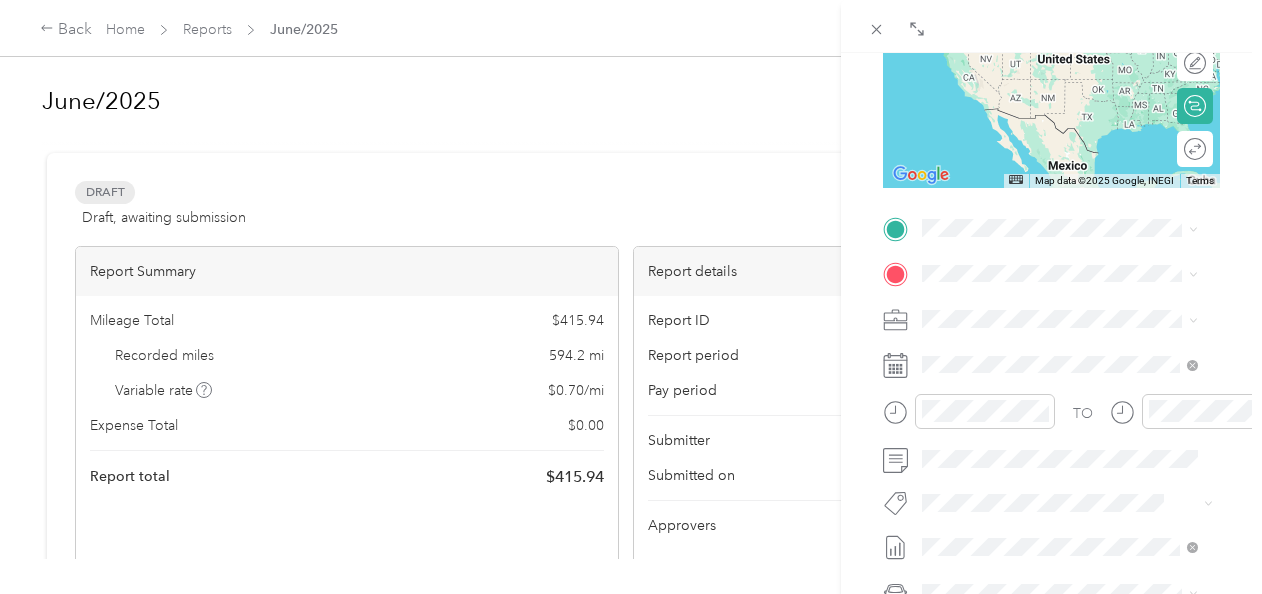 click 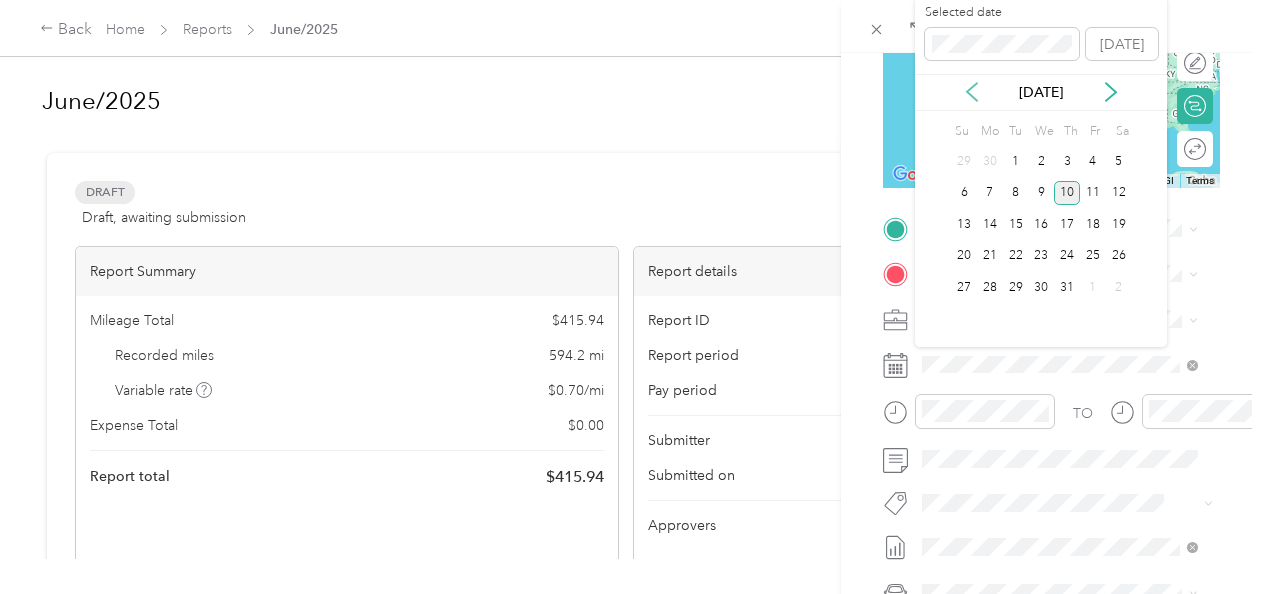 click 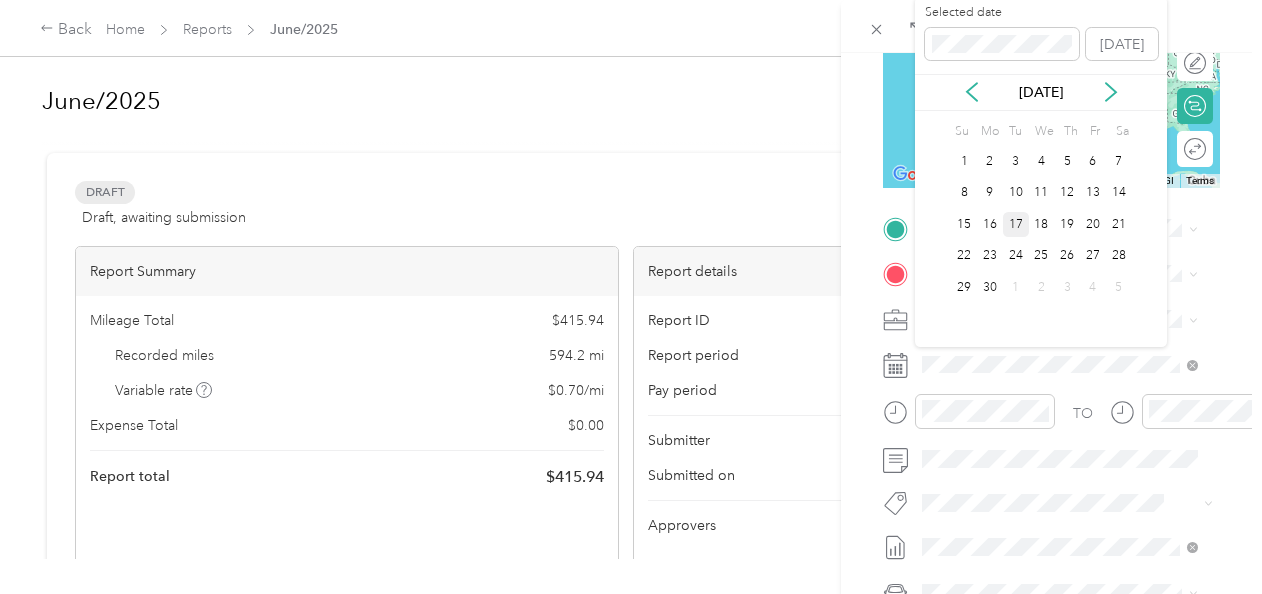 click on "17" at bounding box center (1016, 224) 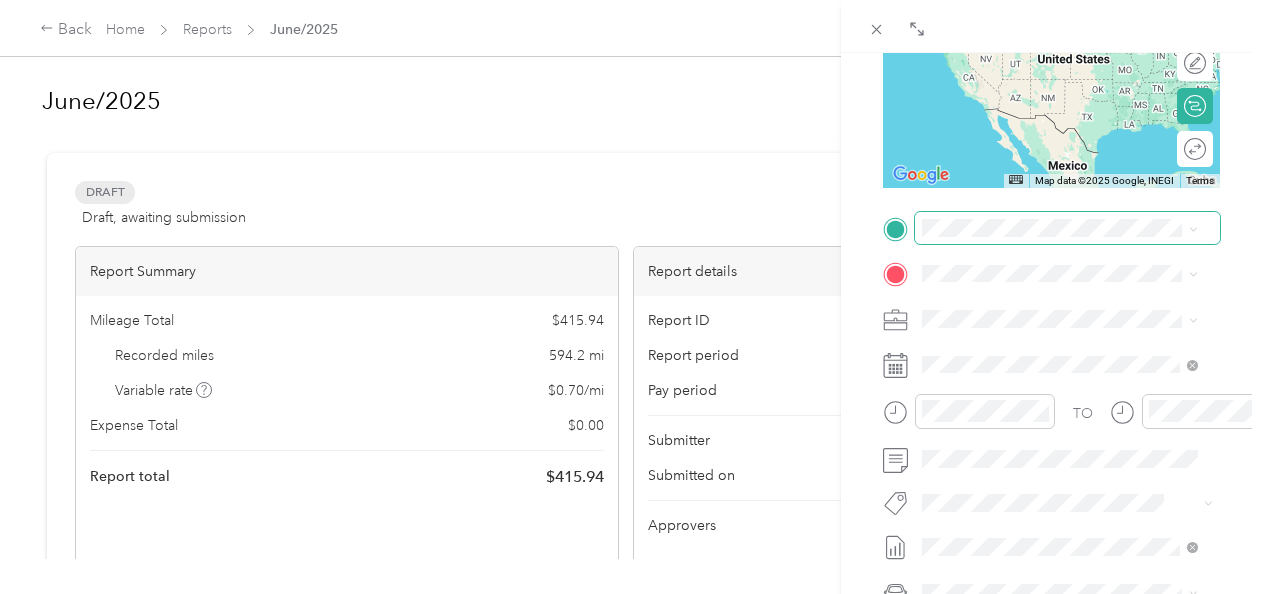 click at bounding box center [1067, 228] 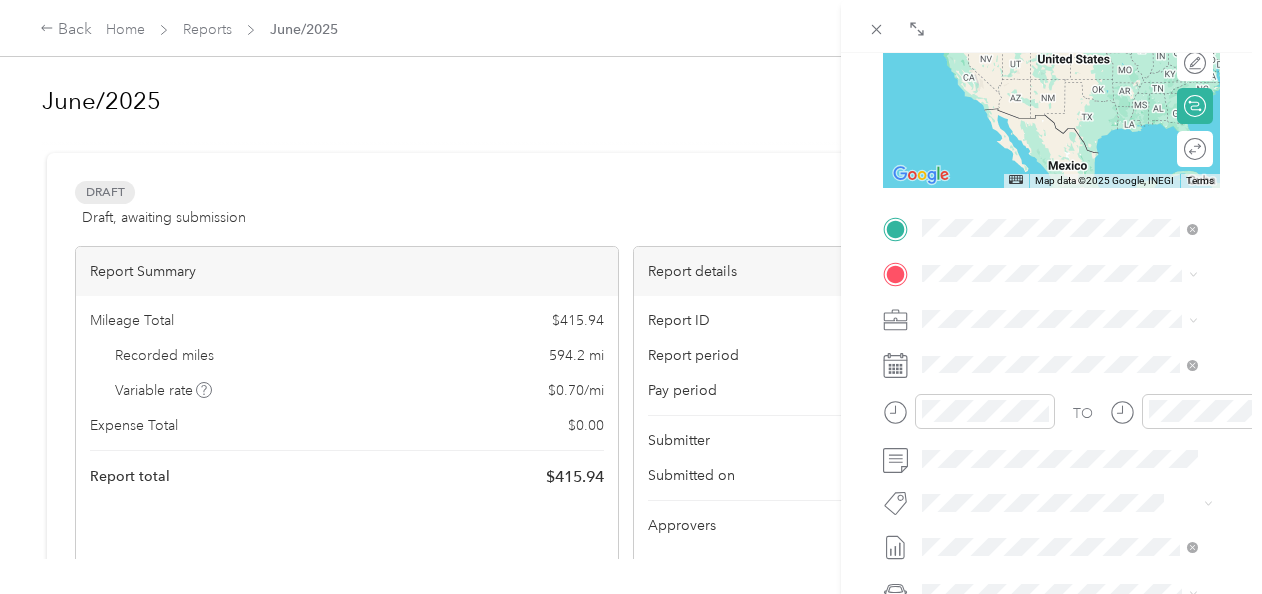click on "8087 Irwin Loop
Daphne, Alabama 36526, United States" at bounding box center [1075, 308] 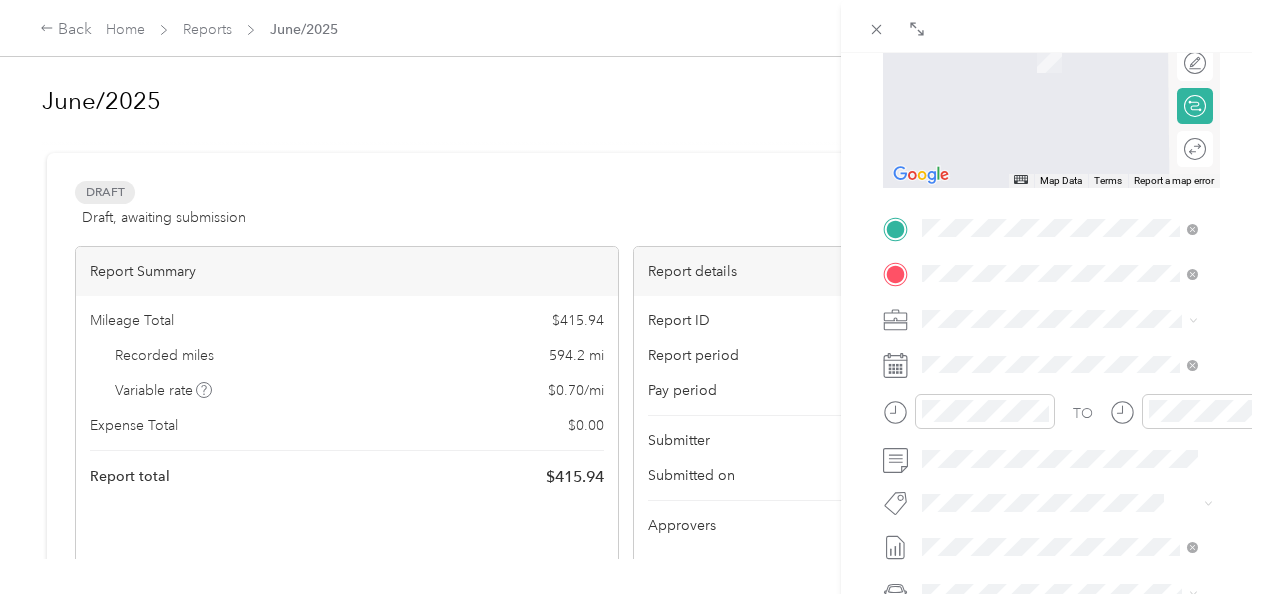 click on "Baldwin Health, 1613 N McKenzie St, Foley, AL  36535, United States , 36535, Foley, AL, United States" at bounding box center [1071, 396] 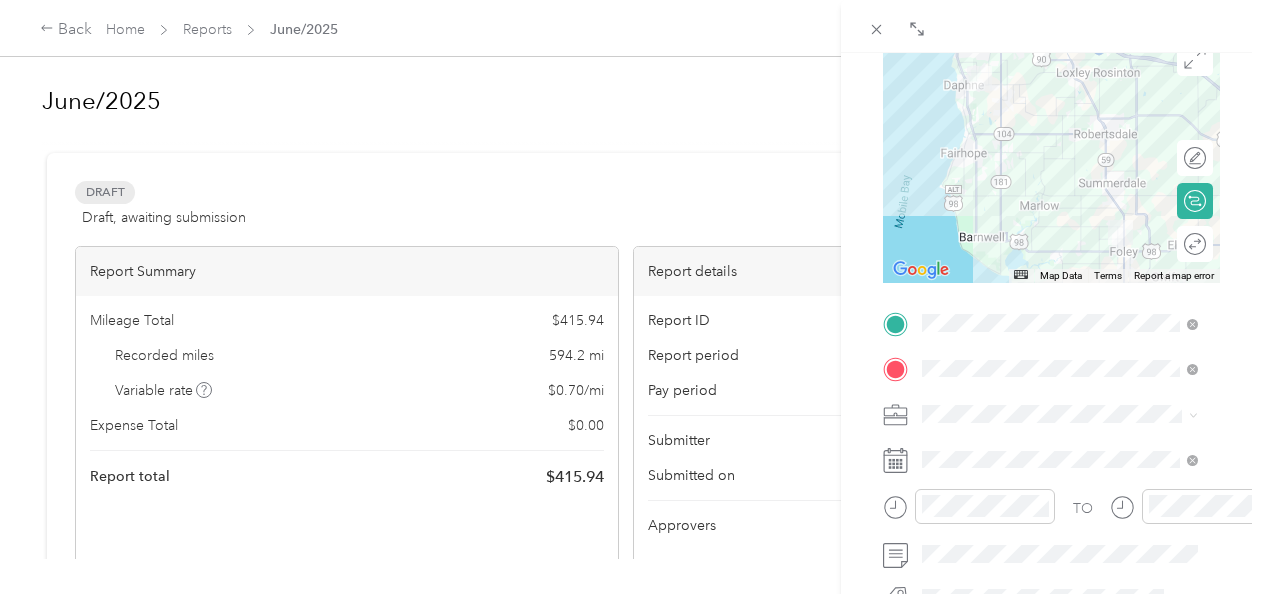scroll, scrollTop: 208, scrollLeft: 0, axis: vertical 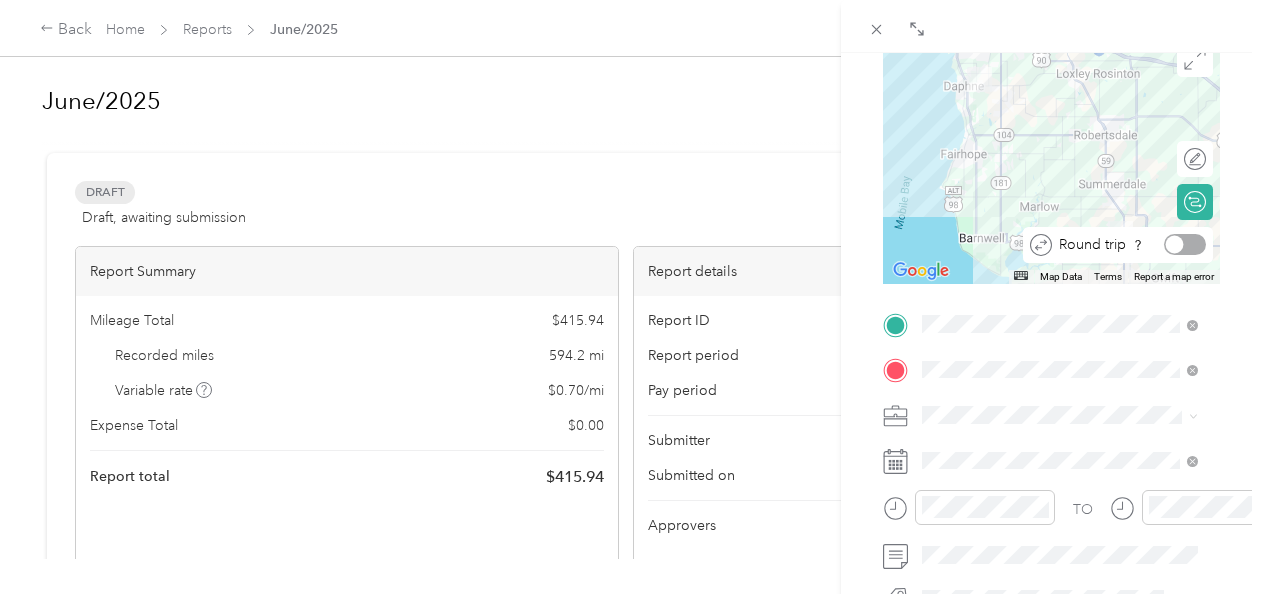 click at bounding box center (1185, 244) 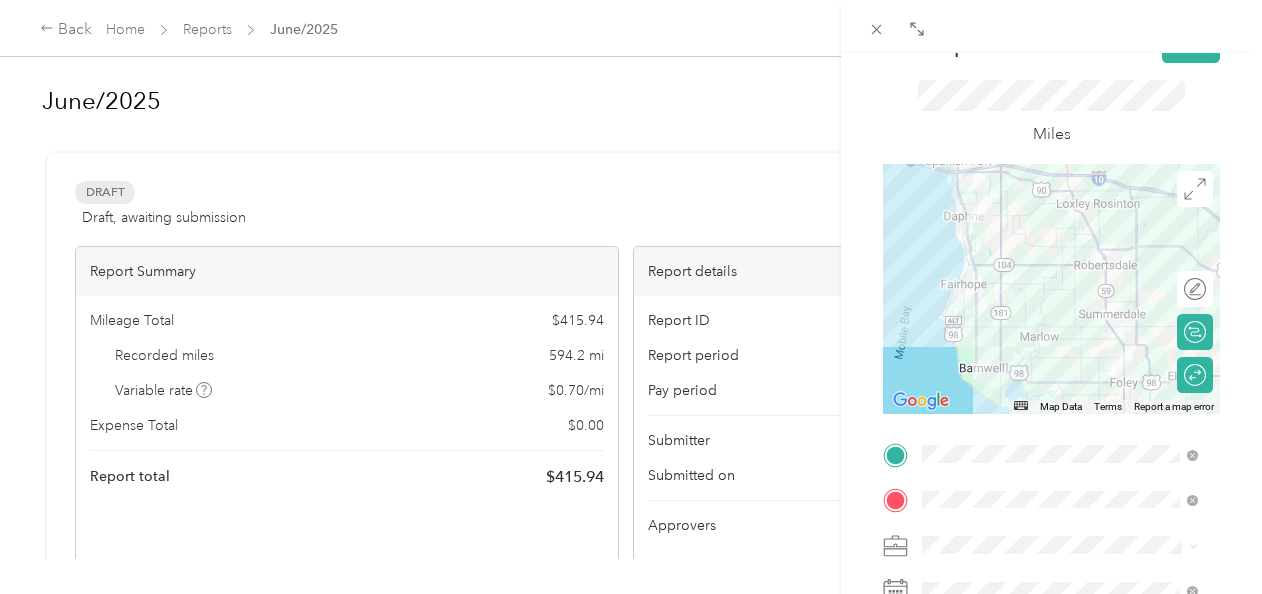 scroll, scrollTop: 0, scrollLeft: 0, axis: both 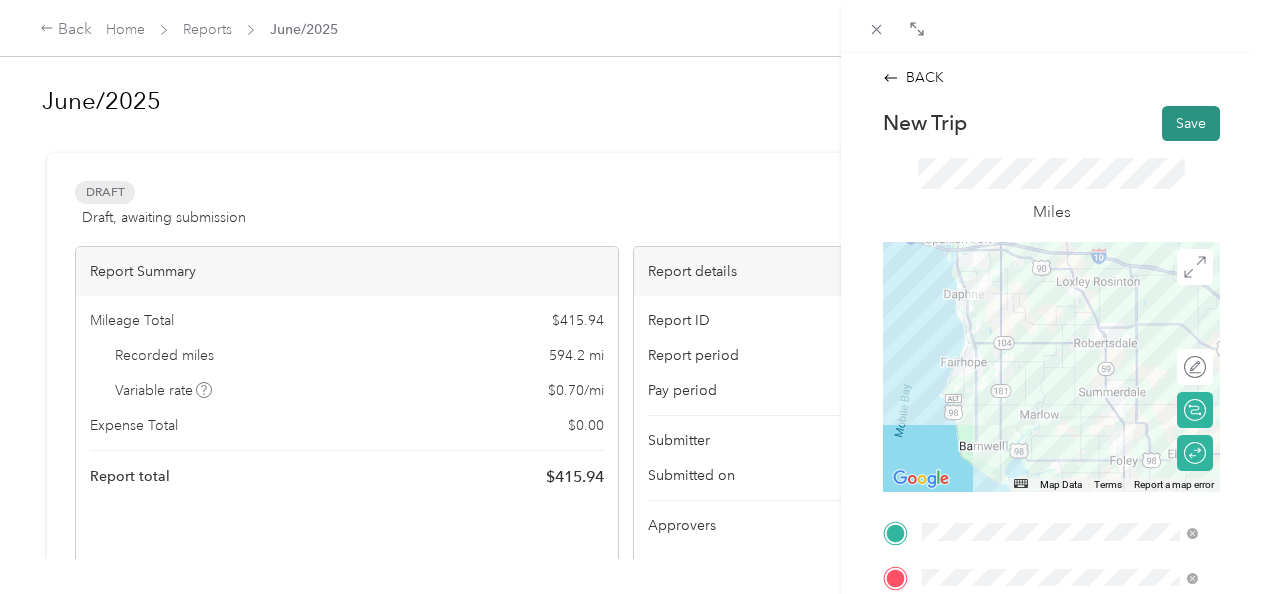 click on "Save" at bounding box center [1191, 123] 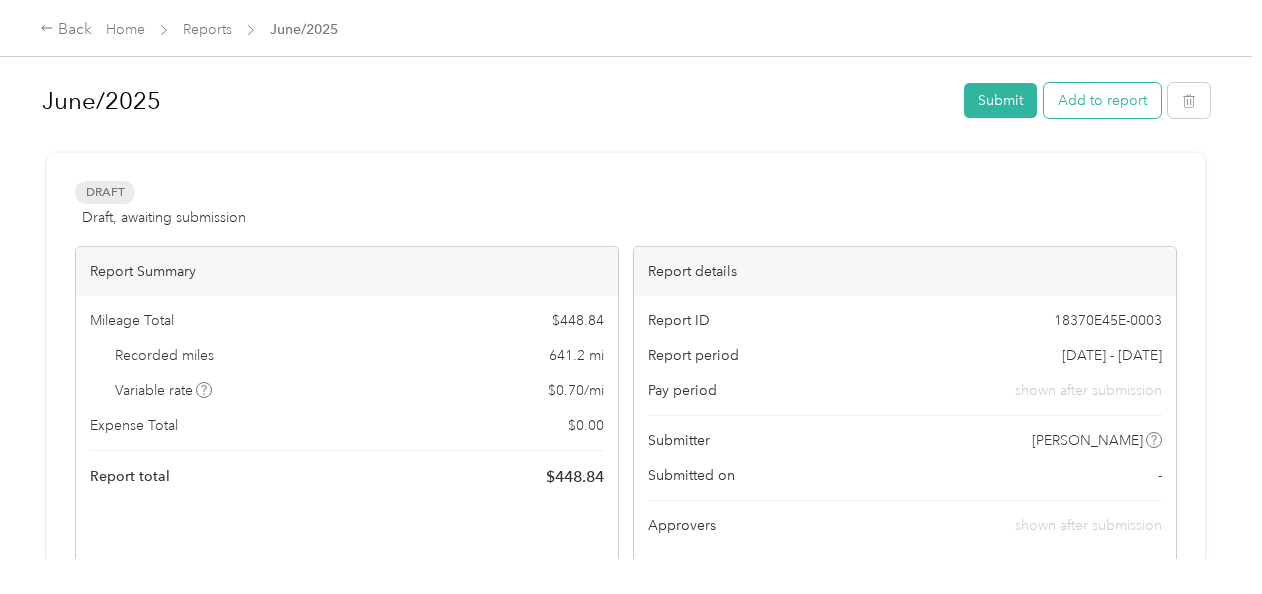 click on "Add to report" at bounding box center [1102, 100] 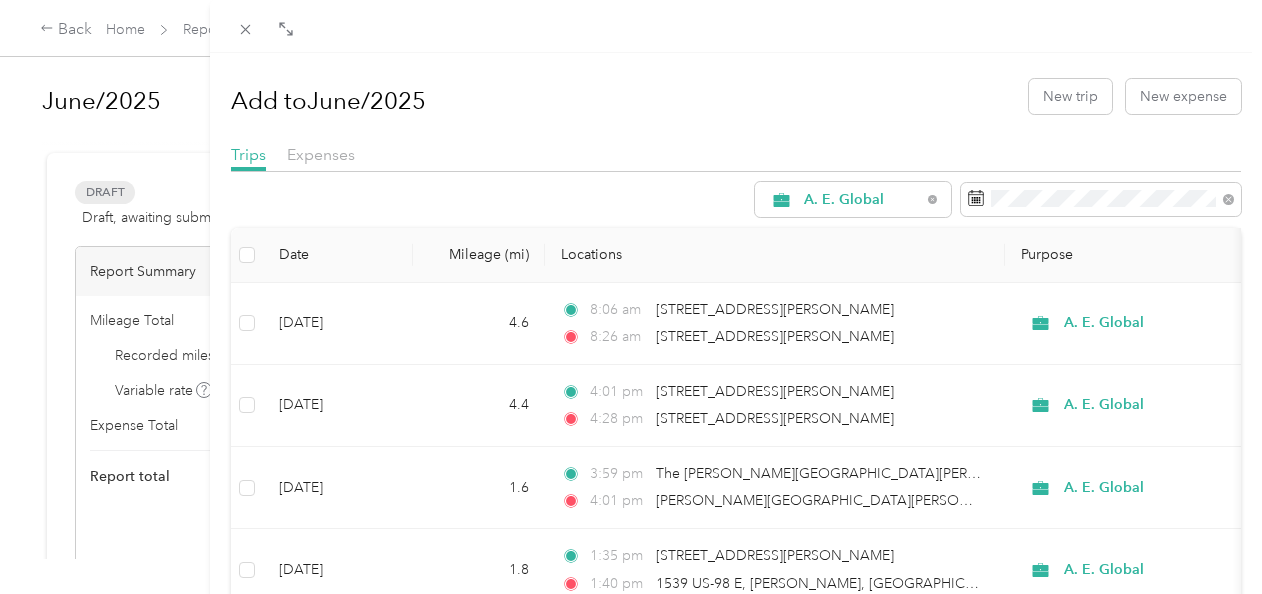 drag, startPoint x: 993, startPoint y: 245, endPoint x: 950, endPoint y: 278, distance: 54.20332 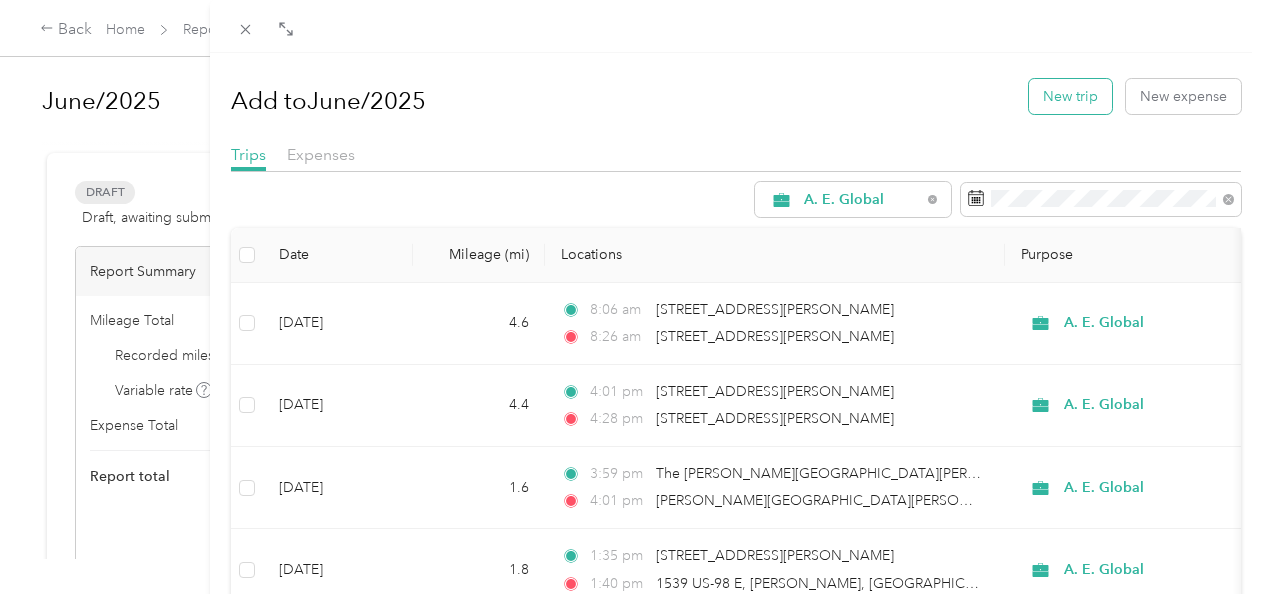 click on "New trip" at bounding box center [1070, 96] 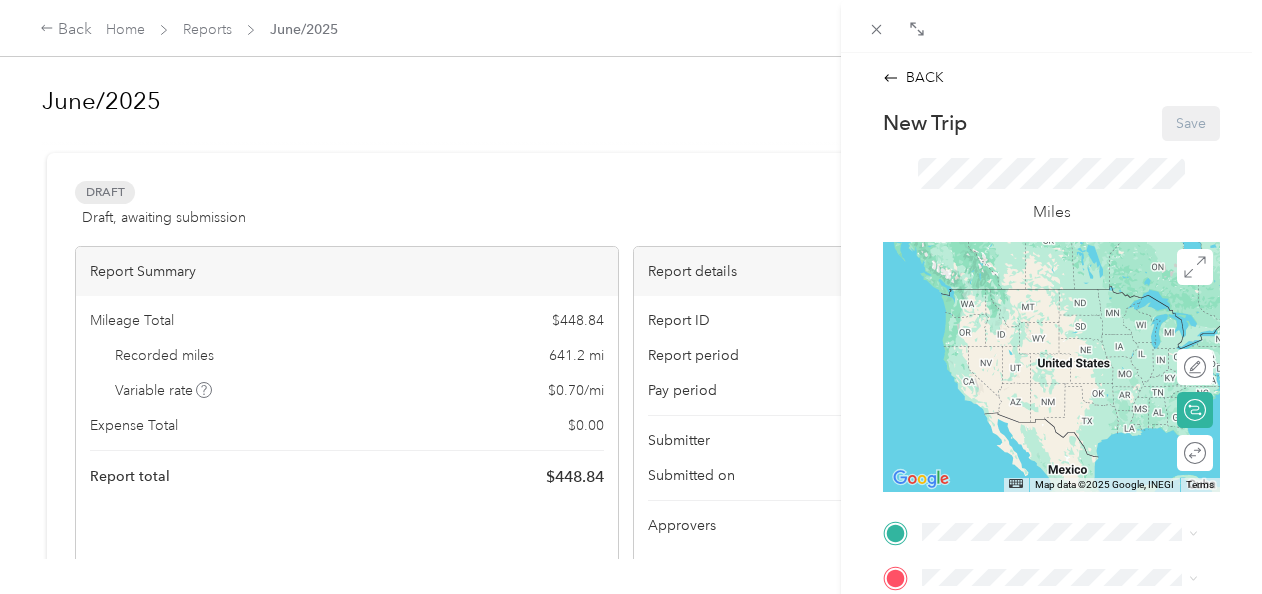 scroll, scrollTop: 64, scrollLeft: 0, axis: vertical 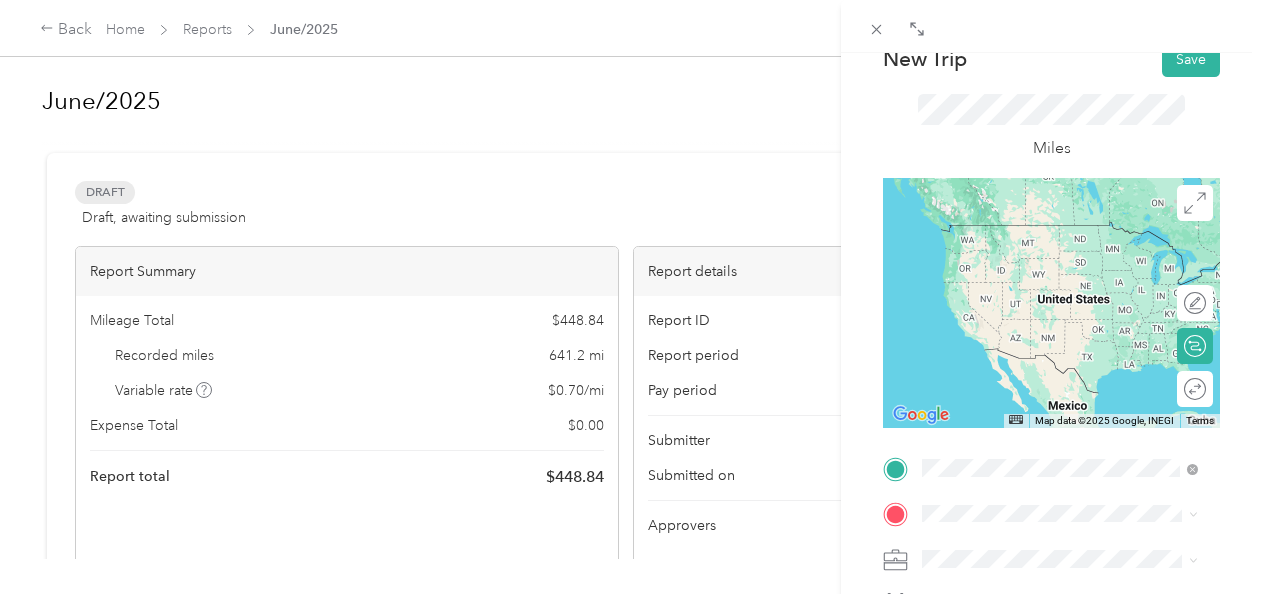 click on "8087 Irwin Loop
Daphne, Alabama 36526, United States" at bounding box center [1075, 236] 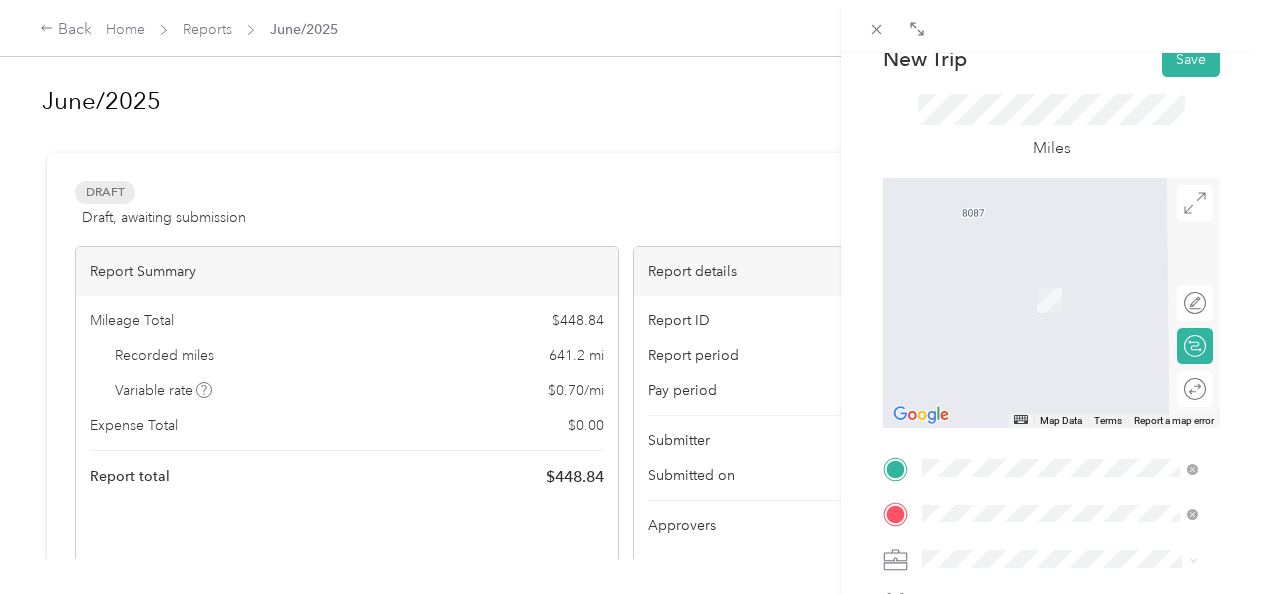 click on "Baldwin Health  Baldwin Health, 1613 N McKenzie St, Foley, AL  36535, United States , 36535, Foley, AL, United States" at bounding box center (1075, 310) 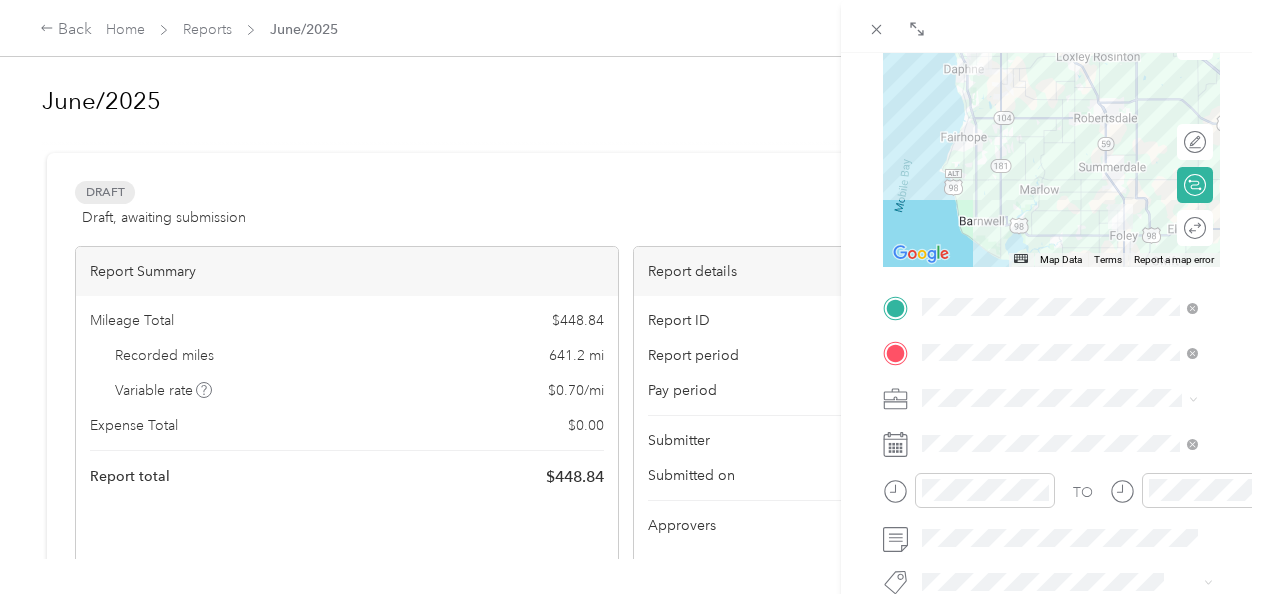 scroll, scrollTop: 226, scrollLeft: 0, axis: vertical 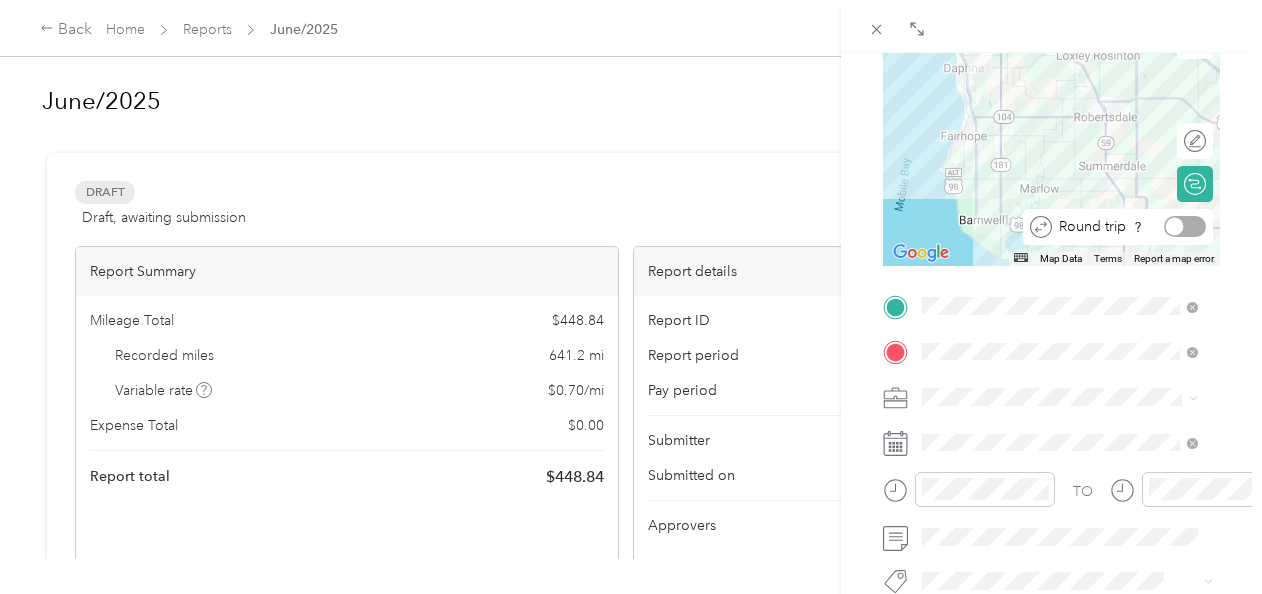 click at bounding box center [1185, 226] 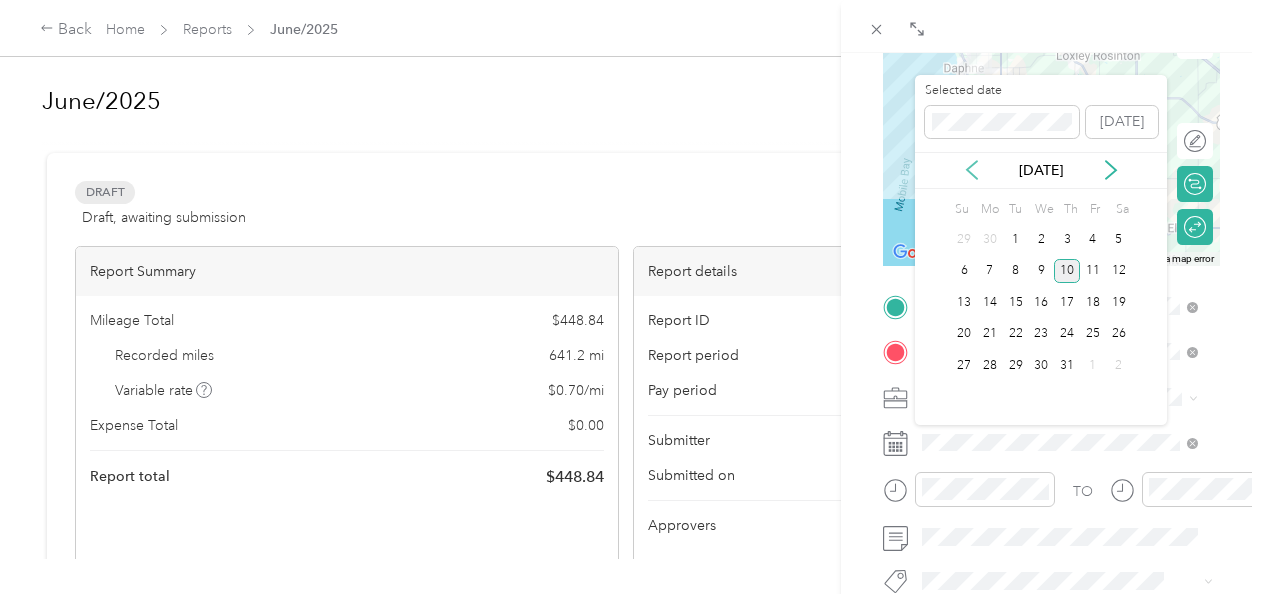 click 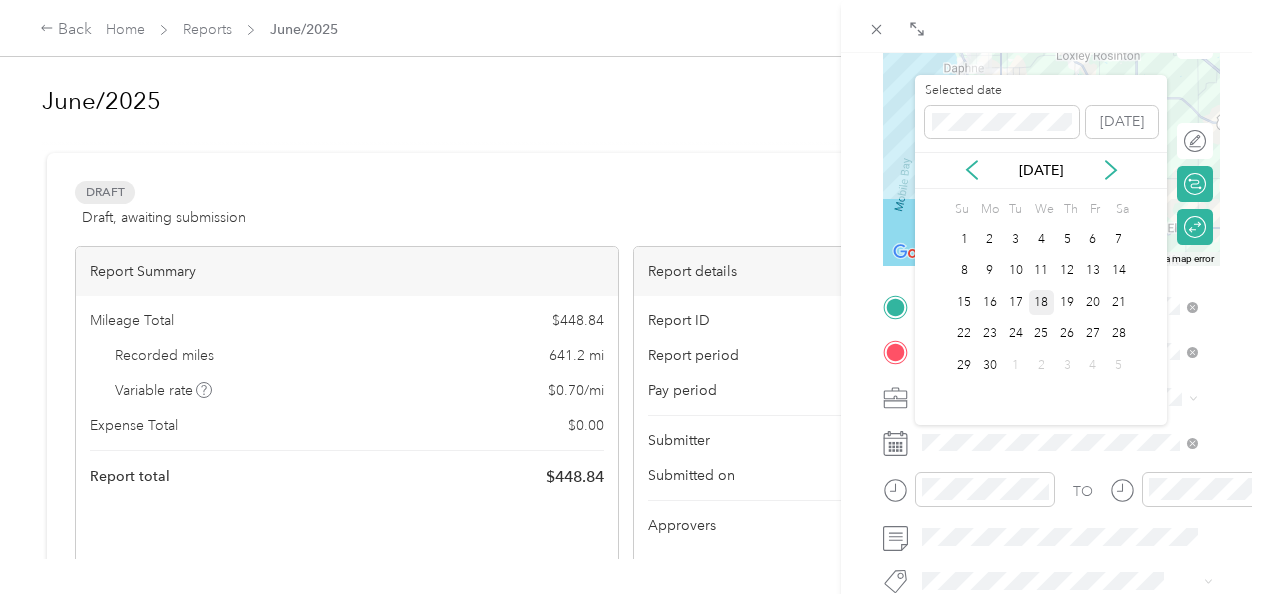 click on "18" at bounding box center (1042, 302) 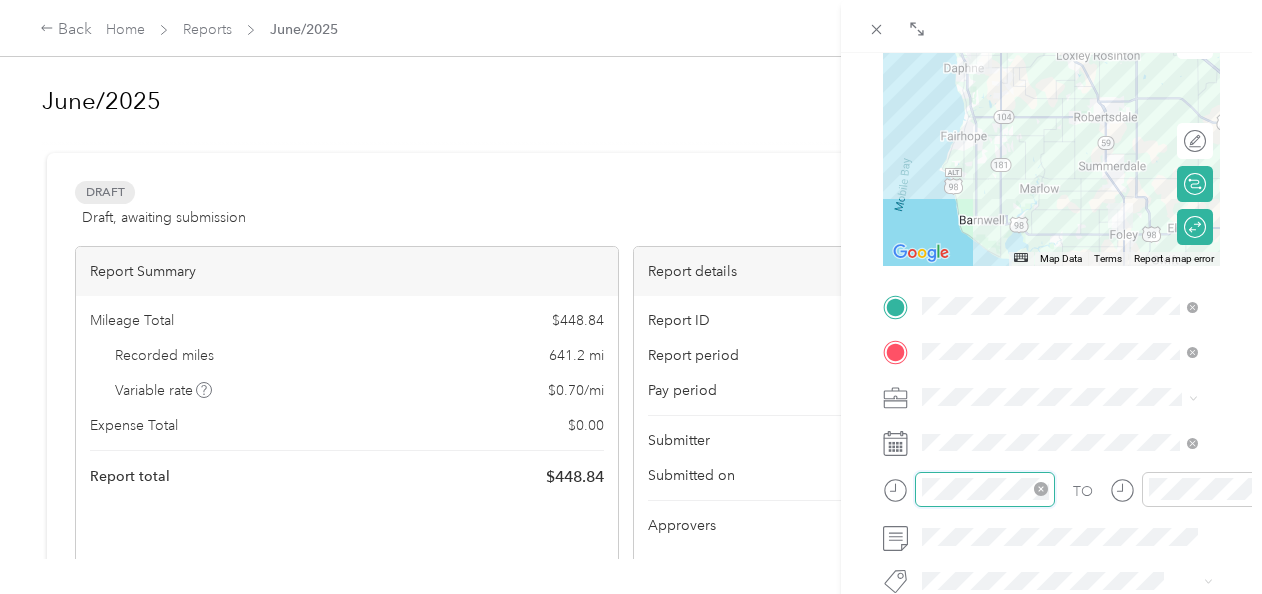 scroll, scrollTop: 120, scrollLeft: 0, axis: vertical 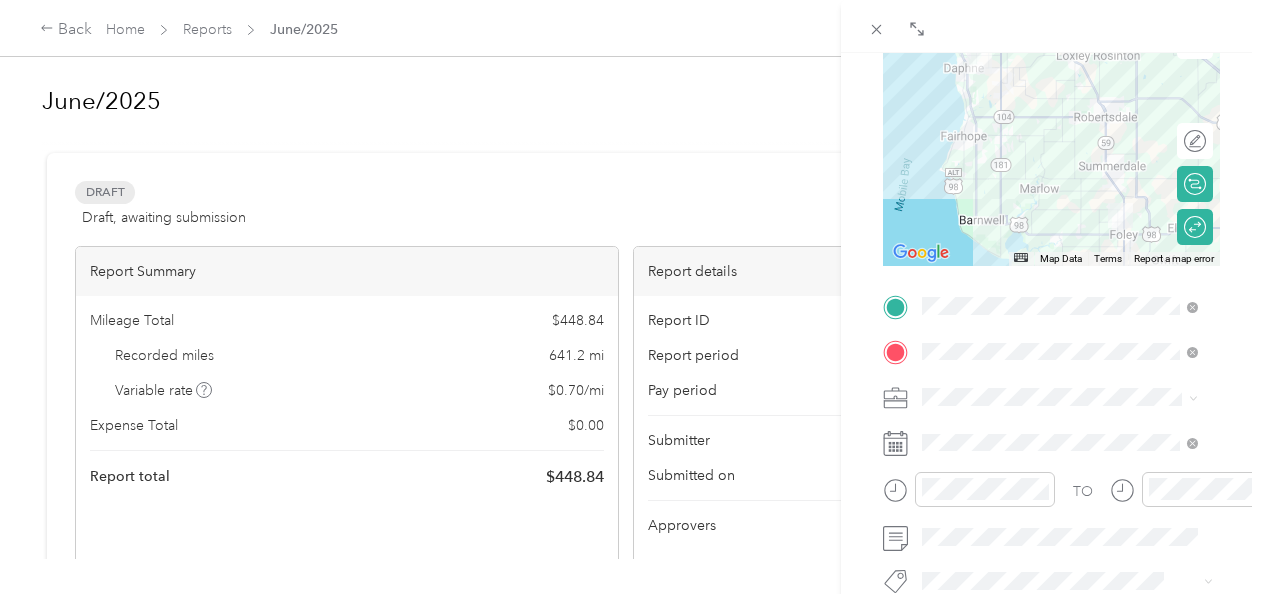 click 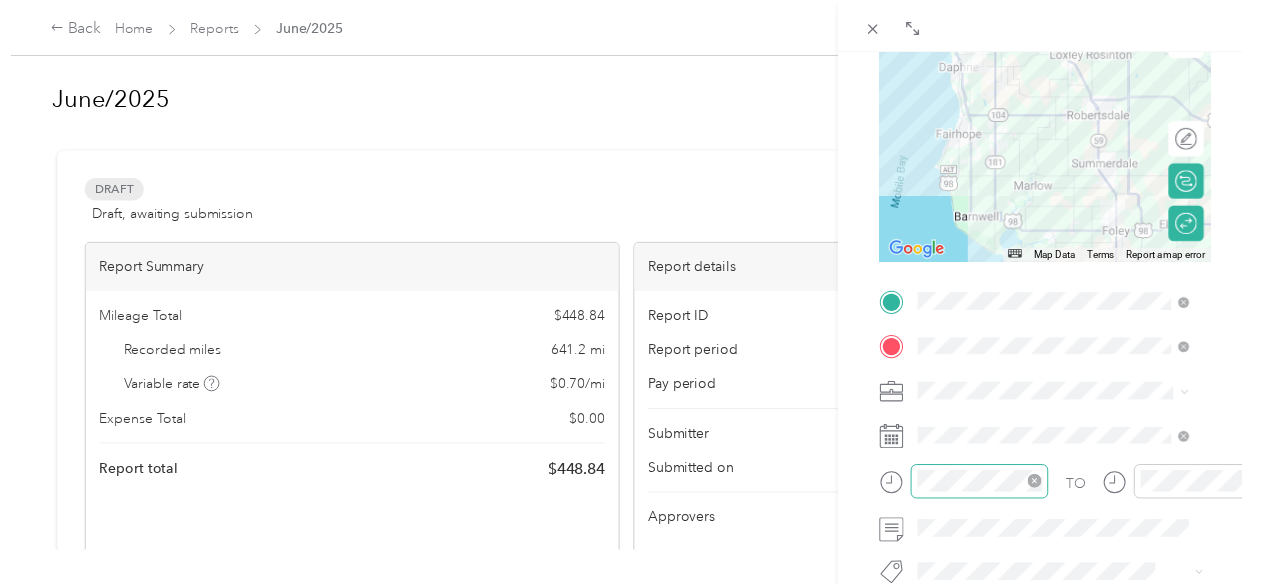 scroll, scrollTop: 484, scrollLeft: 0, axis: vertical 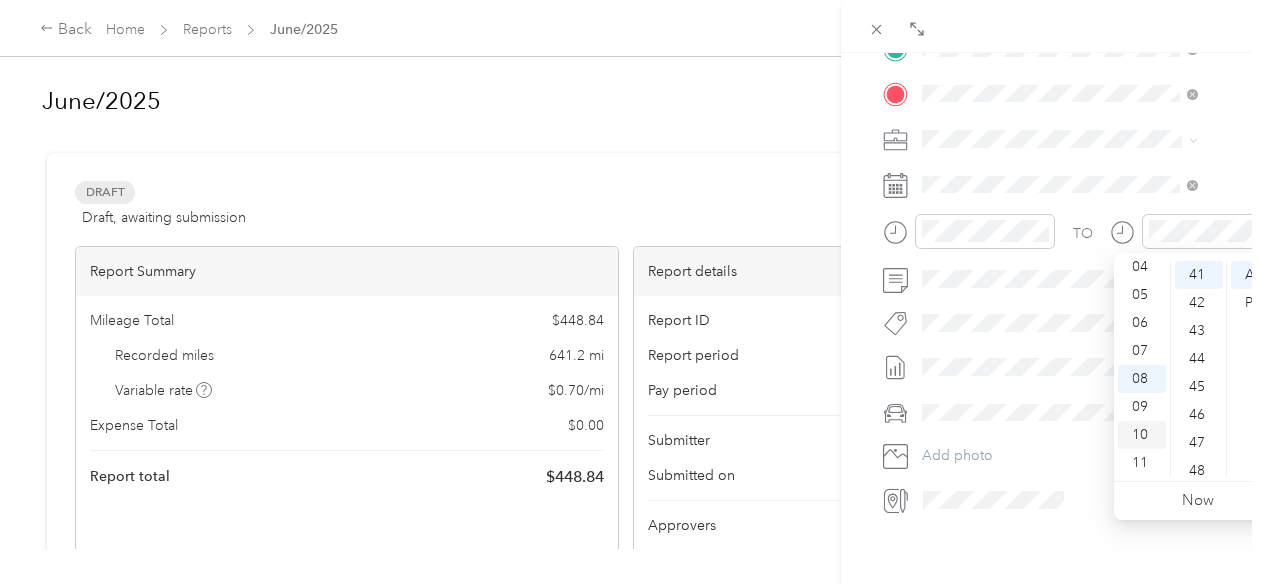 click on "10" at bounding box center (1142, 435) 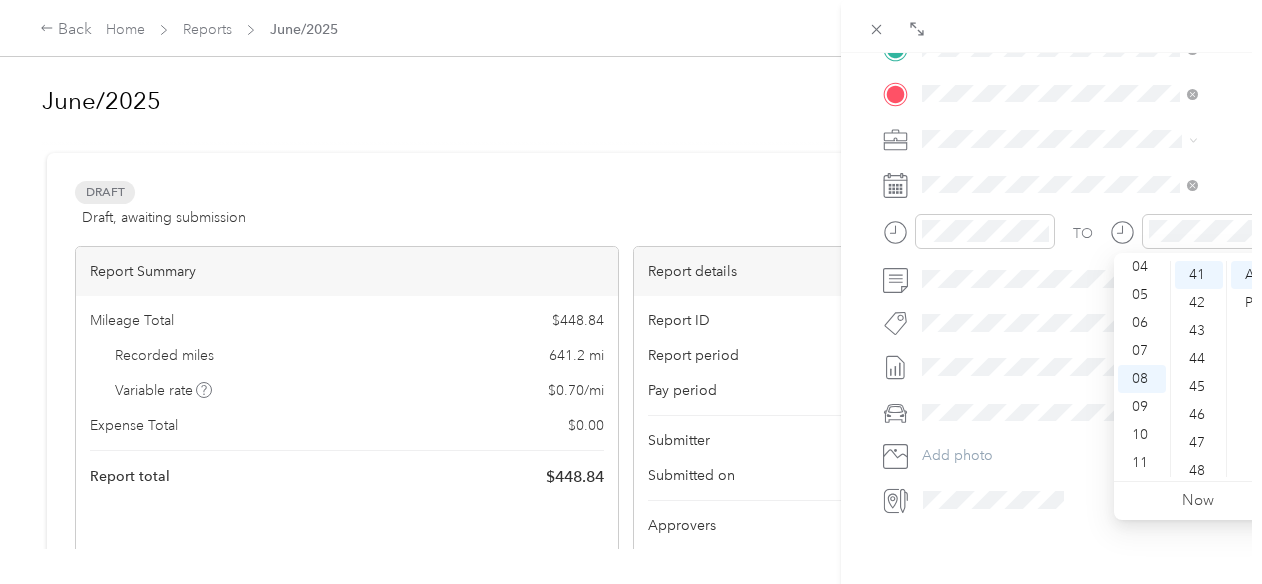 click on "BACK New Trip Save This trip cannot be edited because it is either under review, approved, or paid. Contact your Team Manager to edit it. Miles ← Move left → Move right ↑ Move up ↓ Move down + Zoom in - Zoom out Home Jump left by 75% End Jump right by 75% Page Up Jump up by 75% Page Down Jump down by 75% To navigate, press the arrow keys. Map Data Map data ©2025 Google, INEGI Map data ©2025 Google, INEGI 10 km  Click to toggle between metric and imperial units Terms Report a map error Edit route Calculate route Round trip TO Add photo" at bounding box center (631, 292) 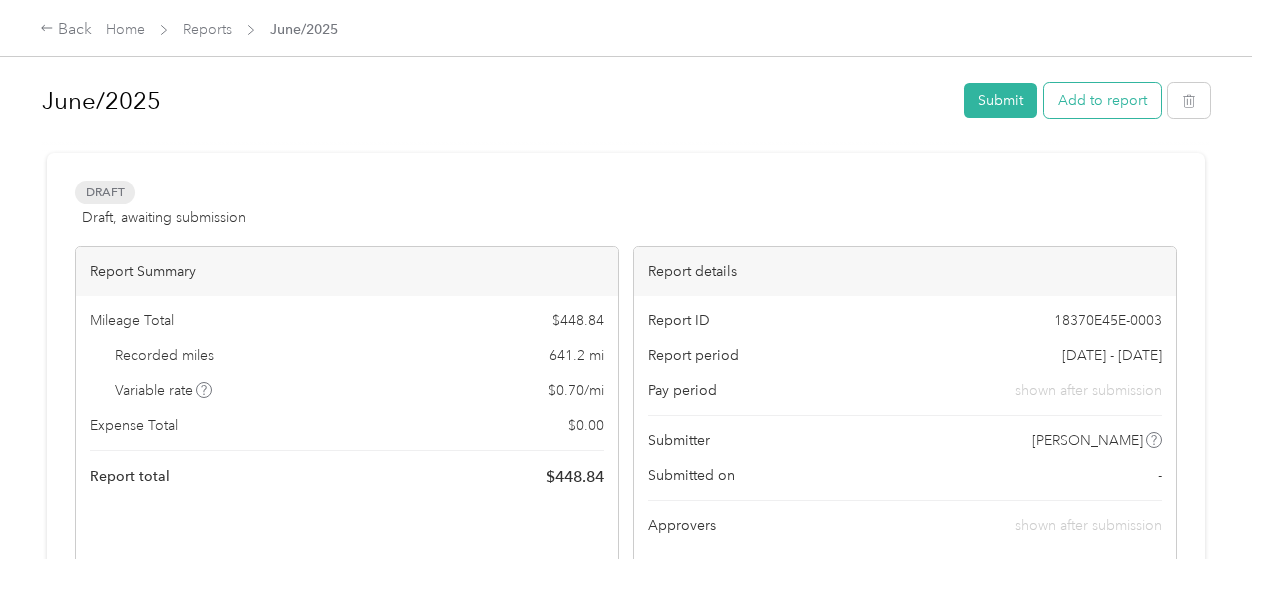click on "Add to report" at bounding box center [1102, 100] 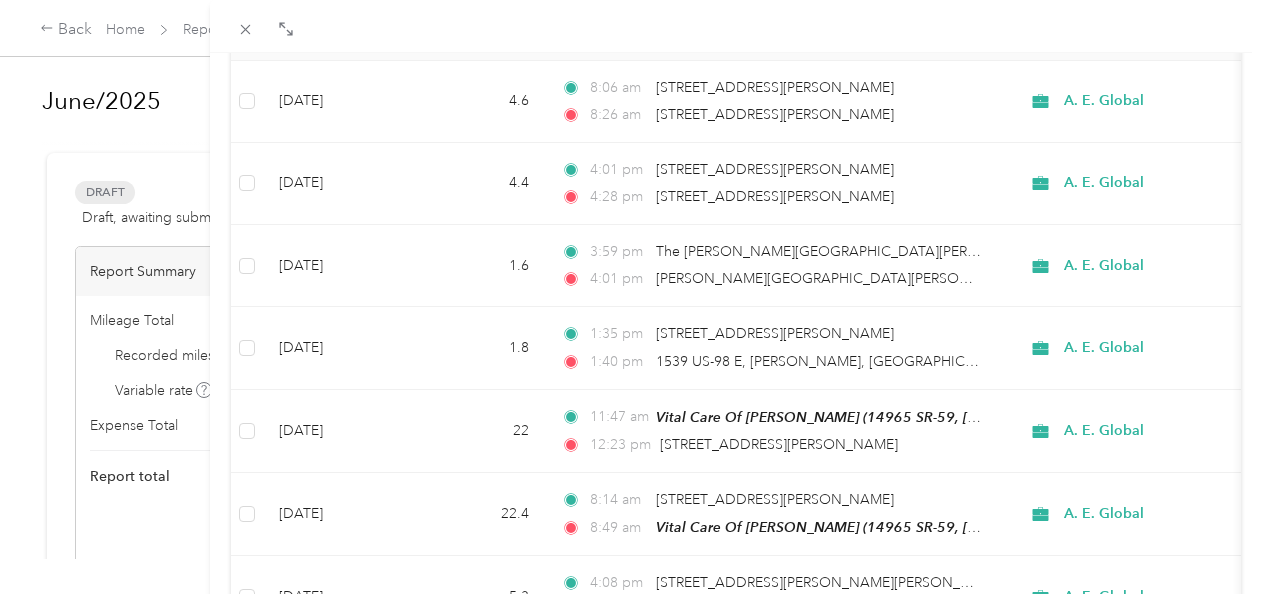 scroll, scrollTop: 0, scrollLeft: 0, axis: both 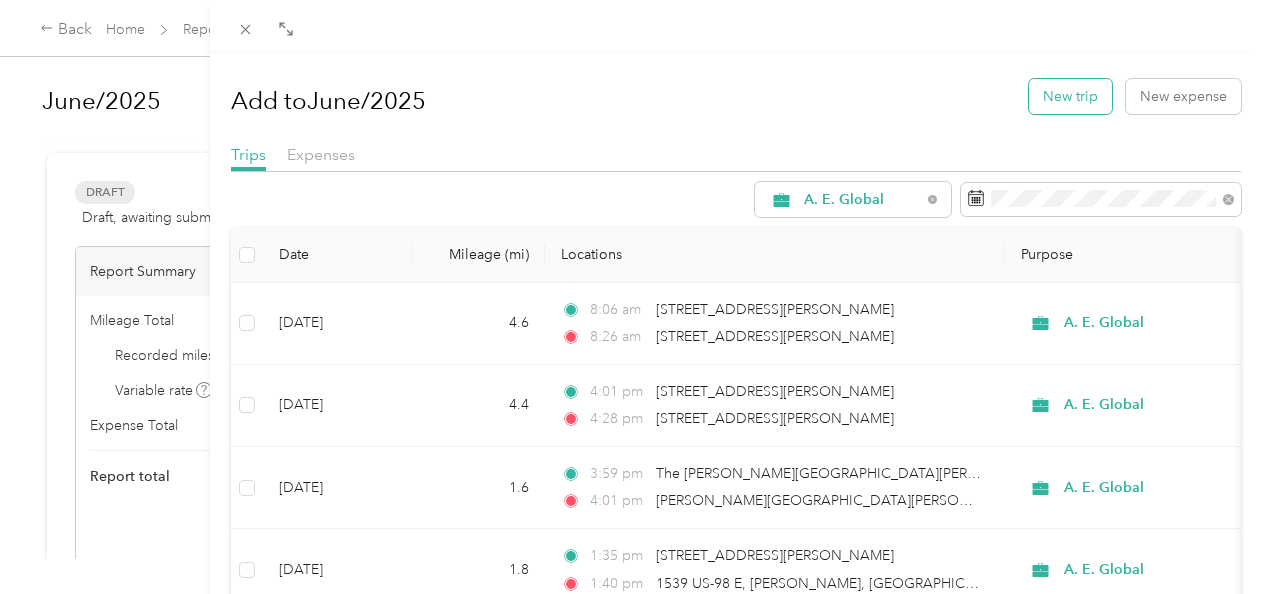 click on "New trip" at bounding box center (1070, 96) 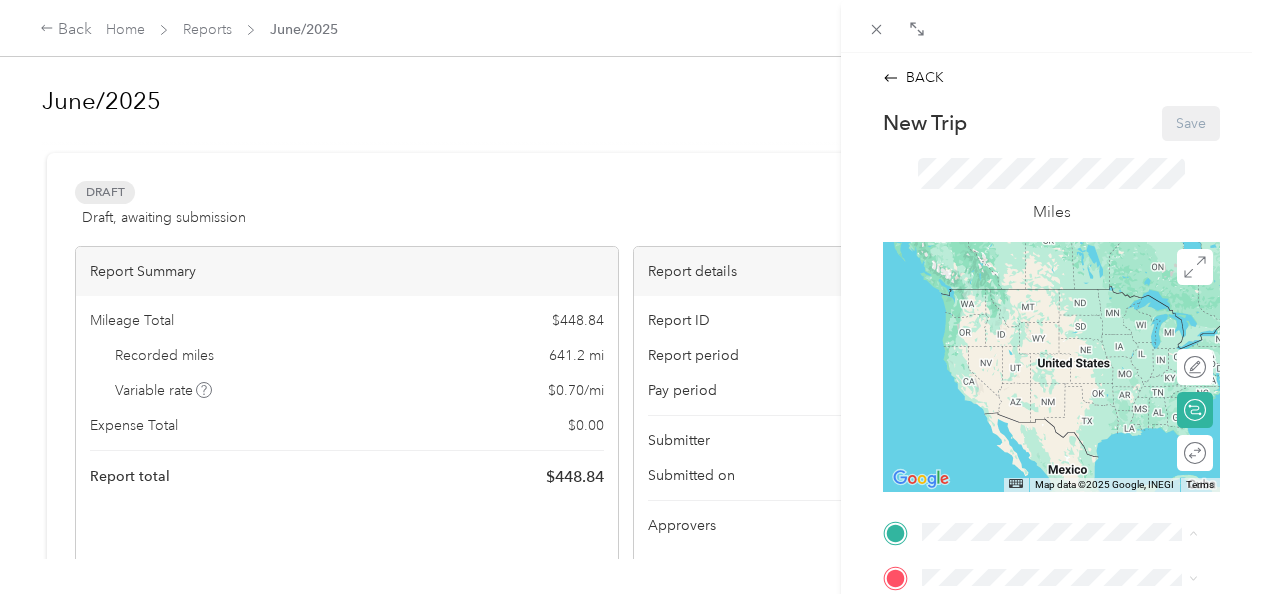 click on "8087 Irwin Loop, Daphne, AL, United States , 36526, Daphne, AL, United States" at bounding box center (1071, 329) 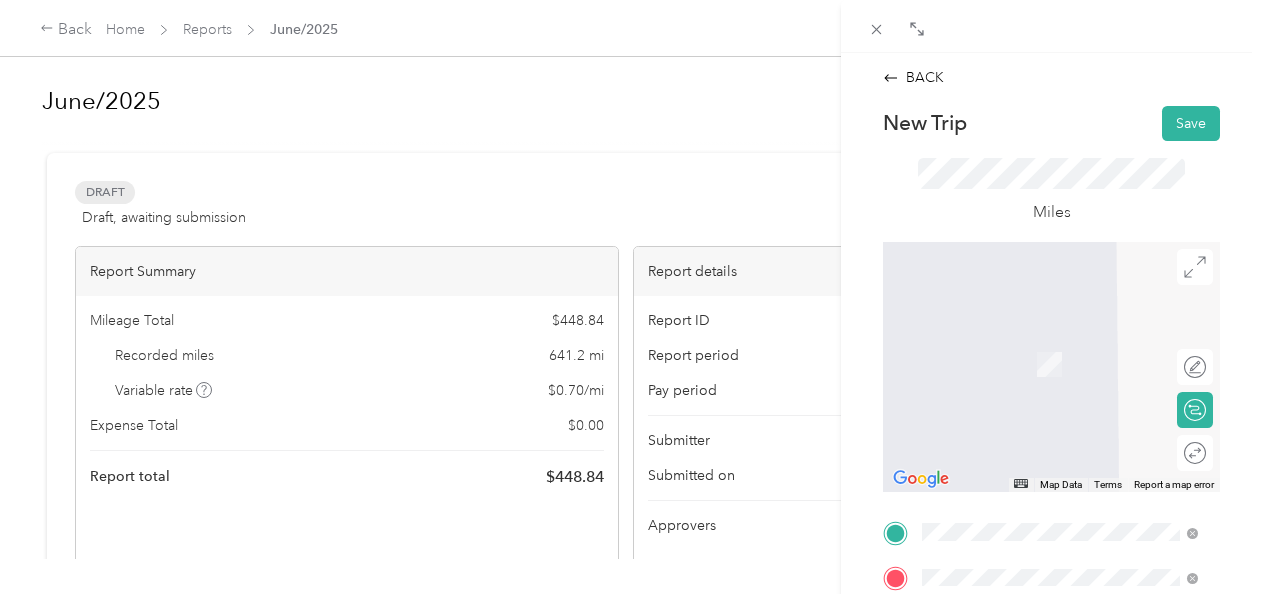 click on "Baldwin Health, 1613 N McKenzie St, Foley, AL  36535, United States , 36535, Foley, AL, United States" at bounding box center [1071, 384] 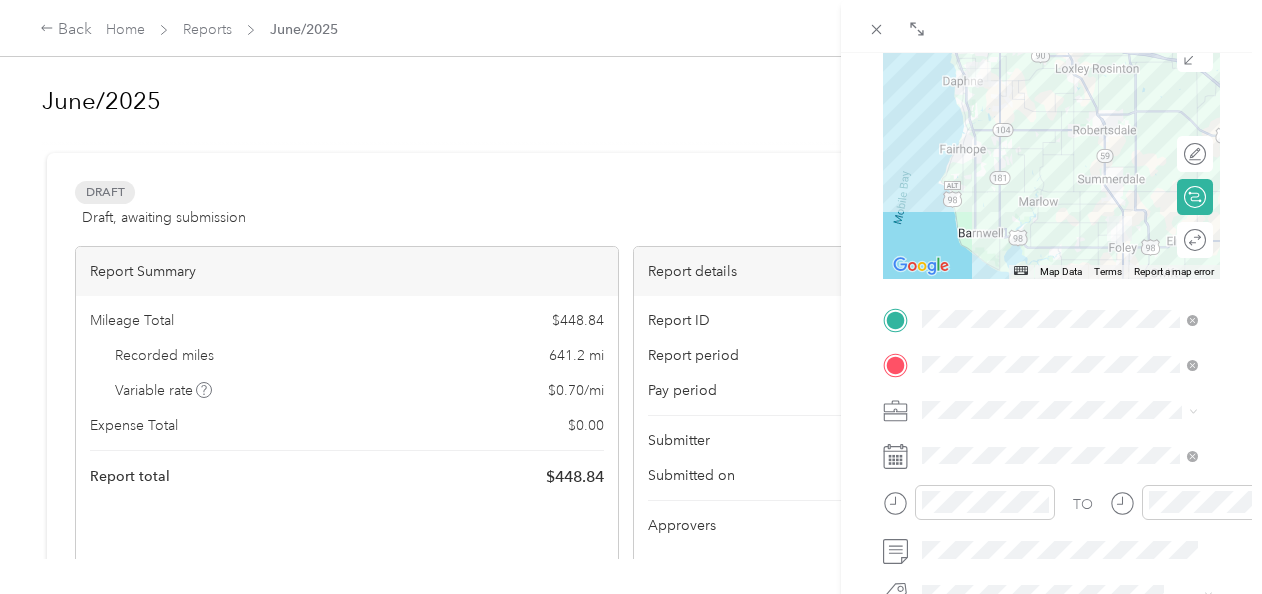 scroll, scrollTop: 217, scrollLeft: 0, axis: vertical 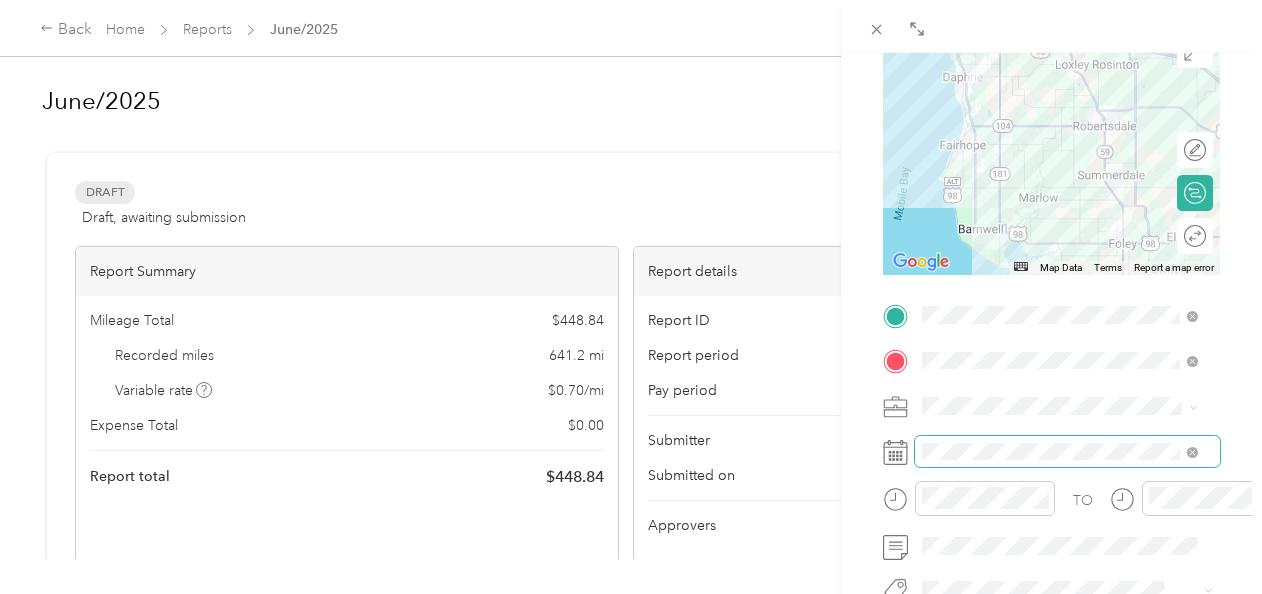 click at bounding box center (1067, 452) 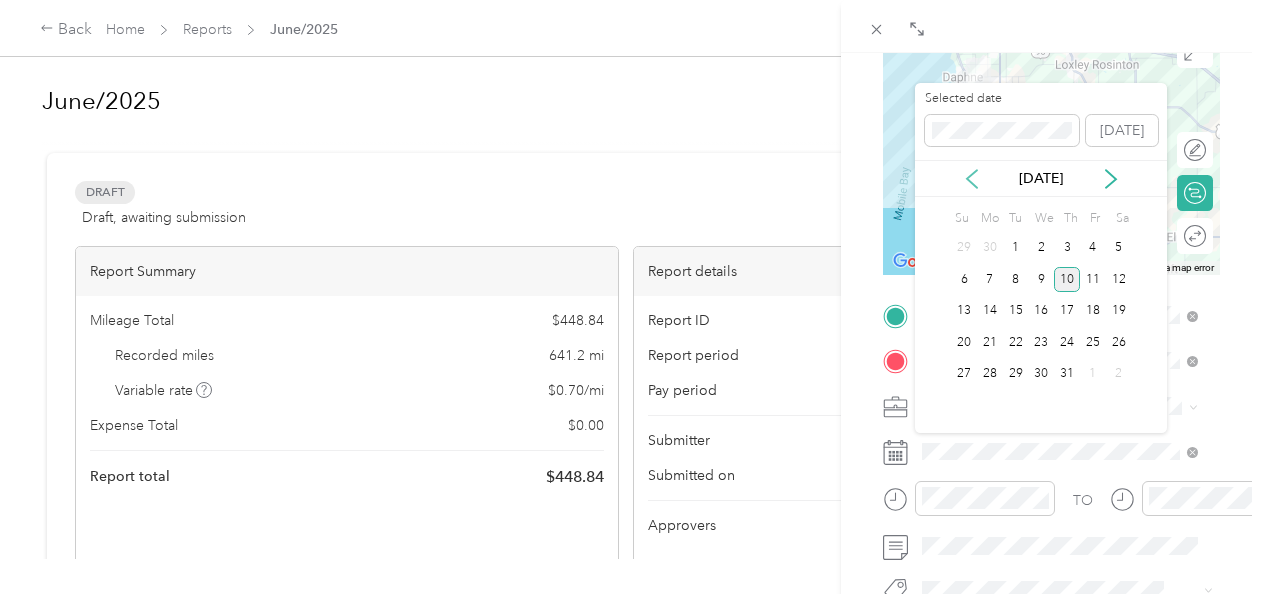 click 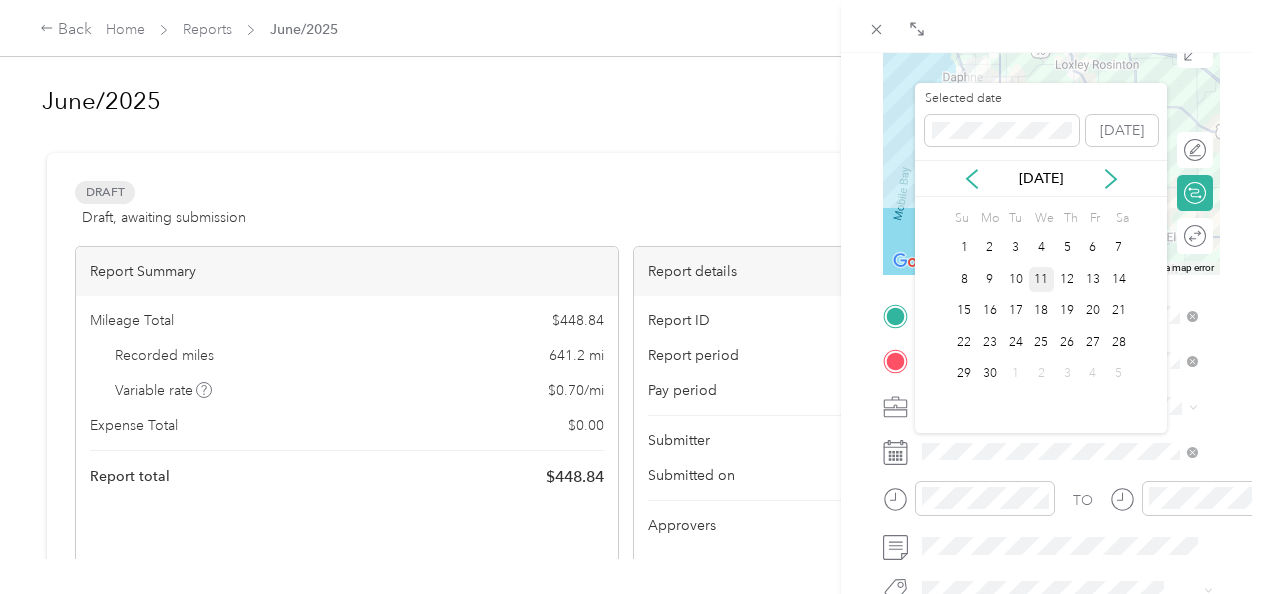 click on "11" at bounding box center [1042, 279] 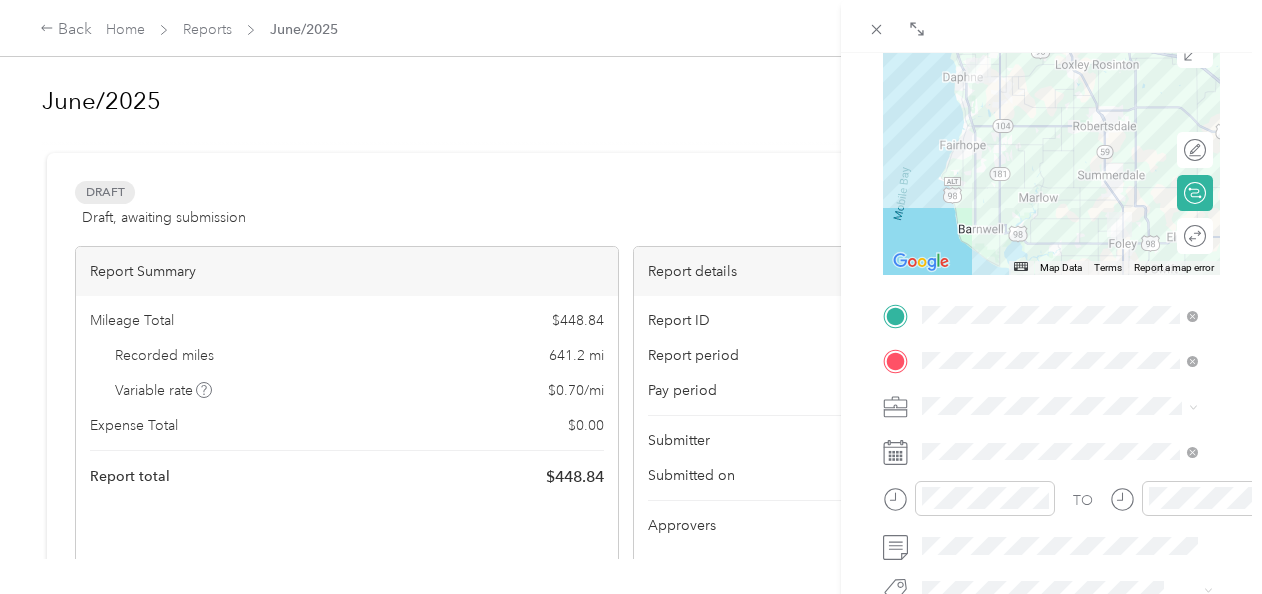 scroll, scrollTop: 0, scrollLeft: 0, axis: both 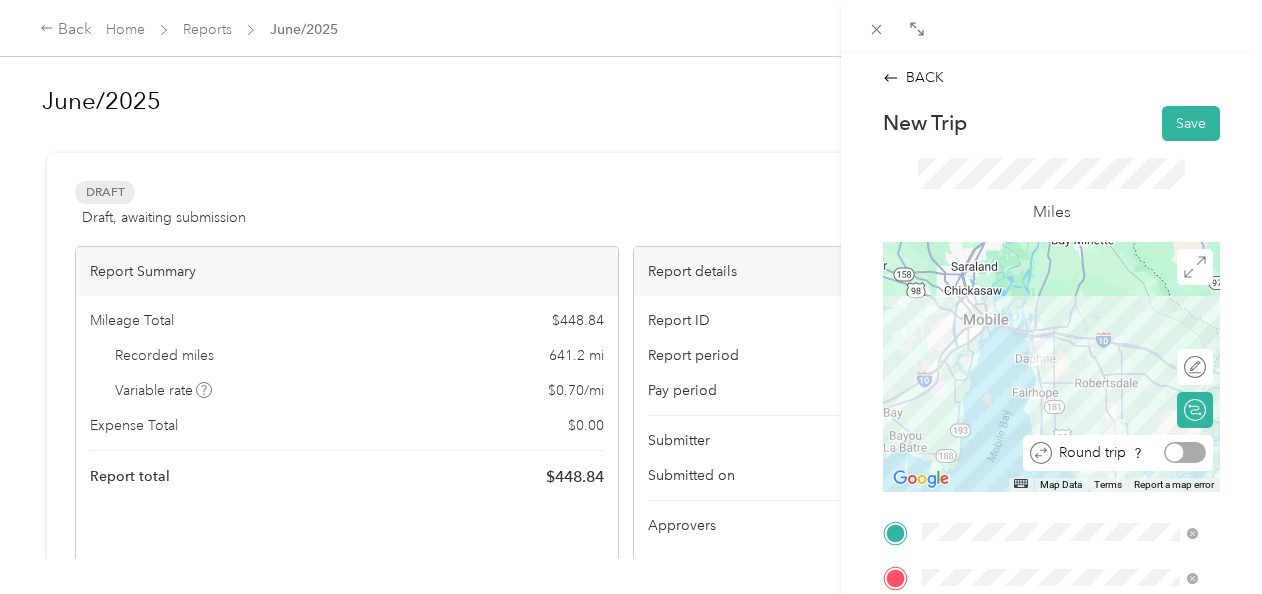click on "Round trip" at bounding box center [1118, 453] 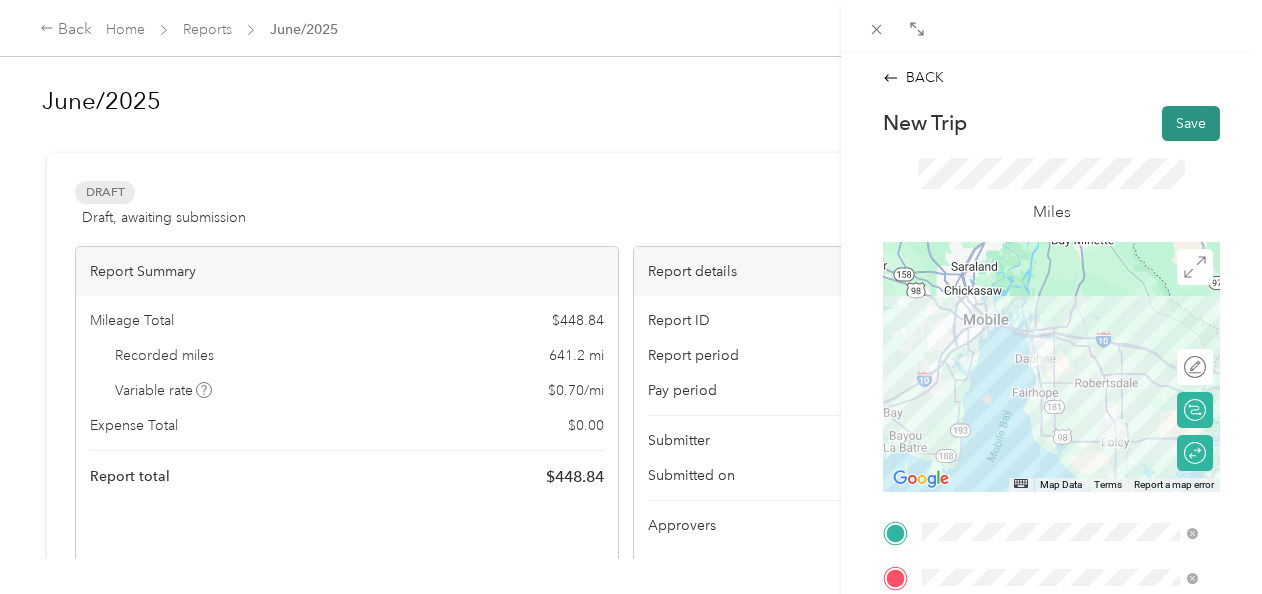 click on "Save" at bounding box center [1191, 123] 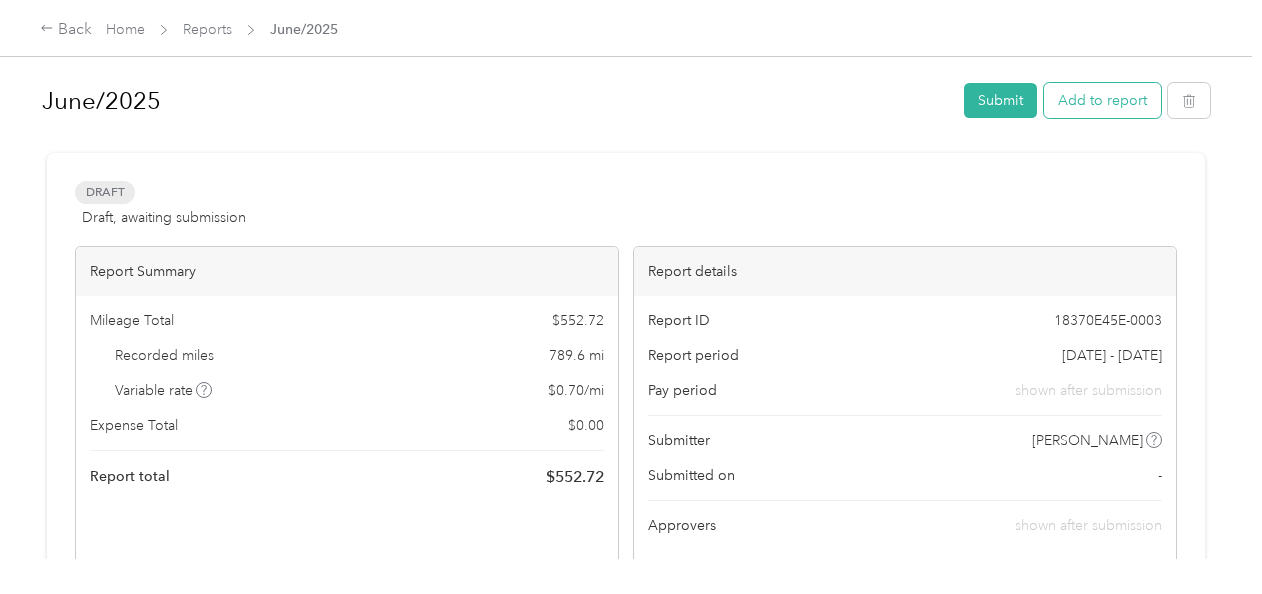 click on "Add to report" at bounding box center [1102, 100] 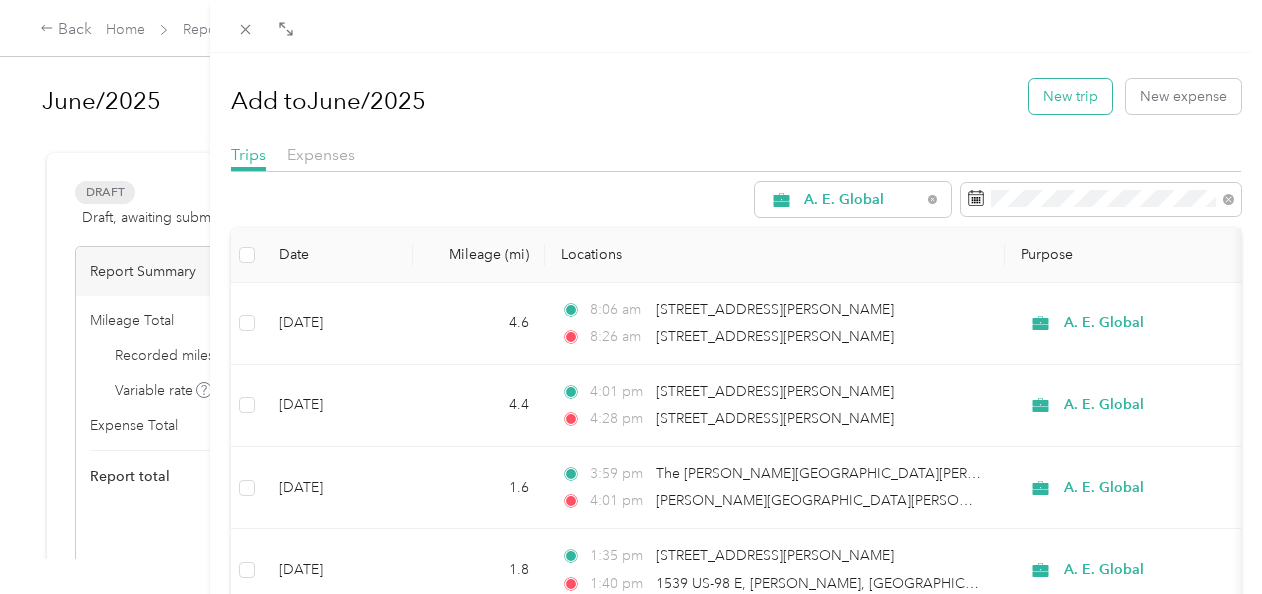click on "New trip" at bounding box center (1070, 96) 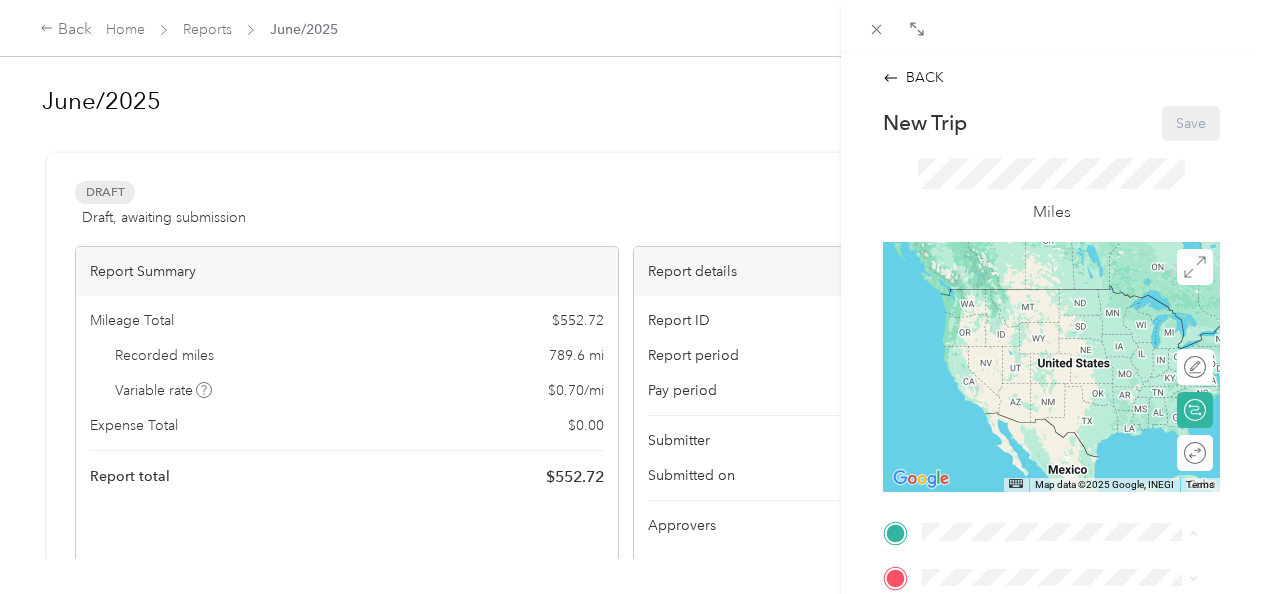 click on "8087 Irwin Loop, Daphne, AL, United States , 36526, Daphne, AL, United States" at bounding box center (1071, 329) 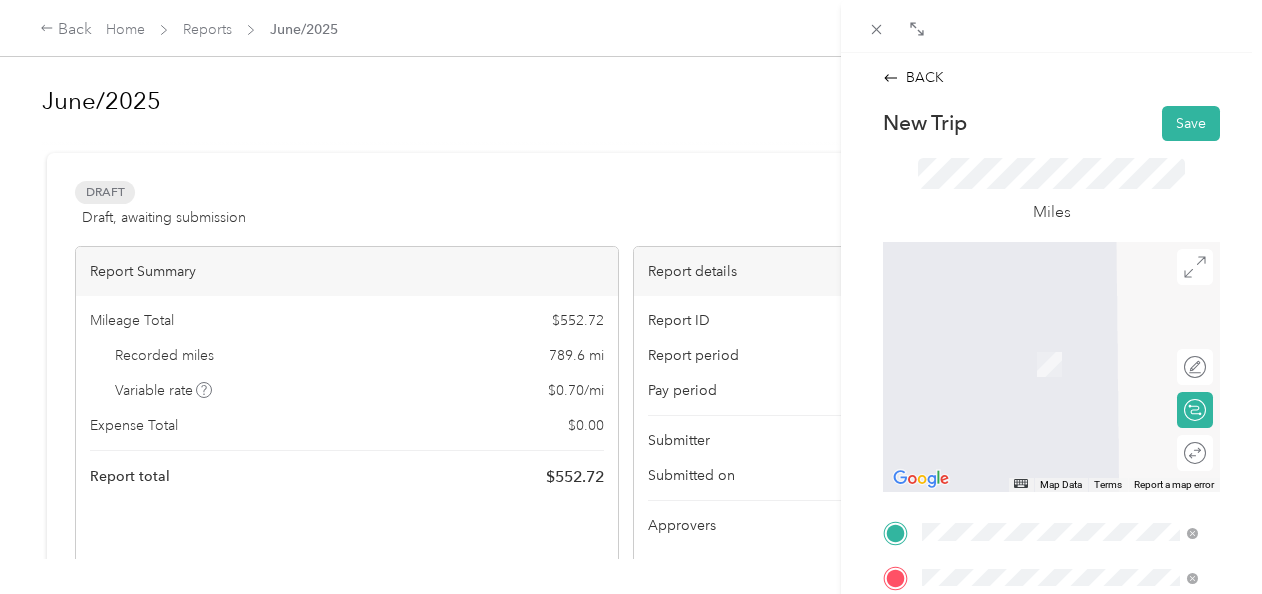 click on "14965 SR-59, 36535, Foley, AL, United States" at bounding box center (1034, 395) 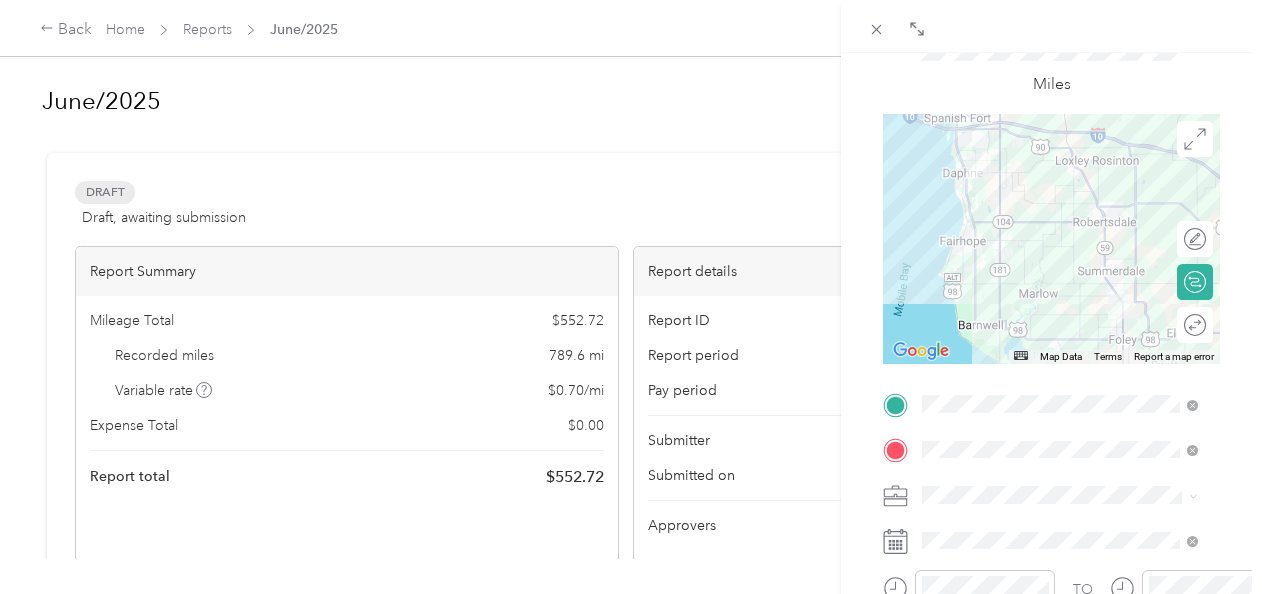 scroll, scrollTop: 142, scrollLeft: 0, axis: vertical 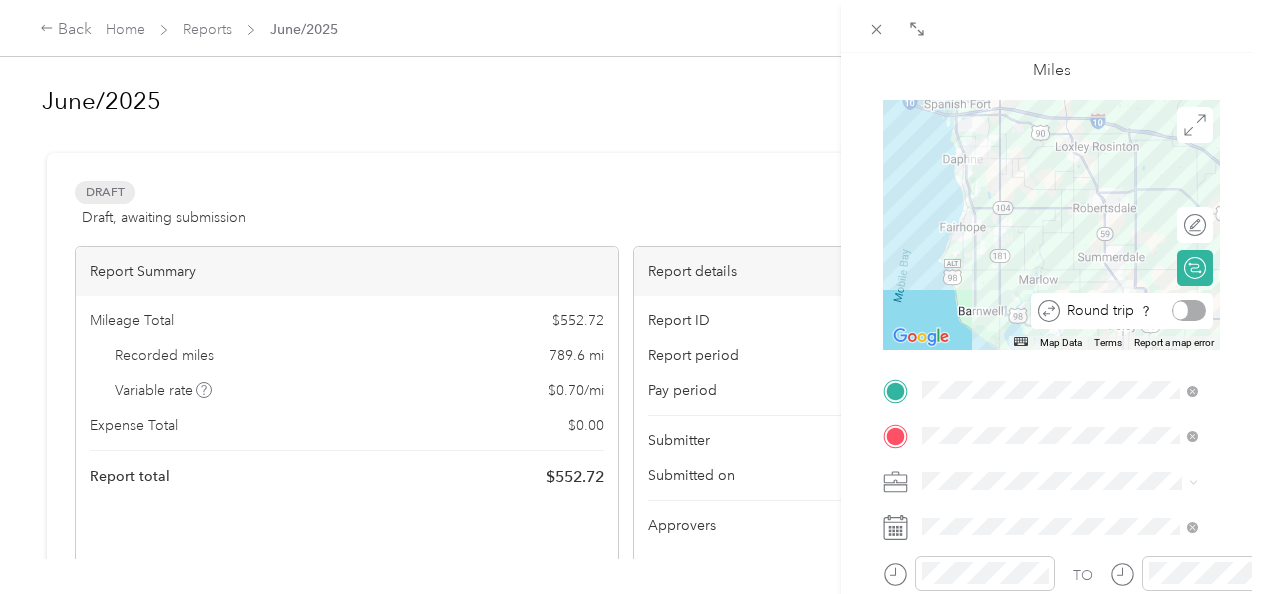 click at bounding box center (1189, 310) 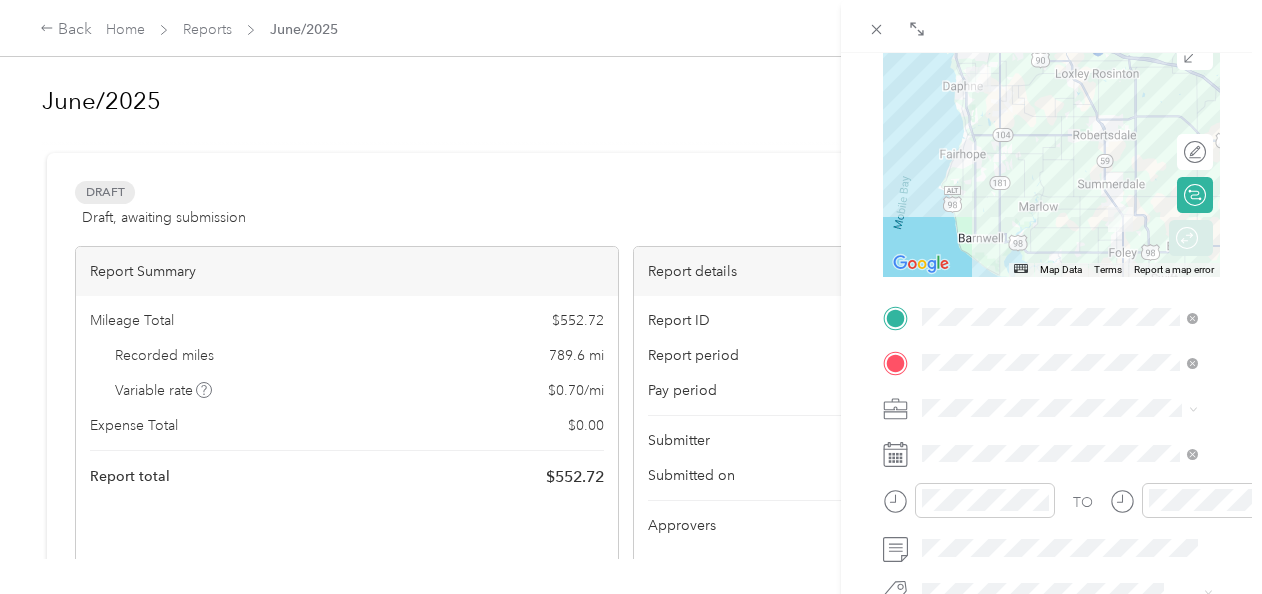 scroll, scrollTop: 216, scrollLeft: 0, axis: vertical 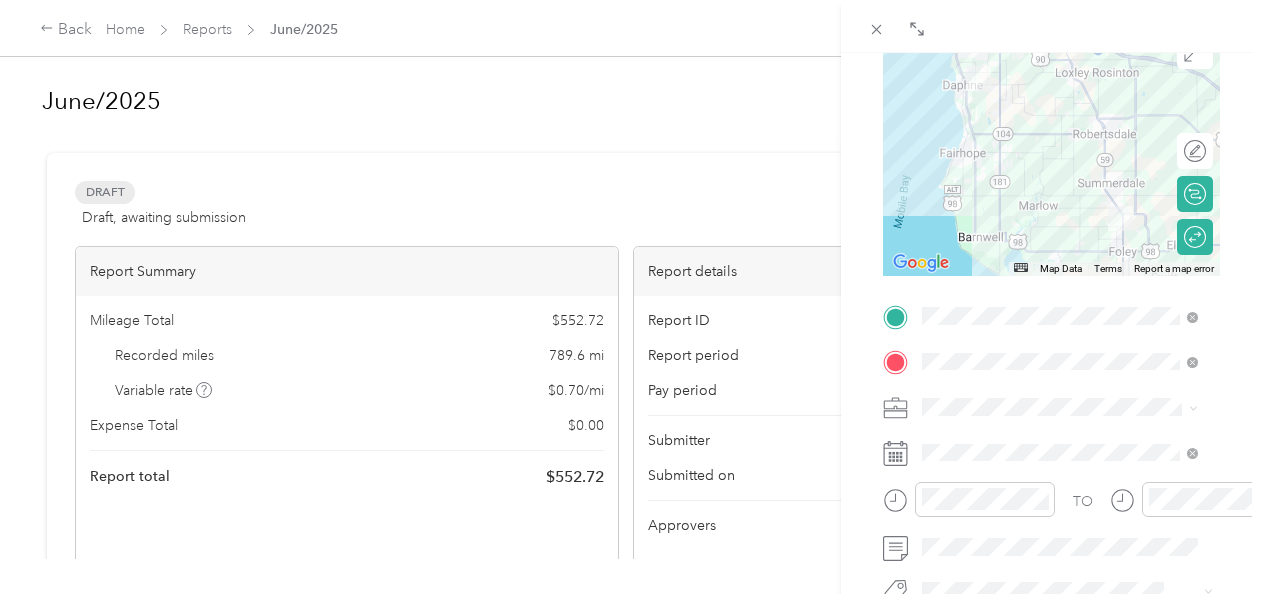 click 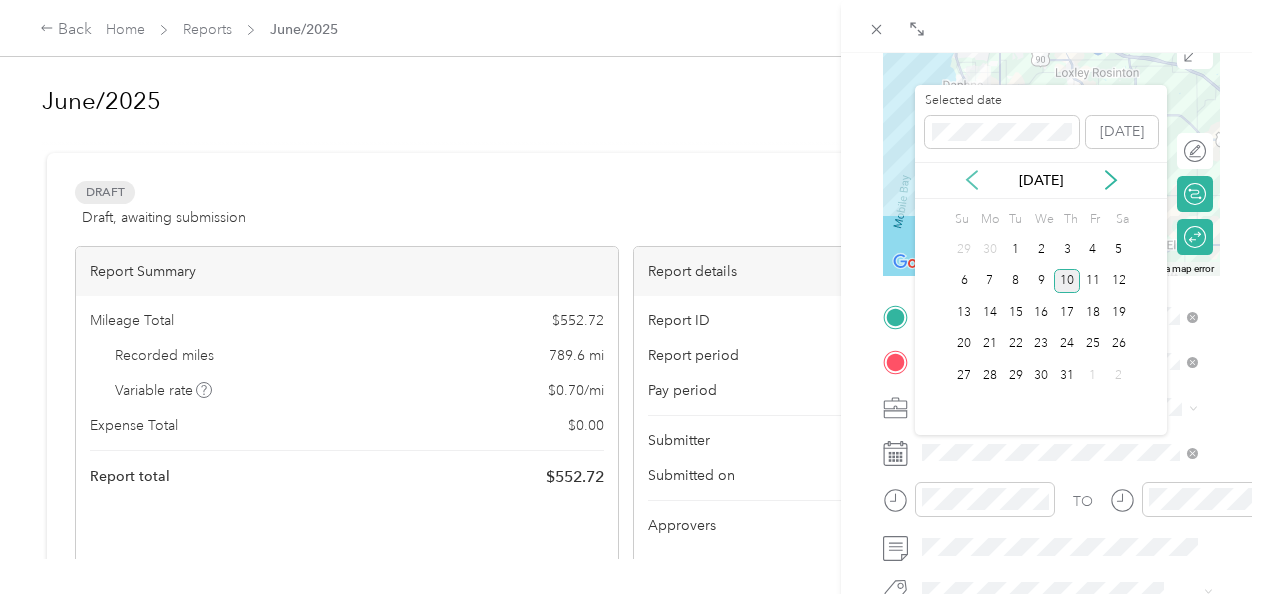 click 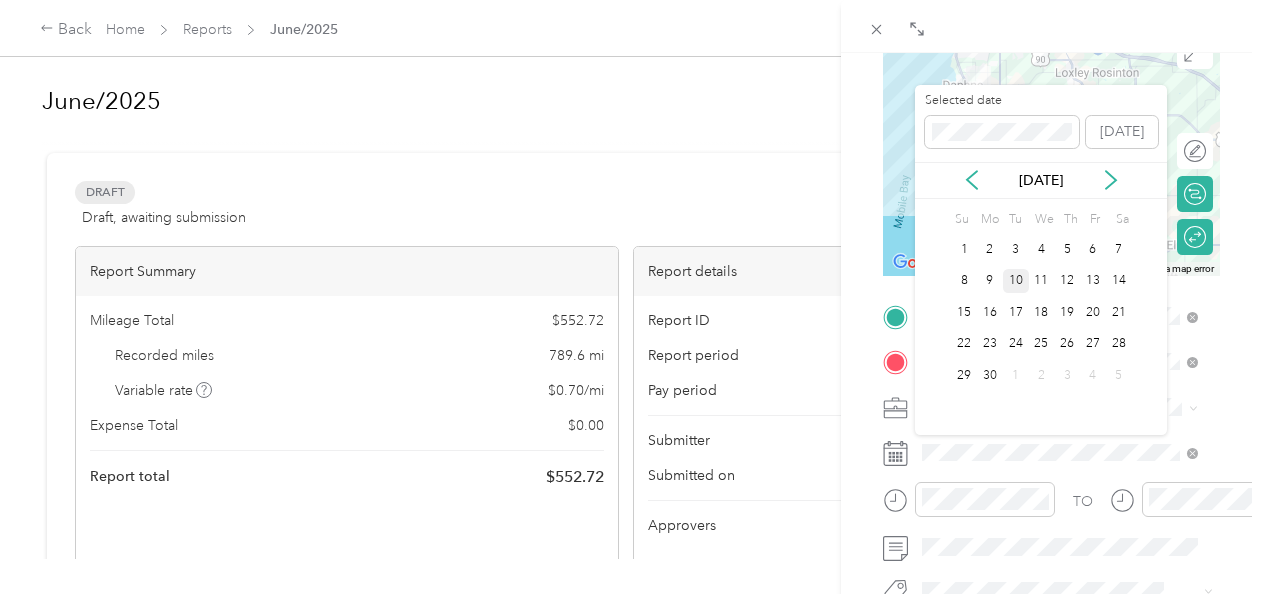 click on "10" at bounding box center (1016, 281) 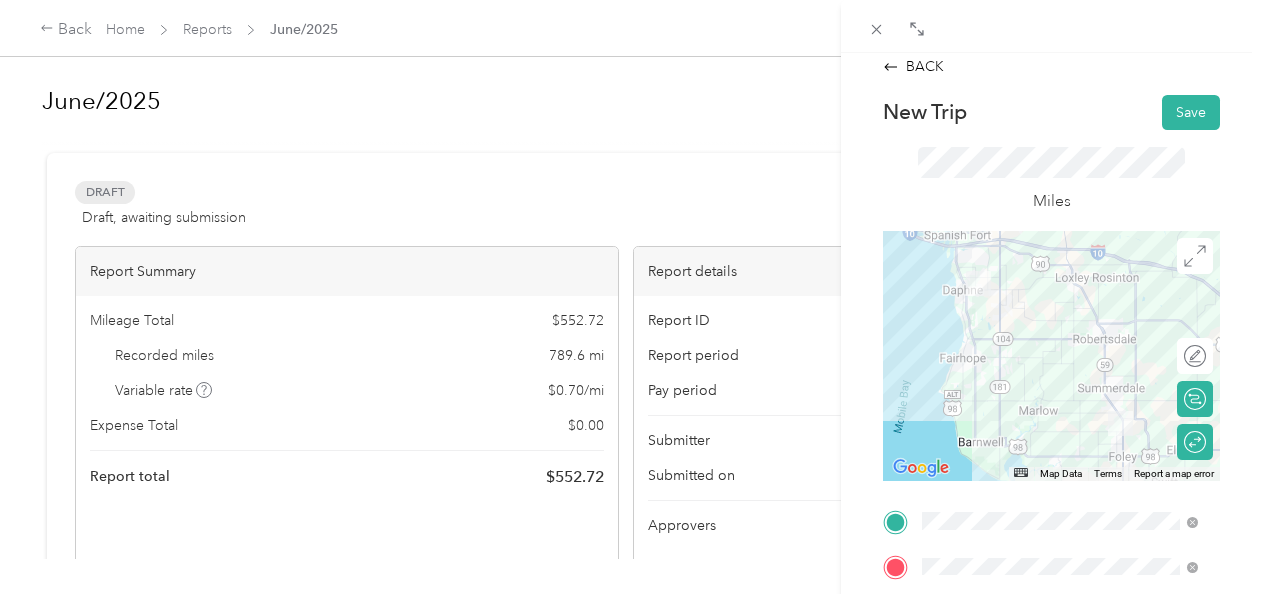 scroll, scrollTop: 0, scrollLeft: 0, axis: both 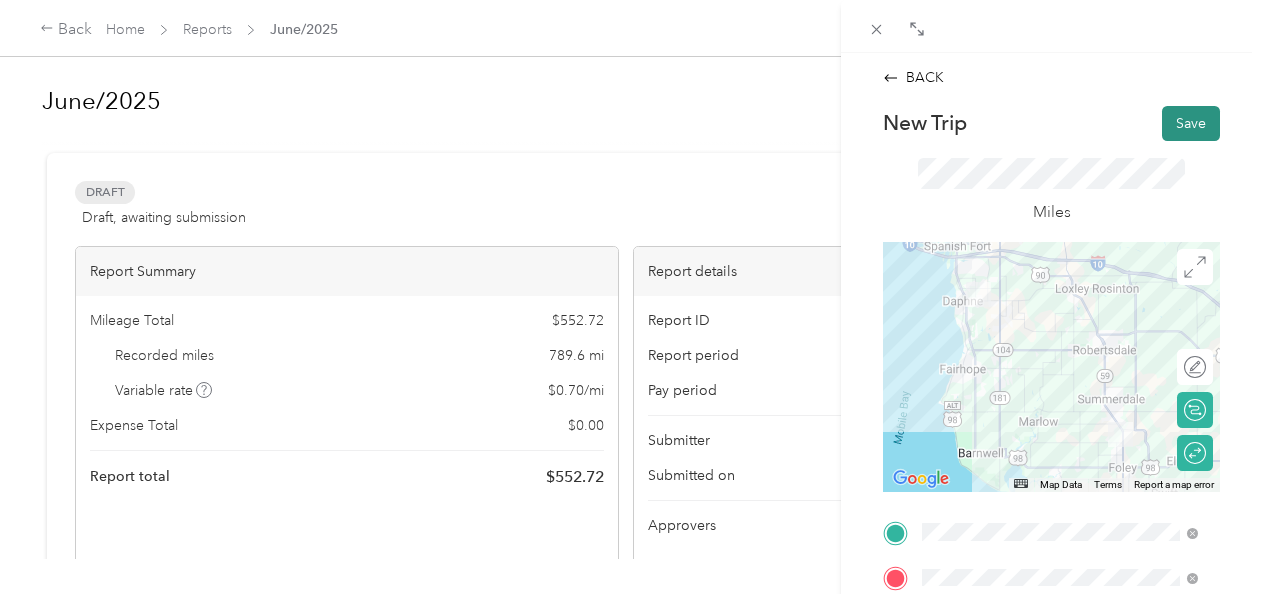 click on "Save" at bounding box center (1191, 123) 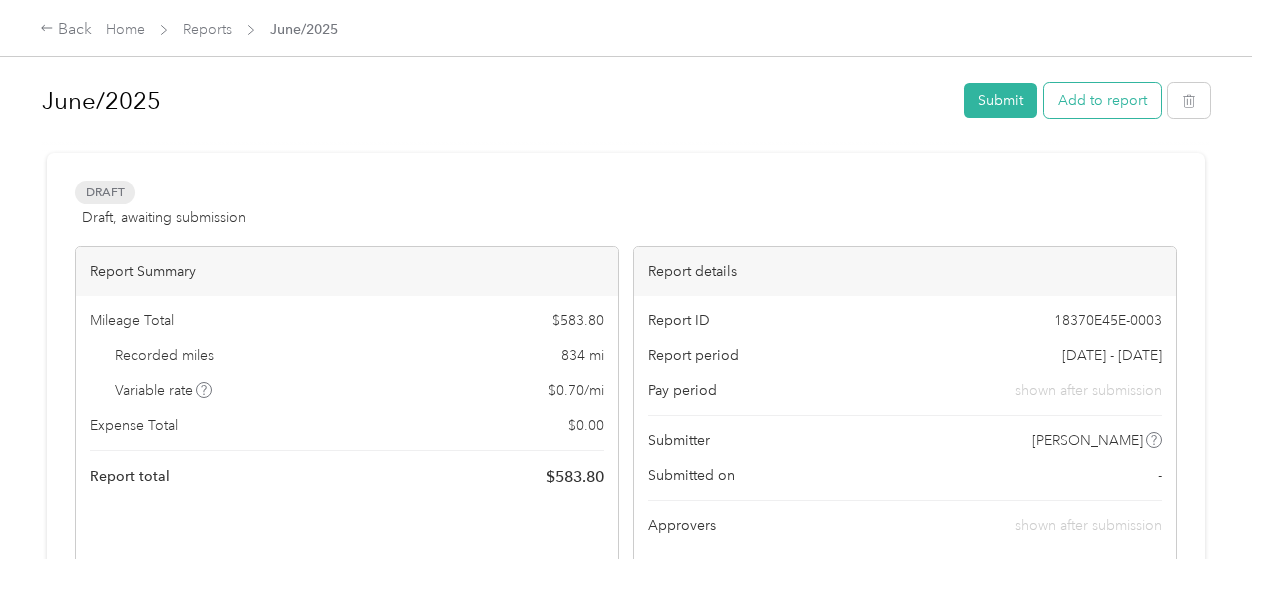 click on "Add to report" at bounding box center [1102, 100] 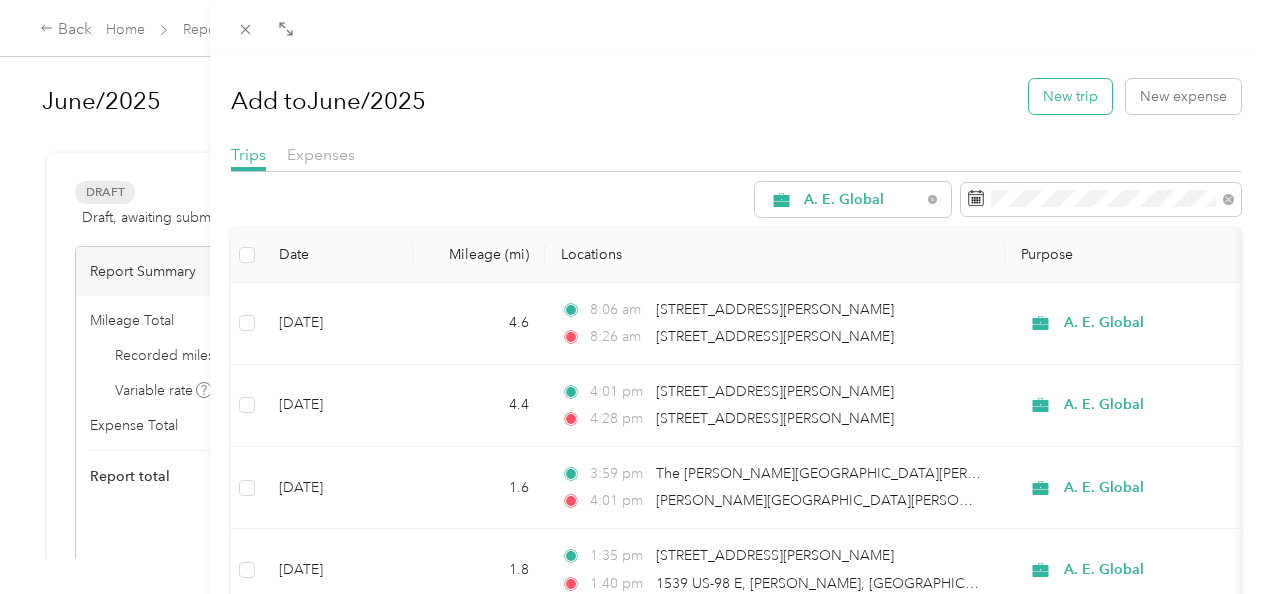 click on "New trip" at bounding box center (1070, 96) 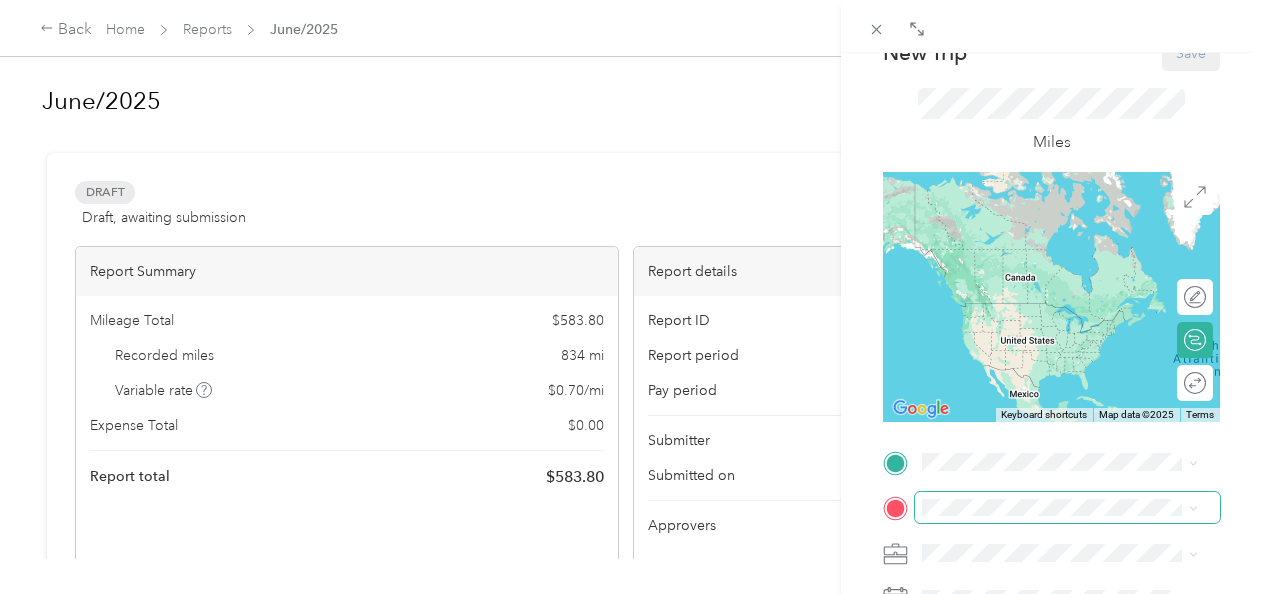 scroll, scrollTop: 75, scrollLeft: 0, axis: vertical 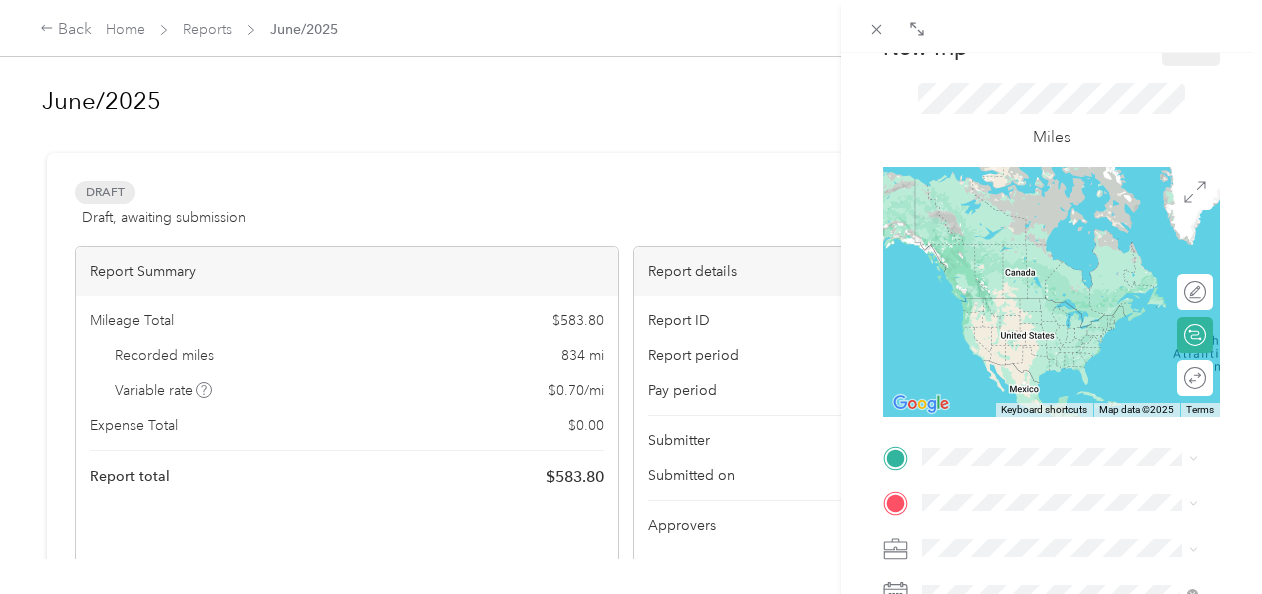 click on "8087 Irwin Loop, Daphne, AL, United States , 36526, Daphne, AL, United States" at bounding box center [1071, 253] 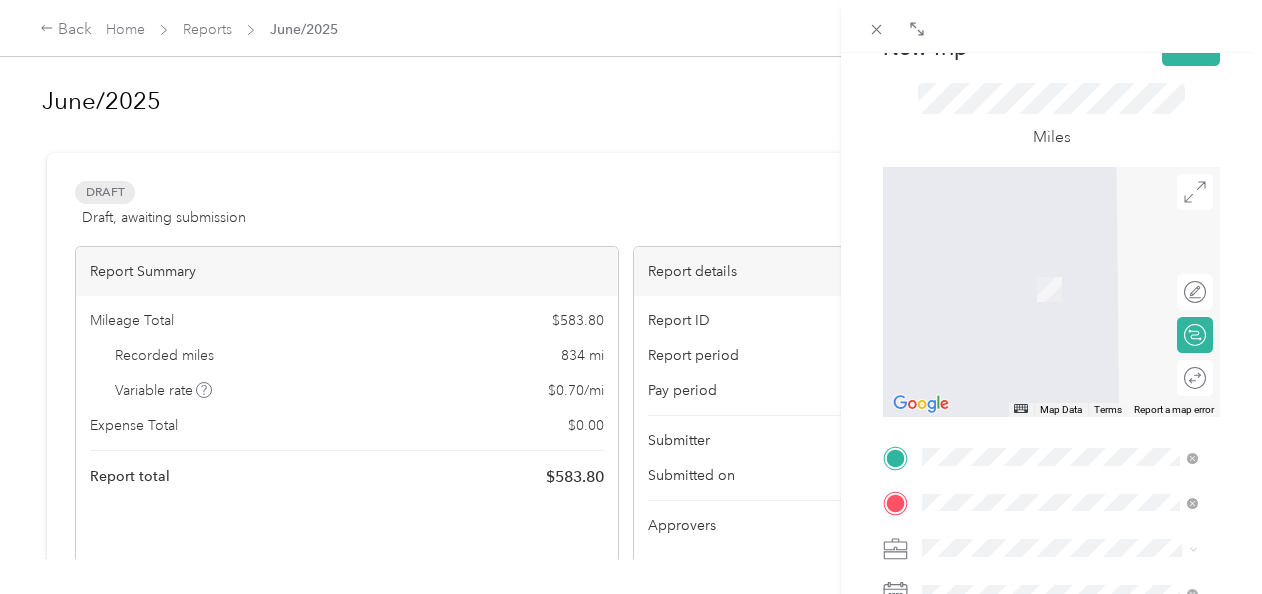 click on "Baldwin Health, 1613 N McKenzie St, Foley, AL  36535, United States , 36535, Foley, AL, United States" at bounding box center [1071, 309] 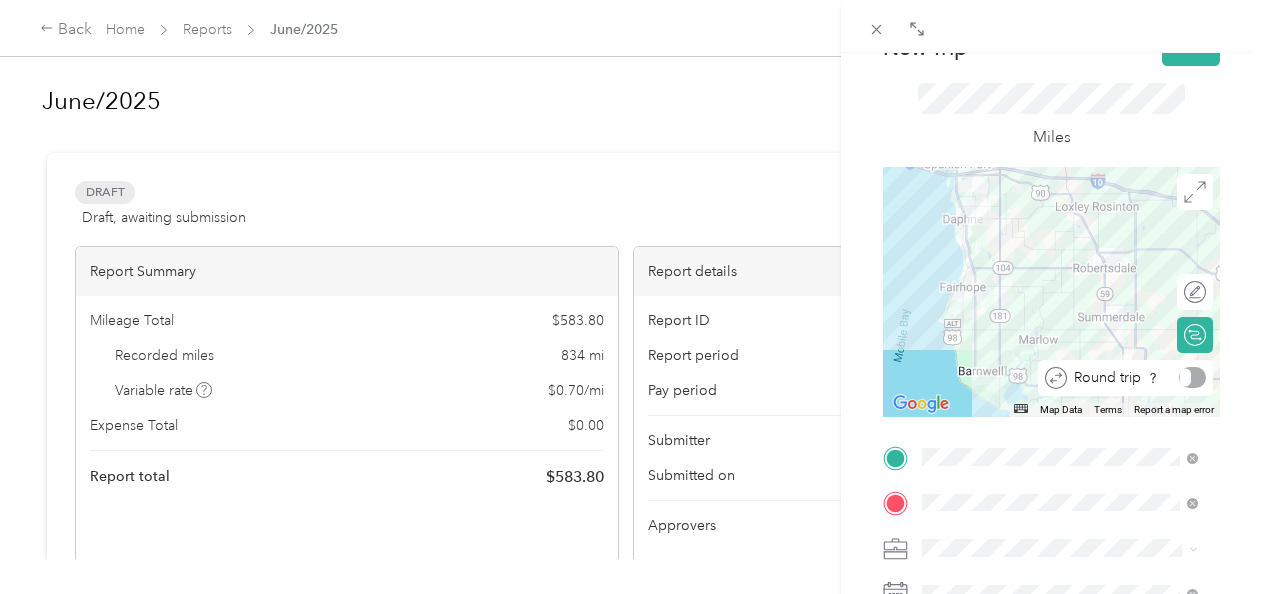 click at bounding box center (1192, 377) 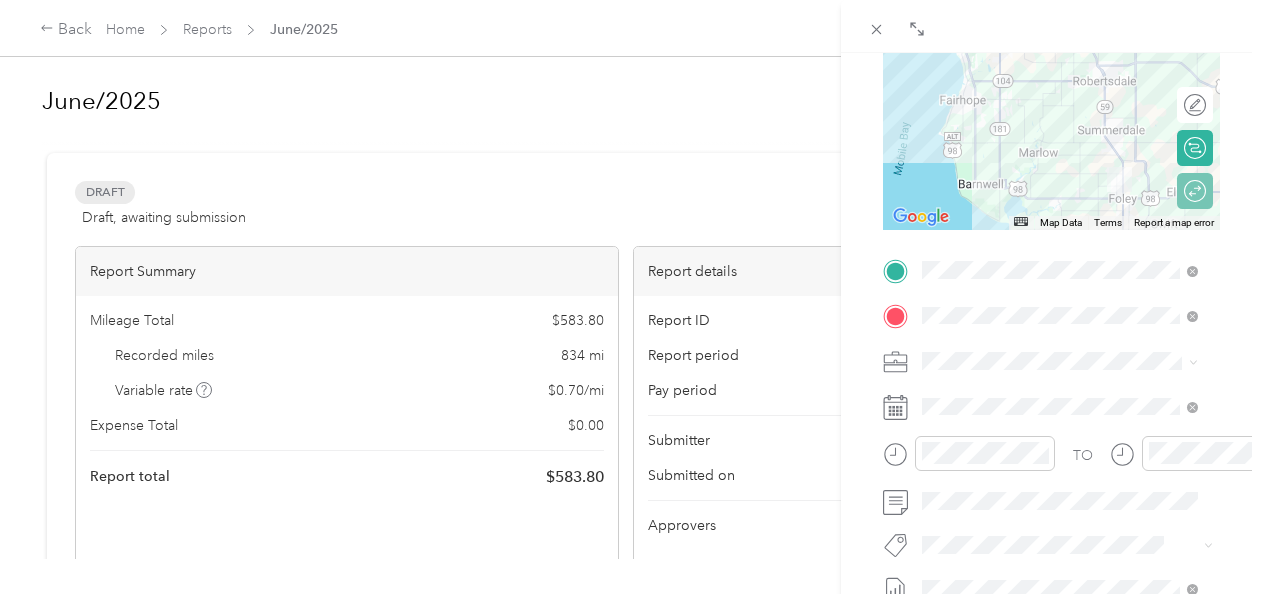 scroll, scrollTop: 263, scrollLeft: 0, axis: vertical 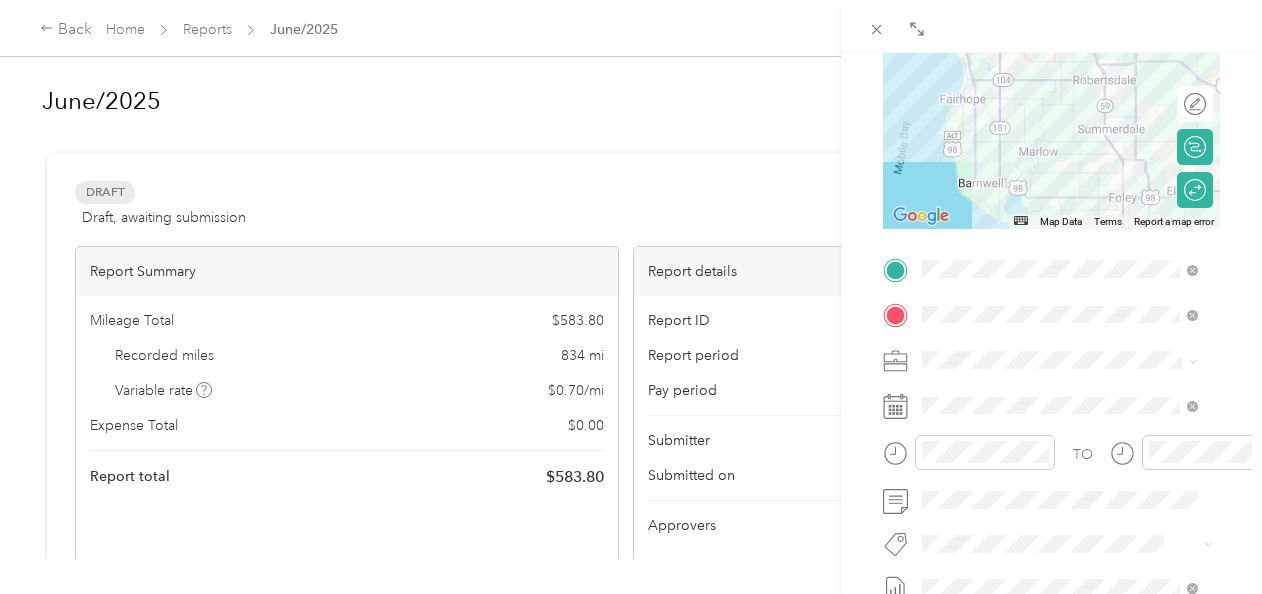 click 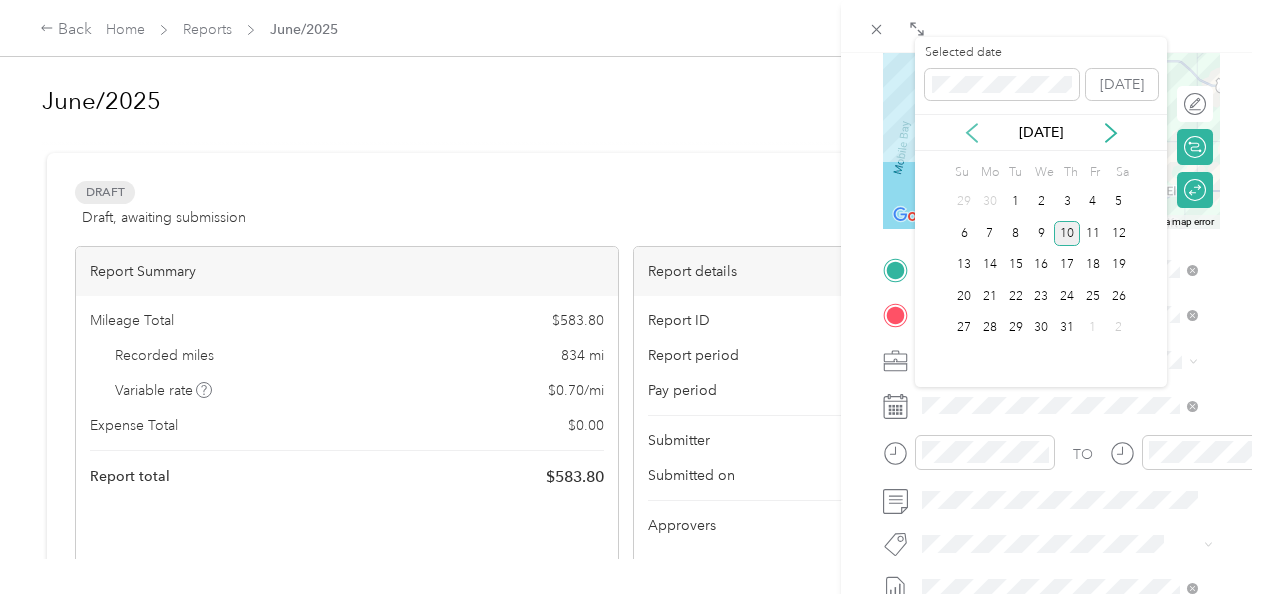 click 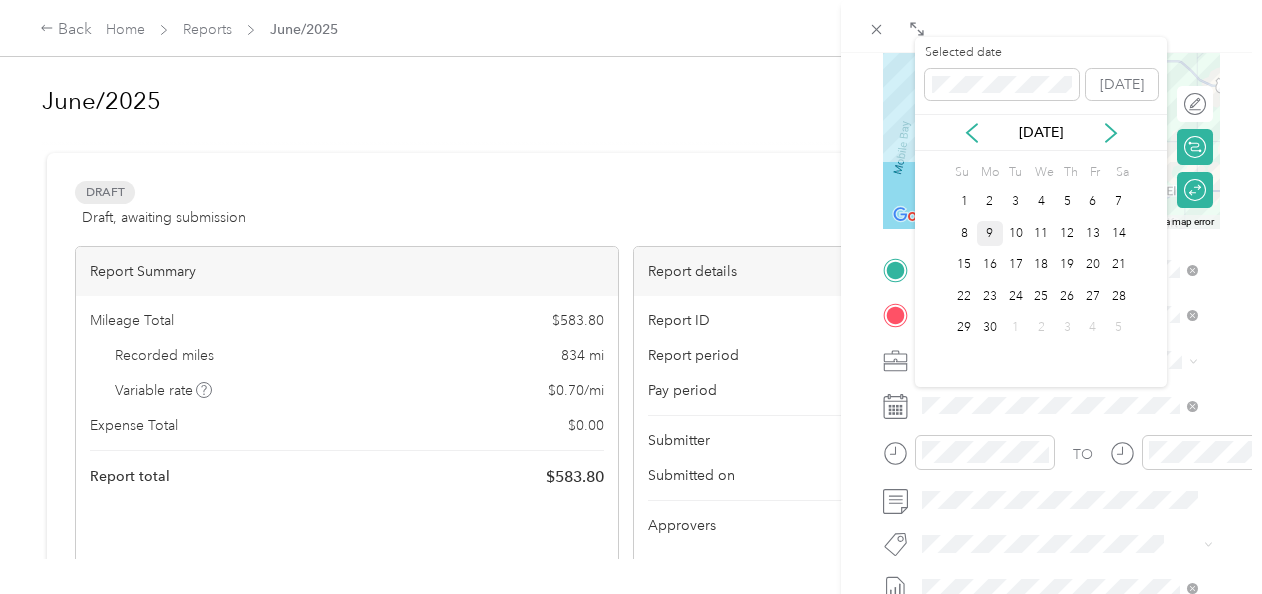 click on "9" at bounding box center [990, 233] 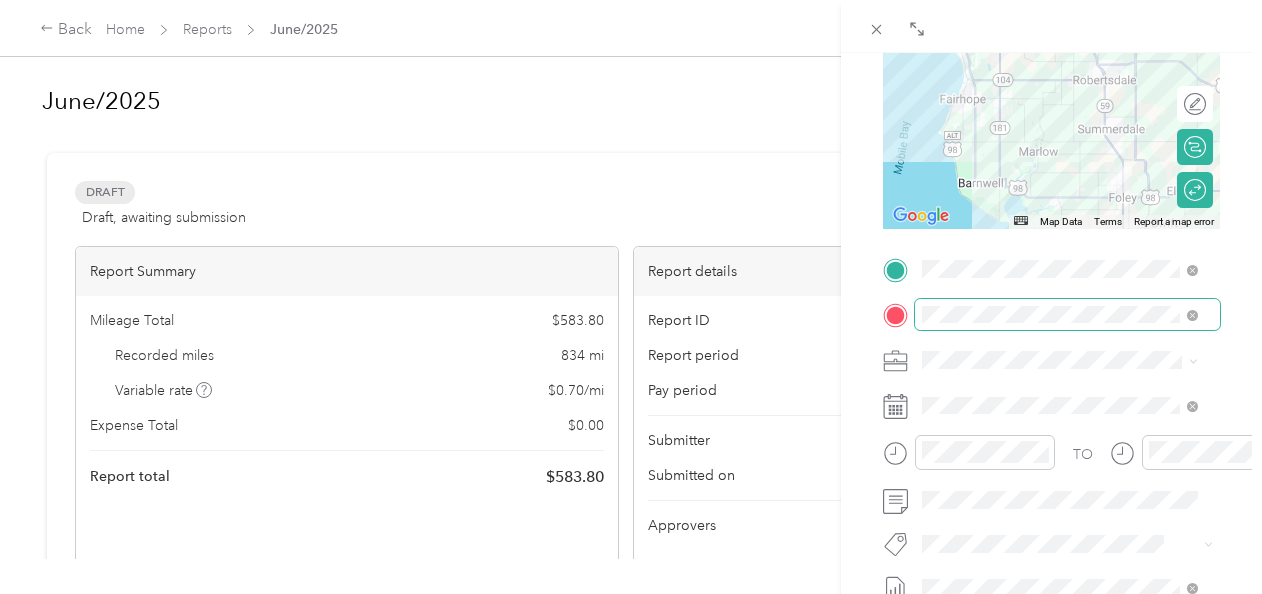 scroll, scrollTop: 0, scrollLeft: 0, axis: both 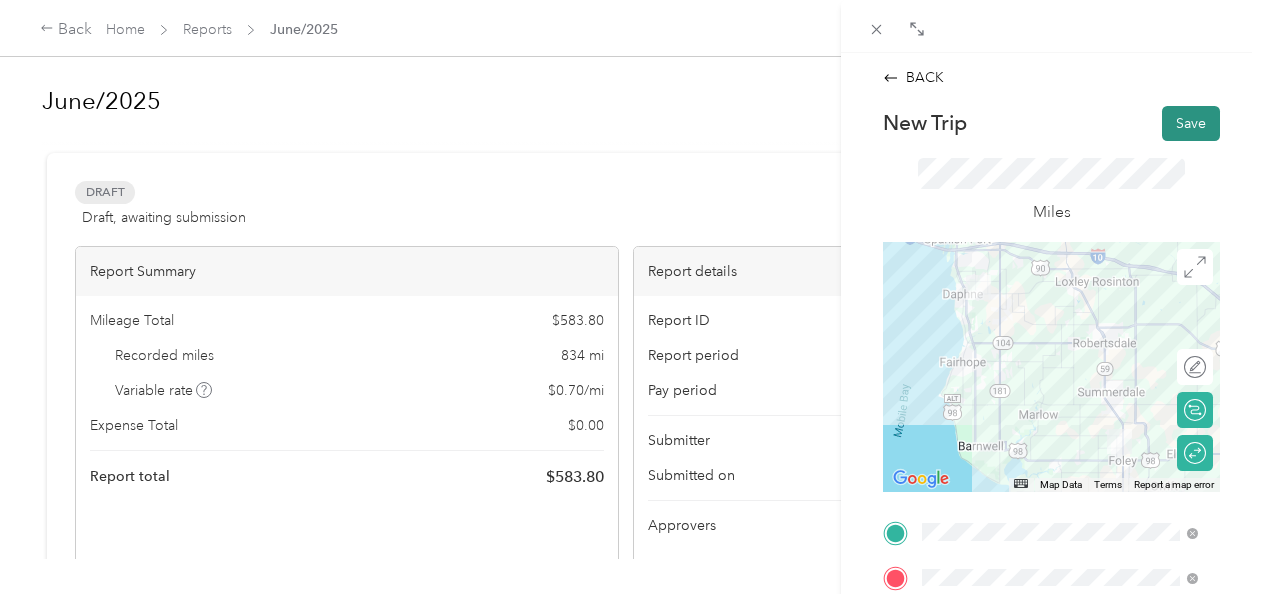 click on "Save" at bounding box center (1191, 123) 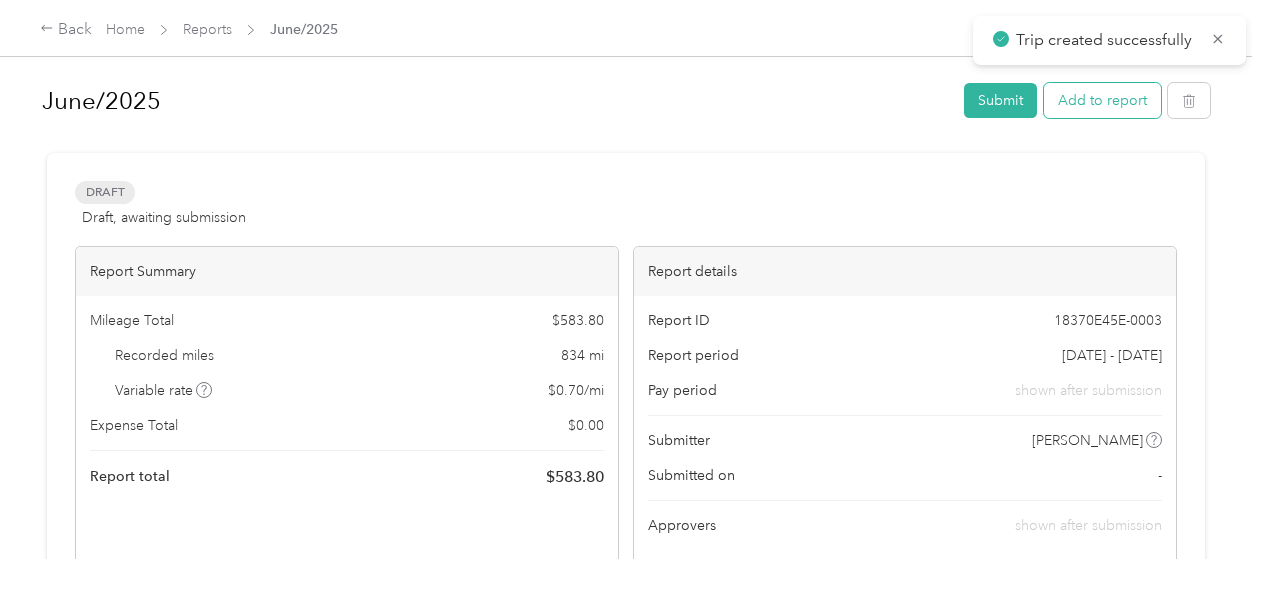 click on "Add to report" at bounding box center (1102, 100) 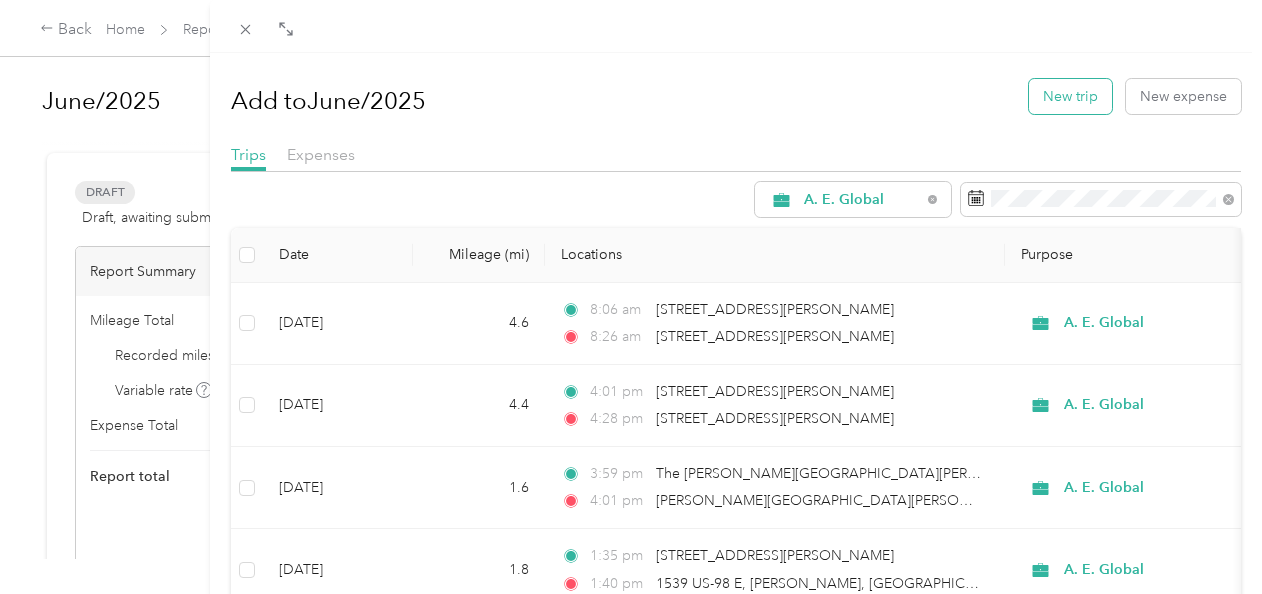 click on "New trip" at bounding box center (1070, 96) 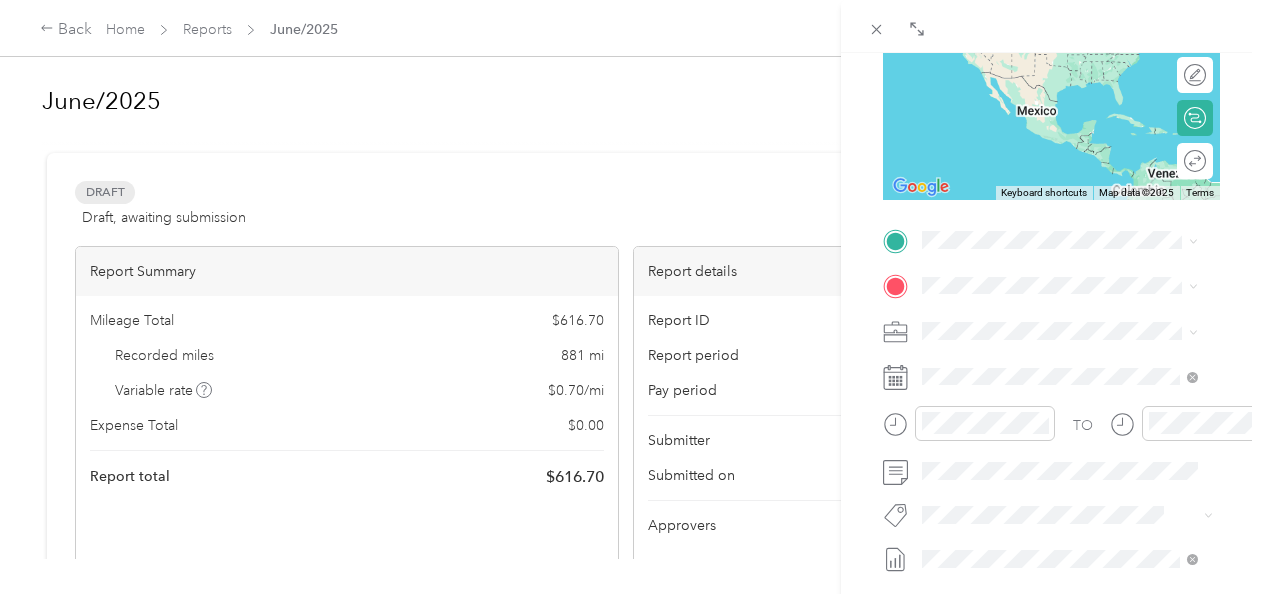 scroll, scrollTop: 293, scrollLeft: 0, axis: vertical 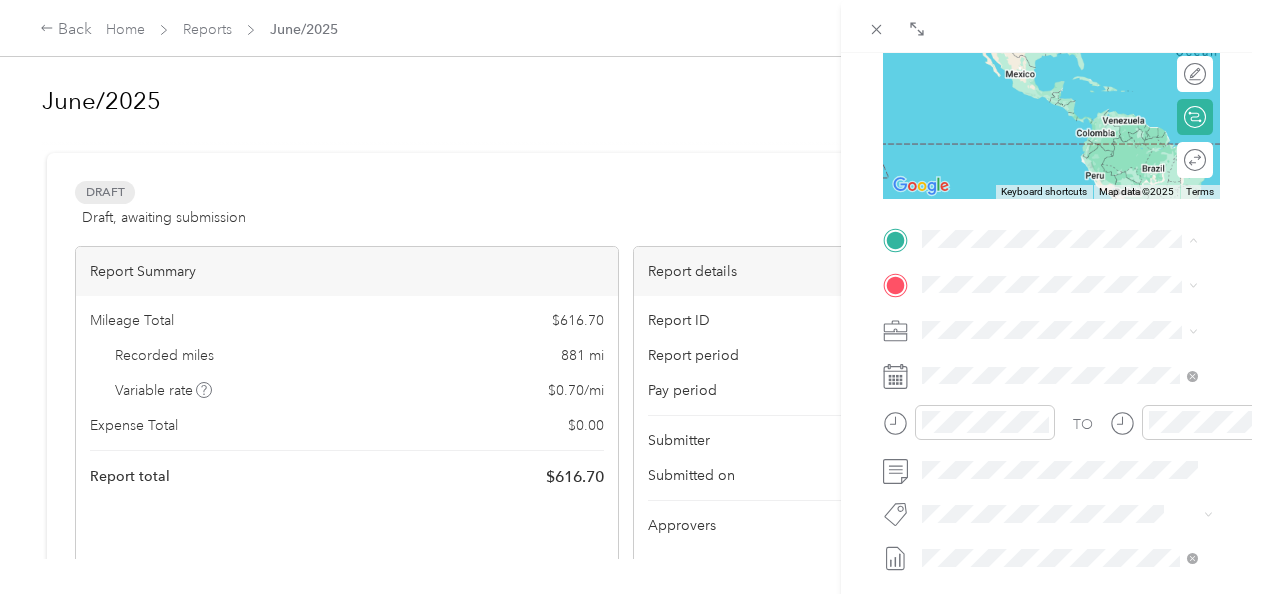 click on "8087 Irwin Loop, Daphne, AL, United States , 36526, Daphne, AL, United States" at bounding box center (1071, 351) 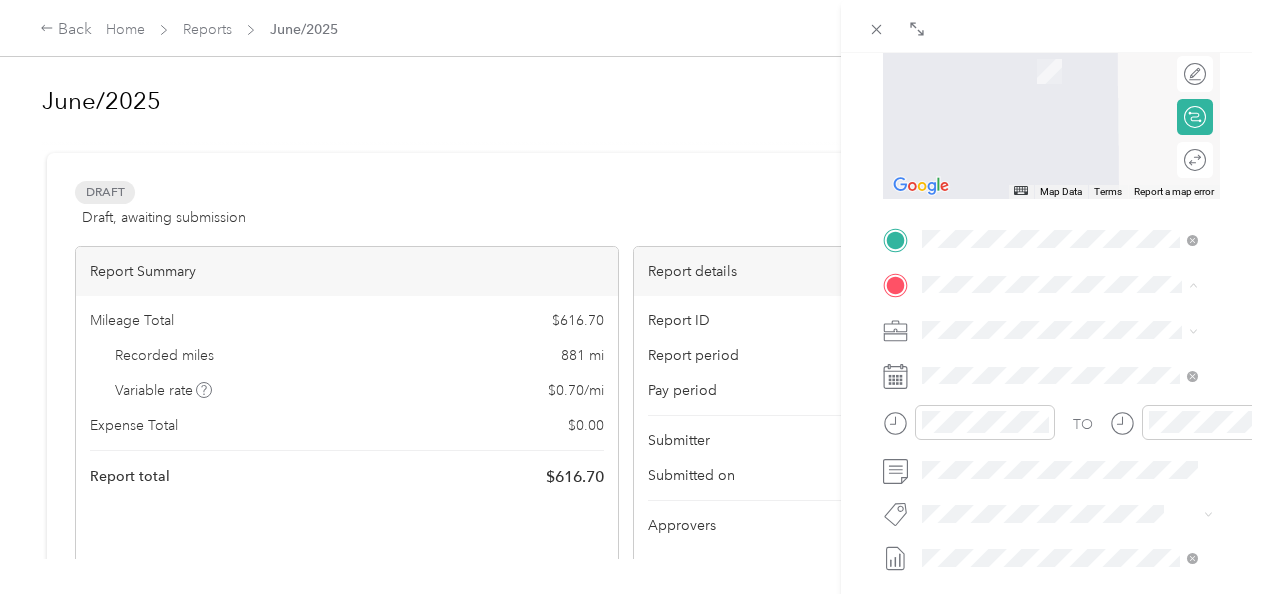 click on "21530 Professional Park Dr, Robertsdale, AL, United States , 36567, Robertsdale, AL, United States" at bounding box center (1051, 501) 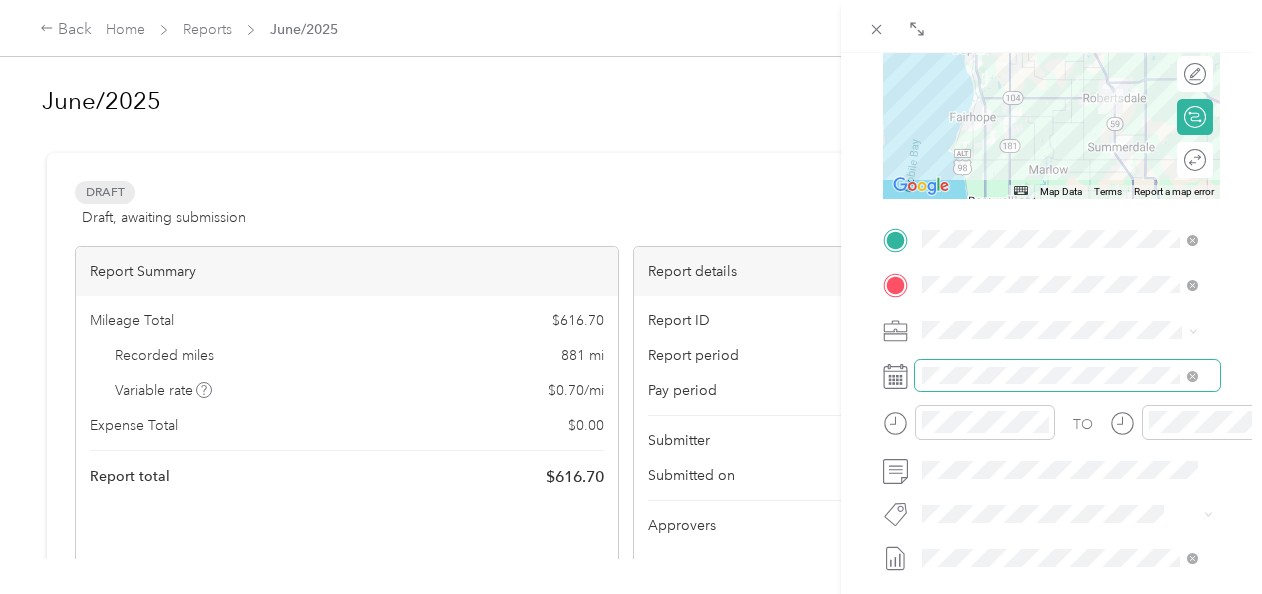 scroll, scrollTop: 377, scrollLeft: 0, axis: vertical 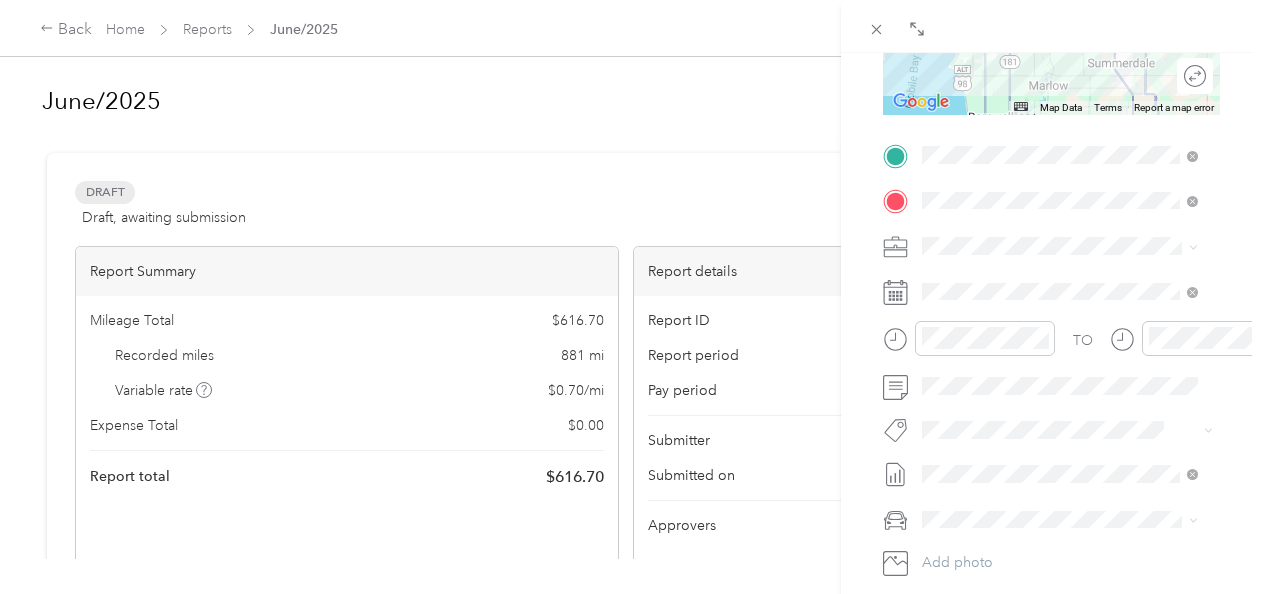 click on "New Trip Save This trip cannot be edited because it is either under review, approved, or paid. Contact your Team Manager to edit it. Miles ← Move left → Move right ↑ Move up ↓ Move down + Zoom in - Zoom out Home Jump left by 75% End Jump right by 75% Page Up Jump up by 75% Page Down Jump down by 75% To navigate, press the arrow keys. Map Data Map data ©2025 Google, INEGI Map data ©2025 Google, INEGI 10 km  Click to toggle between metric and imperial units Terms Report a map error Edit route Calculate route Round trip TO Add photo" at bounding box center [1051, 176] 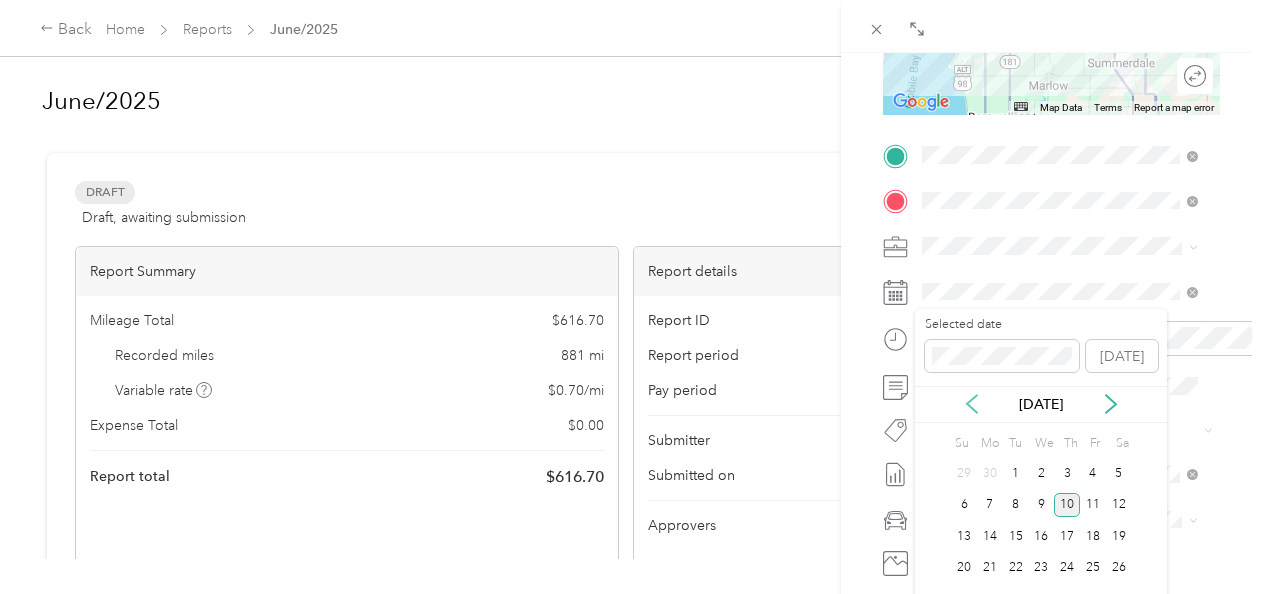 click 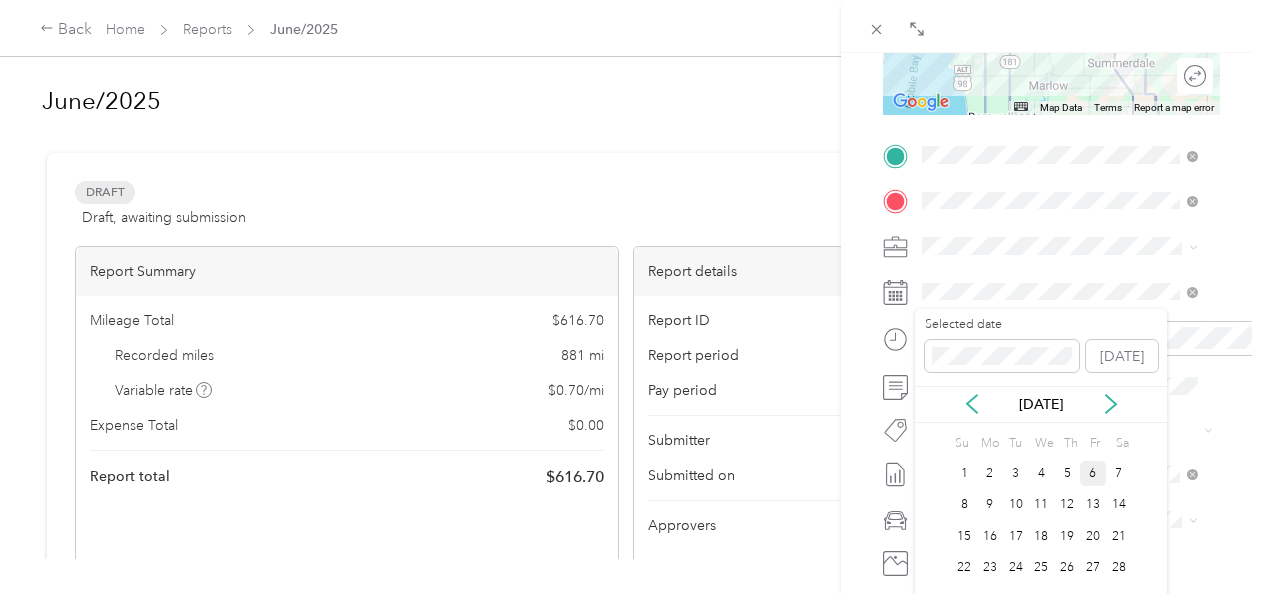 click on "6" at bounding box center (1093, 473) 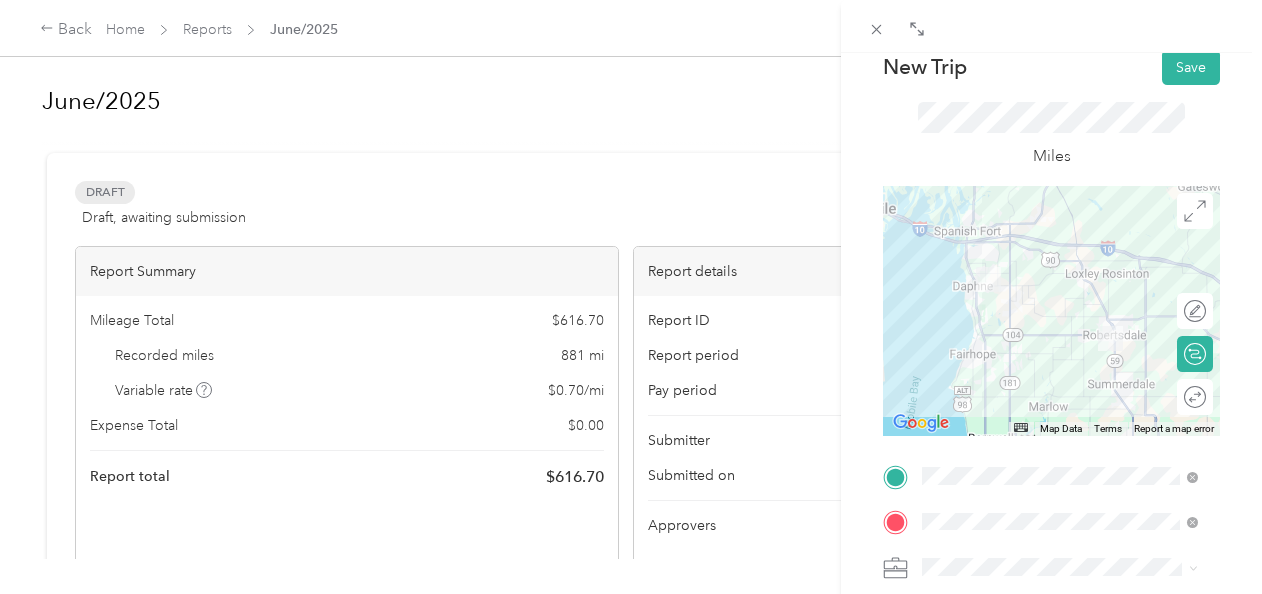 scroll, scrollTop: 51, scrollLeft: 0, axis: vertical 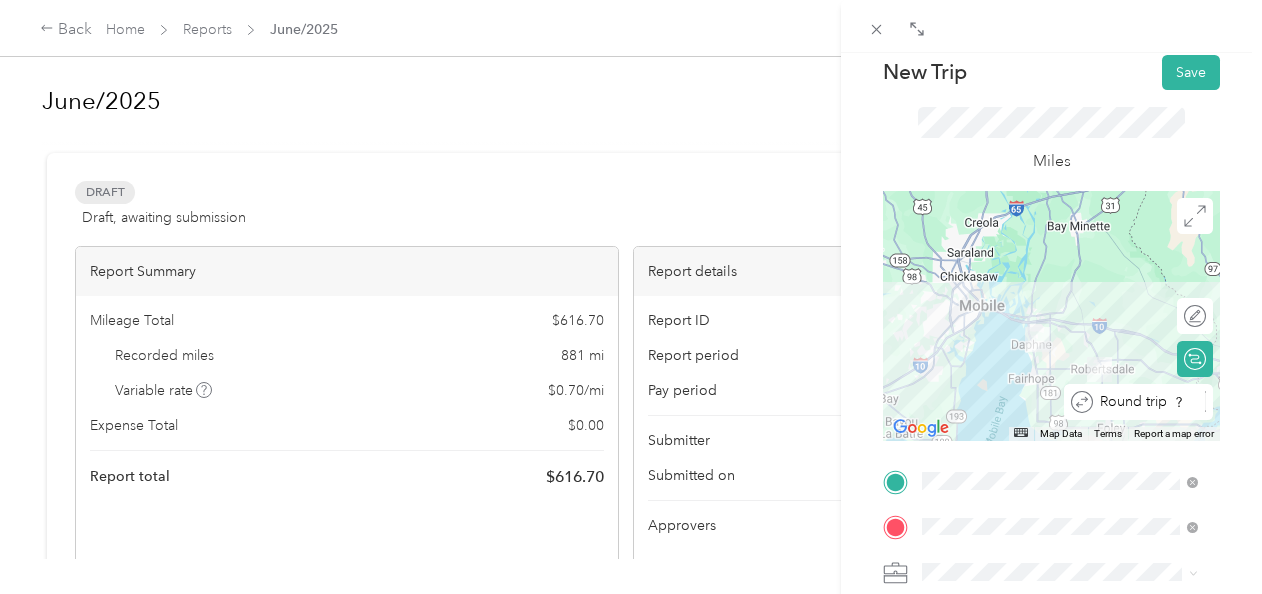 click at bounding box center (1205, 401) 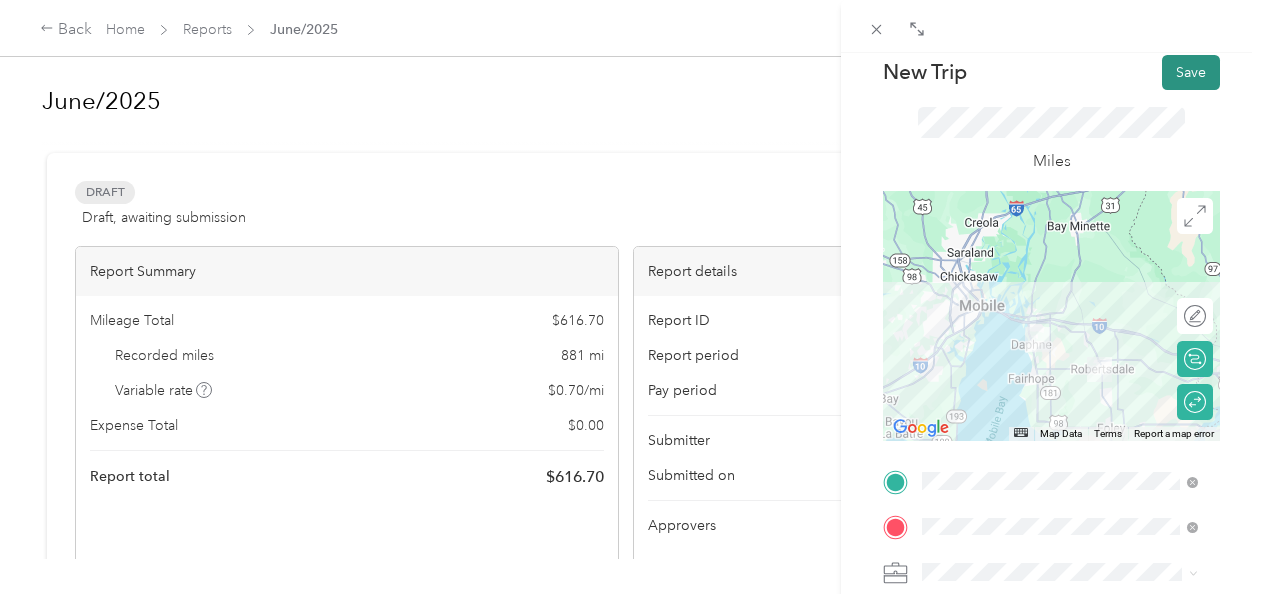 click on "Save" at bounding box center (1191, 72) 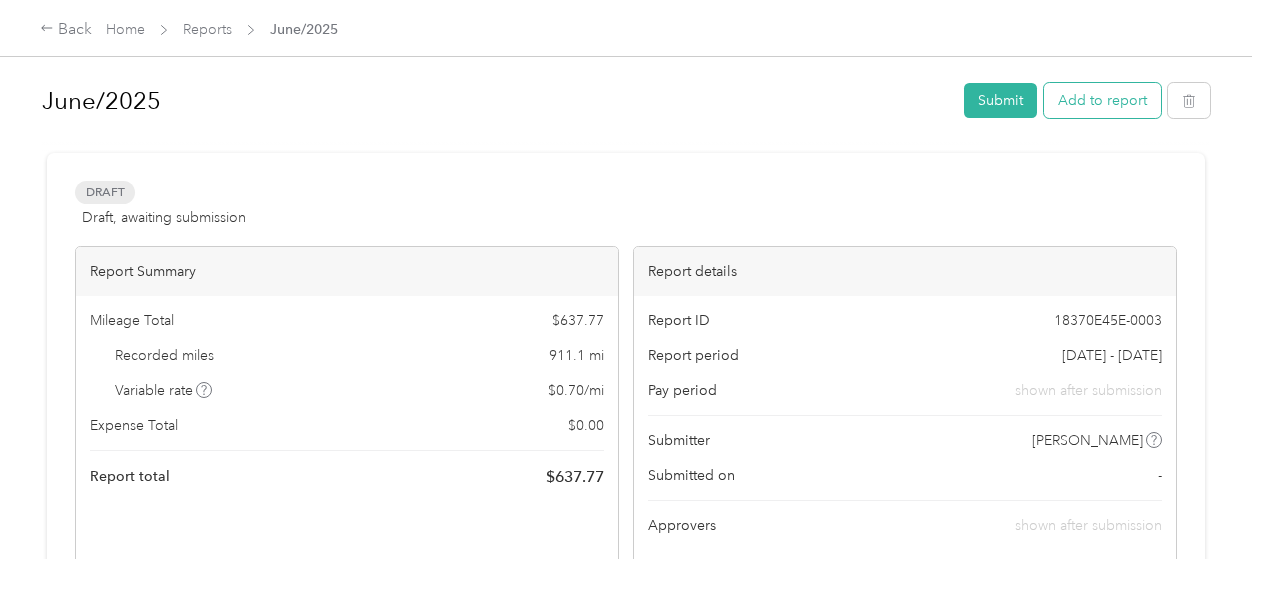 click on "Add to report" at bounding box center (1102, 100) 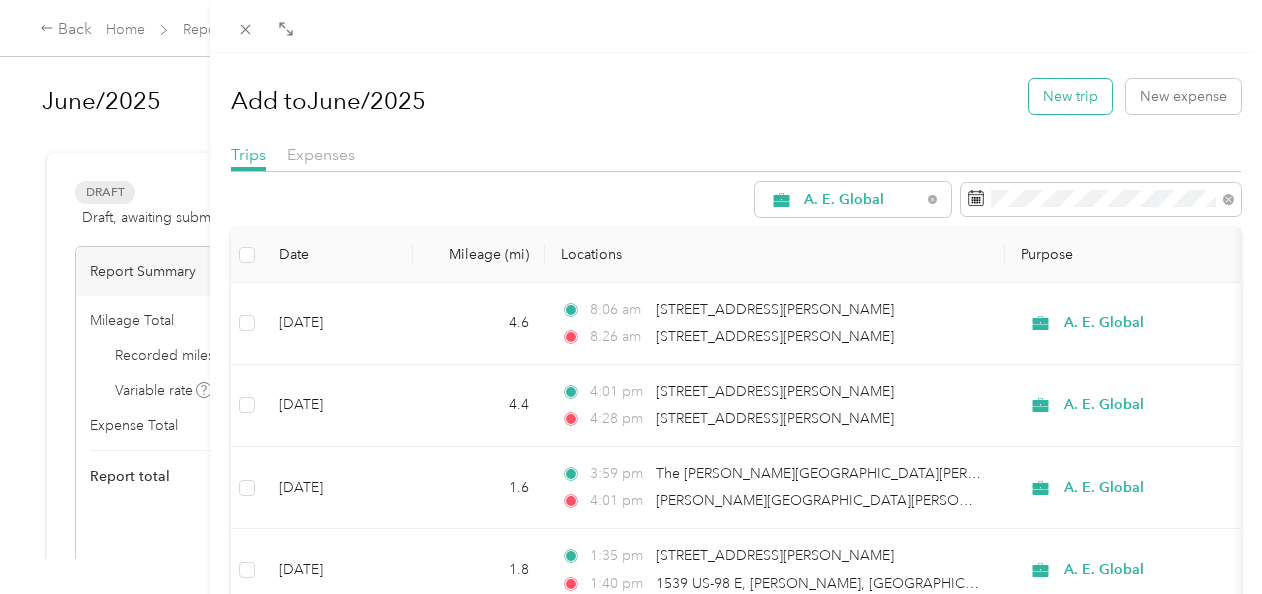 click on "New trip" at bounding box center (1070, 96) 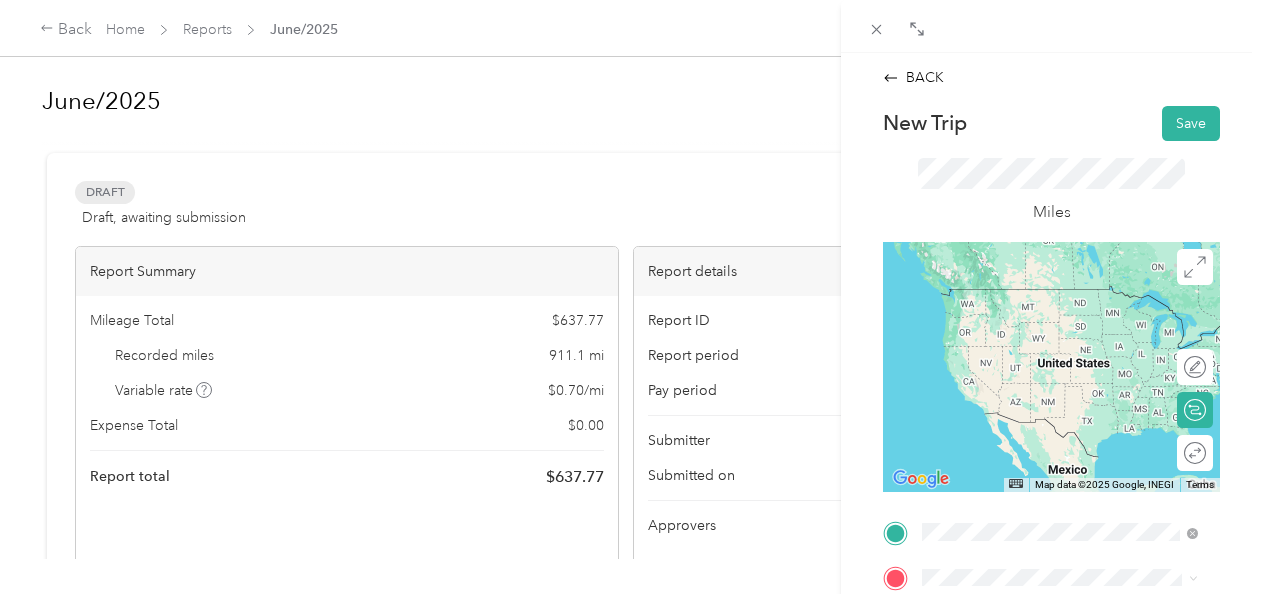 click on "8087 Irwin Loop
Daphne, Alabama 36526, United States" at bounding box center [1075, 423] 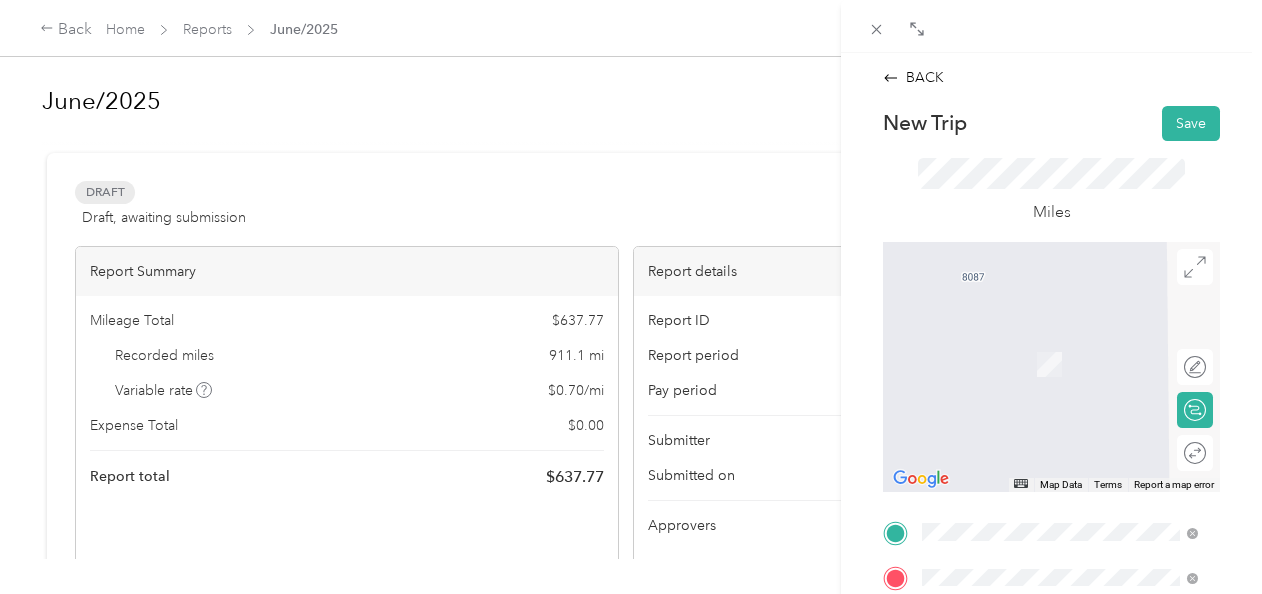 click on "3800 Gulf Shores Parkway
Gulf Shores, Alabama 36542, United States" at bounding box center [1060, 359] 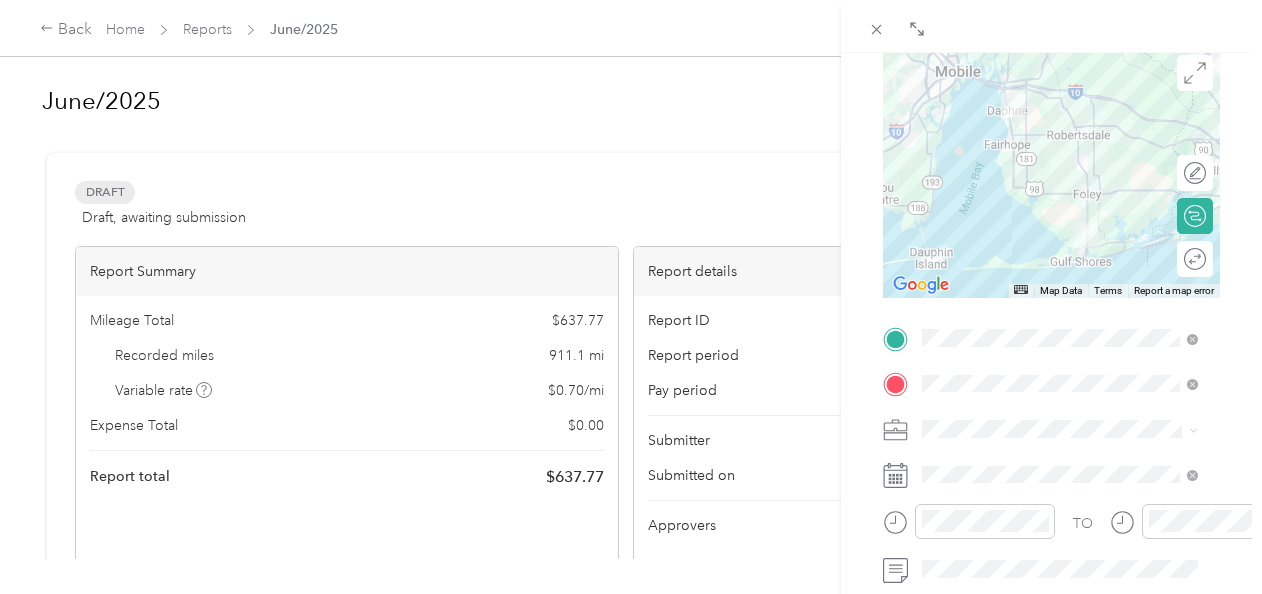 scroll, scrollTop: 200, scrollLeft: 0, axis: vertical 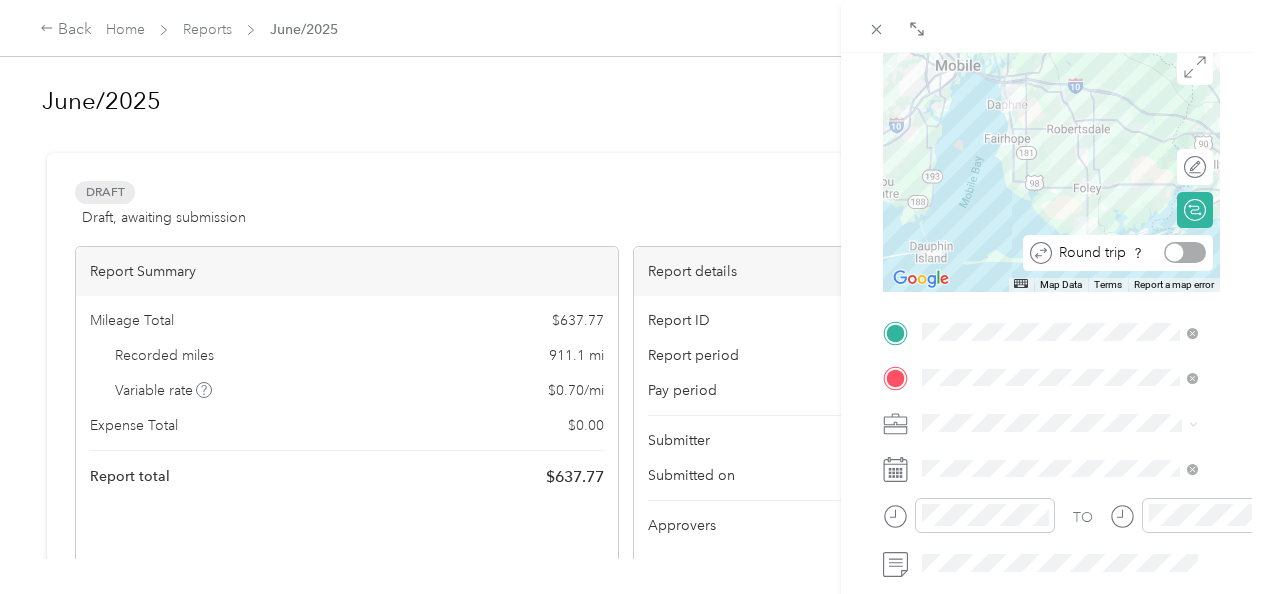 click at bounding box center (1185, 252) 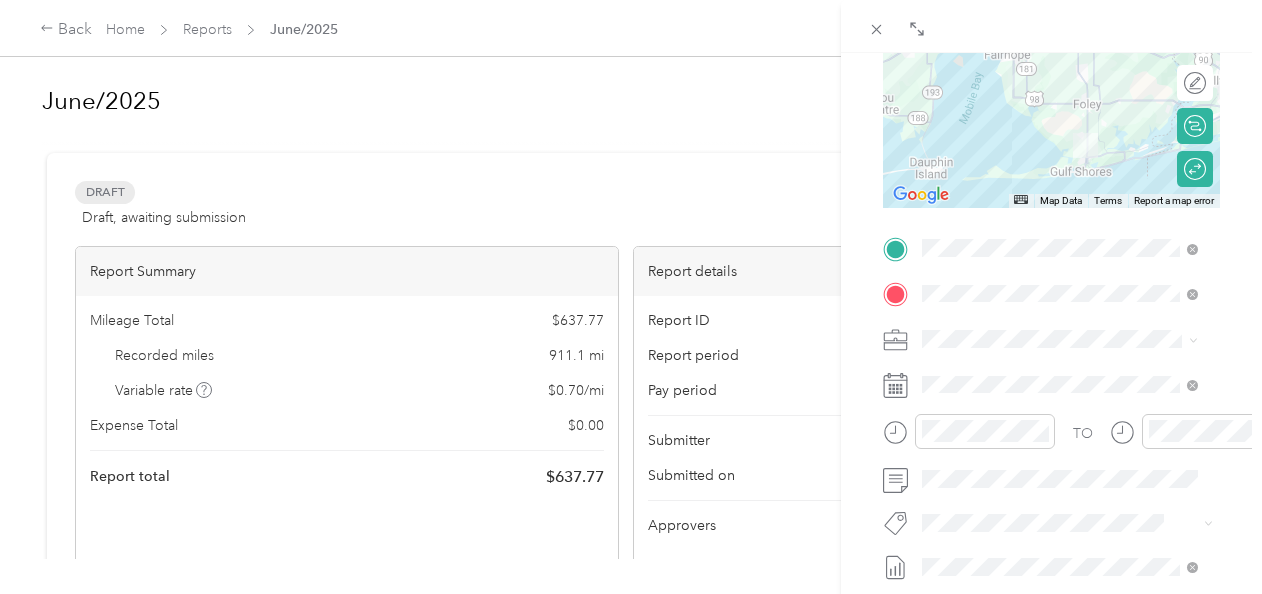 scroll, scrollTop: 285, scrollLeft: 0, axis: vertical 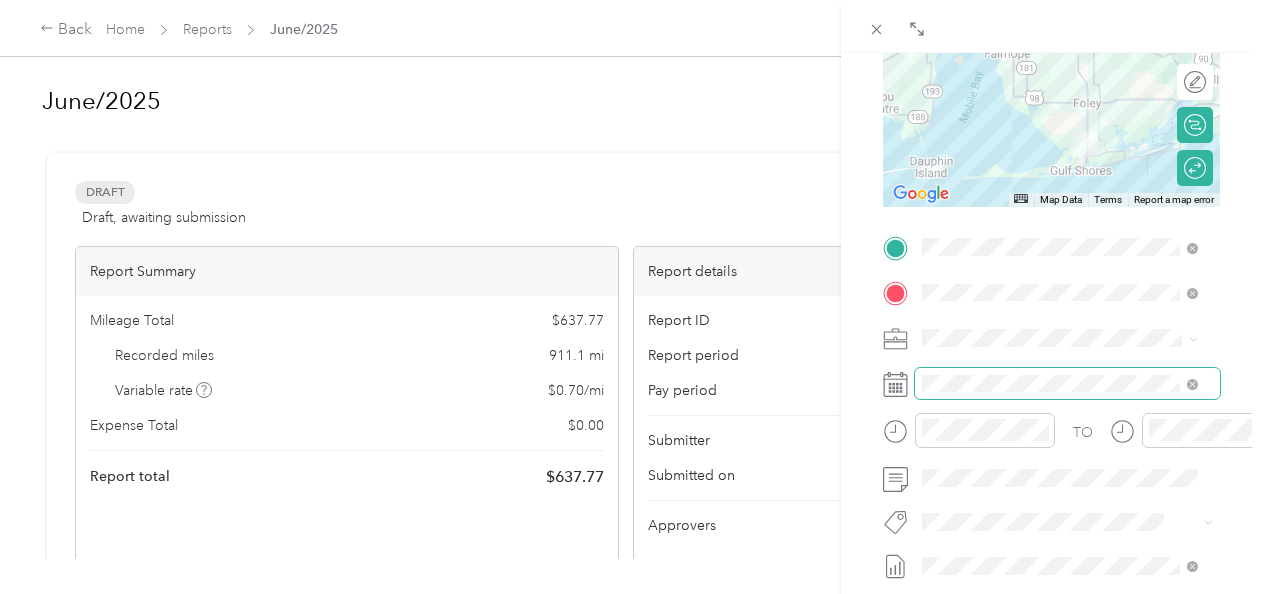click at bounding box center (1067, 384) 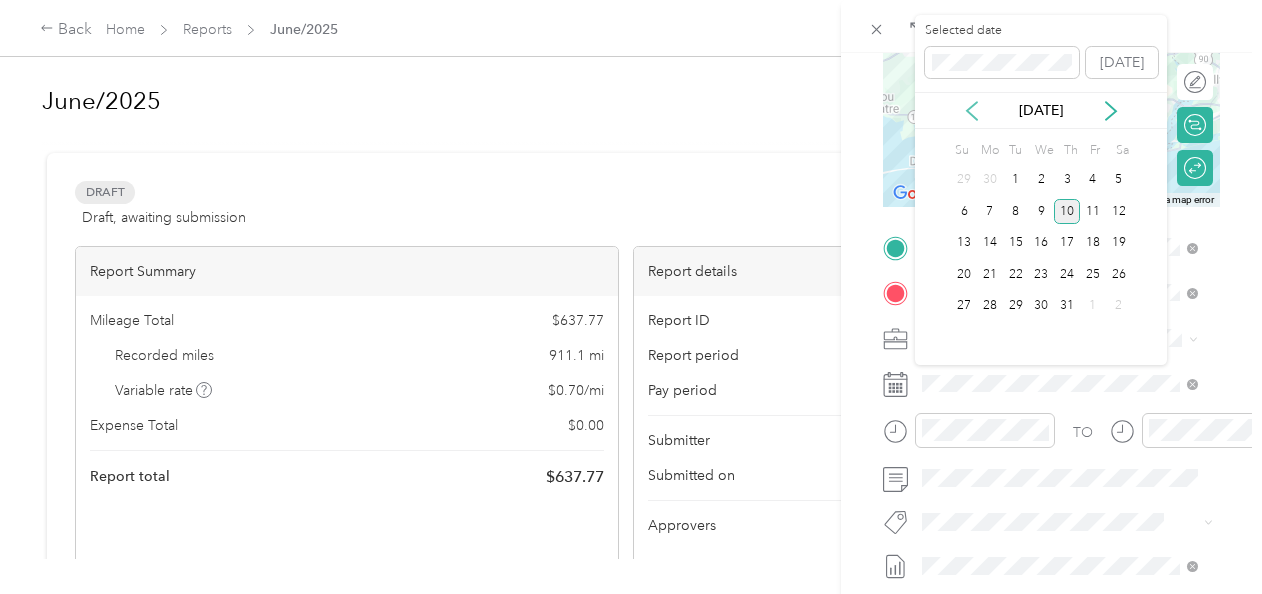 click 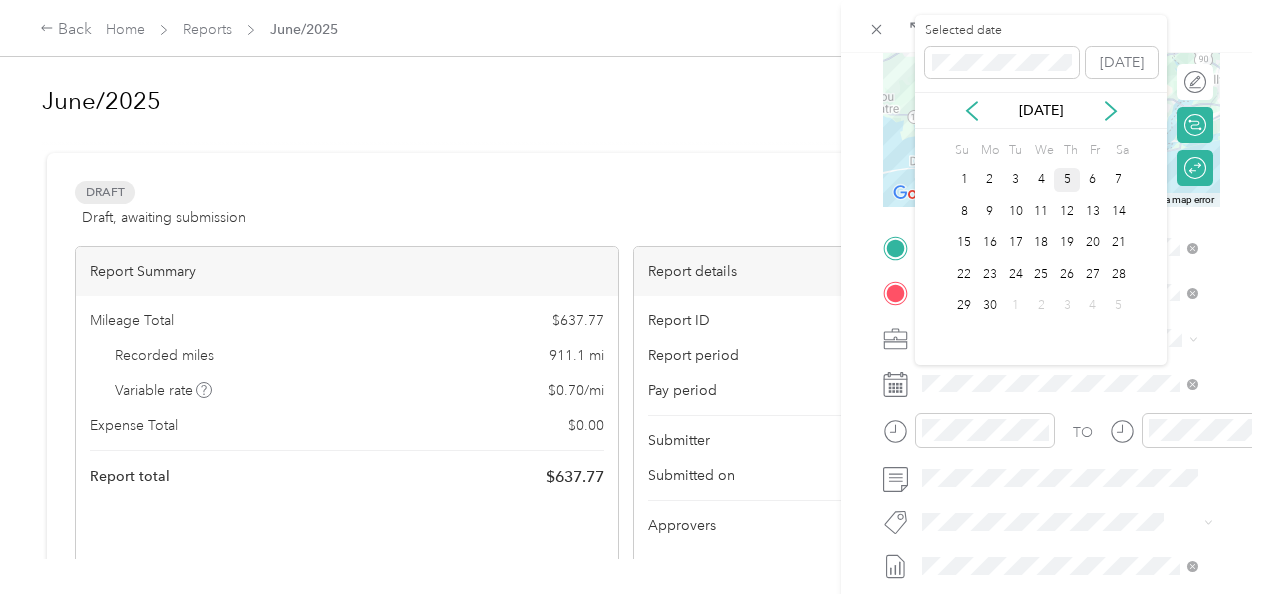 click on "5" at bounding box center [1067, 180] 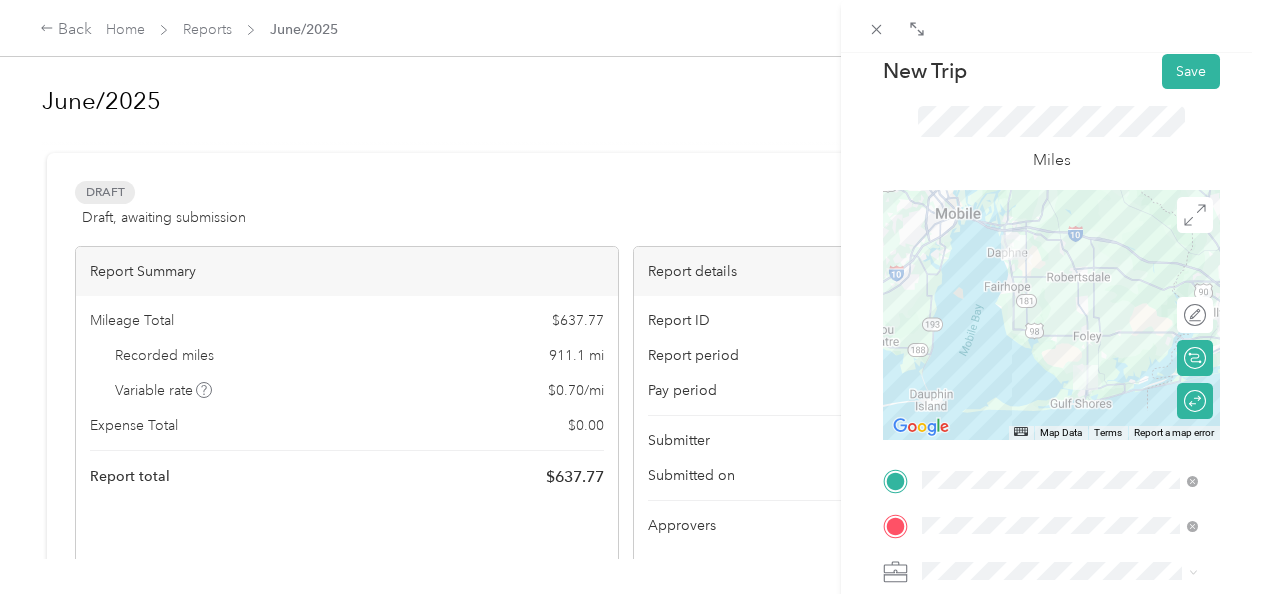 scroll, scrollTop: 51, scrollLeft: 0, axis: vertical 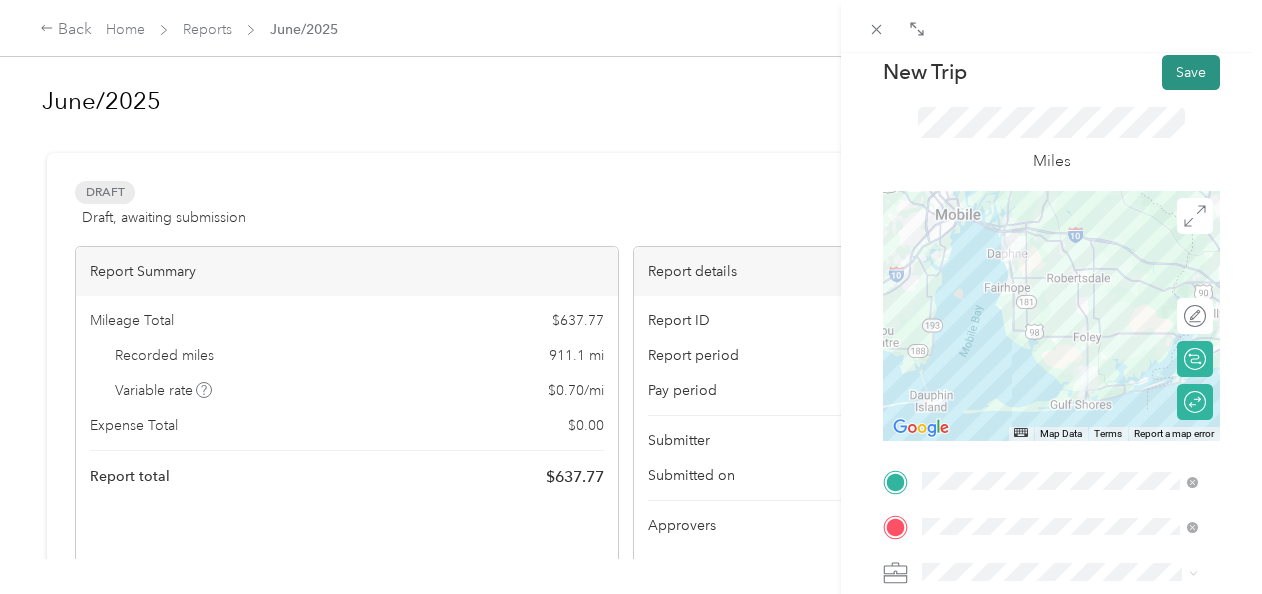 click on "Save" at bounding box center (1191, 72) 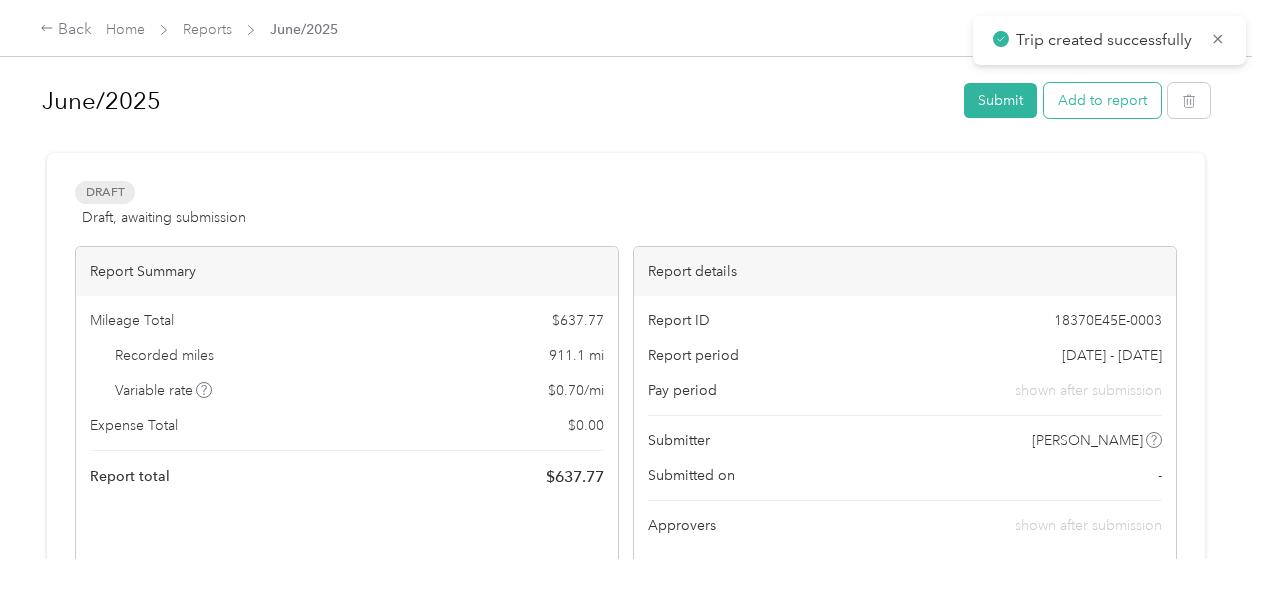 click on "Add to report" at bounding box center (1102, 100) 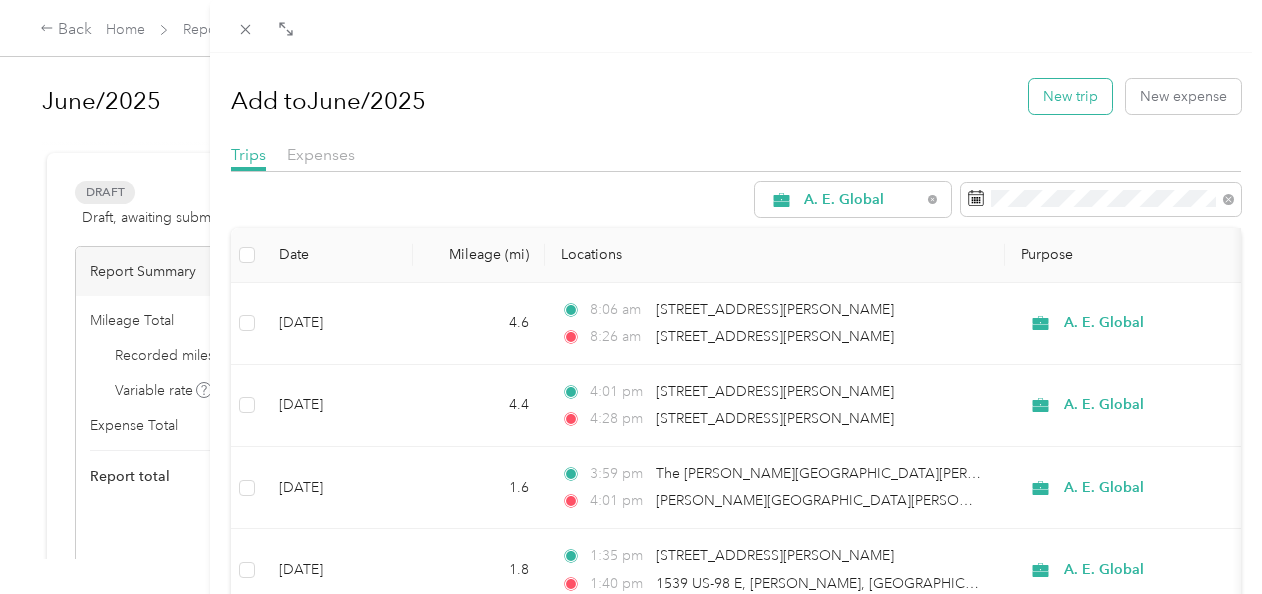 click on "New trip" at bounding box center [1070, 96] 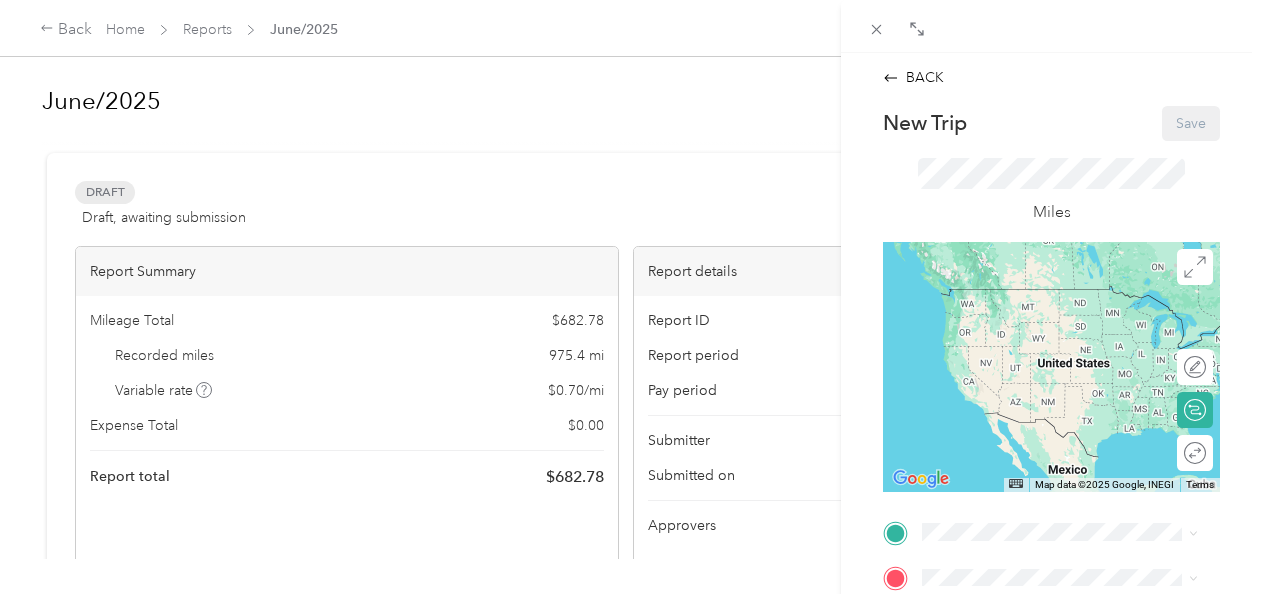 scroll, scrollTop: 208, scrollLeft: 0, axis: vertical 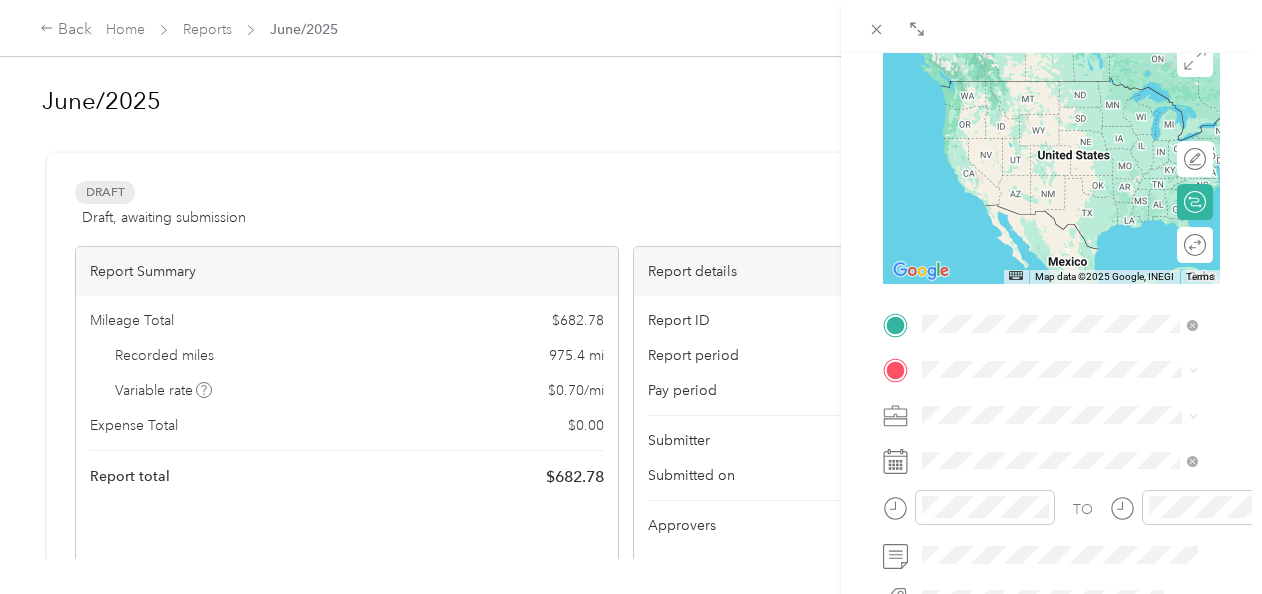 click on "8087 Irwin Loop
Daphne, Alabama 36526, United States" at bounding box center [1075, 215] 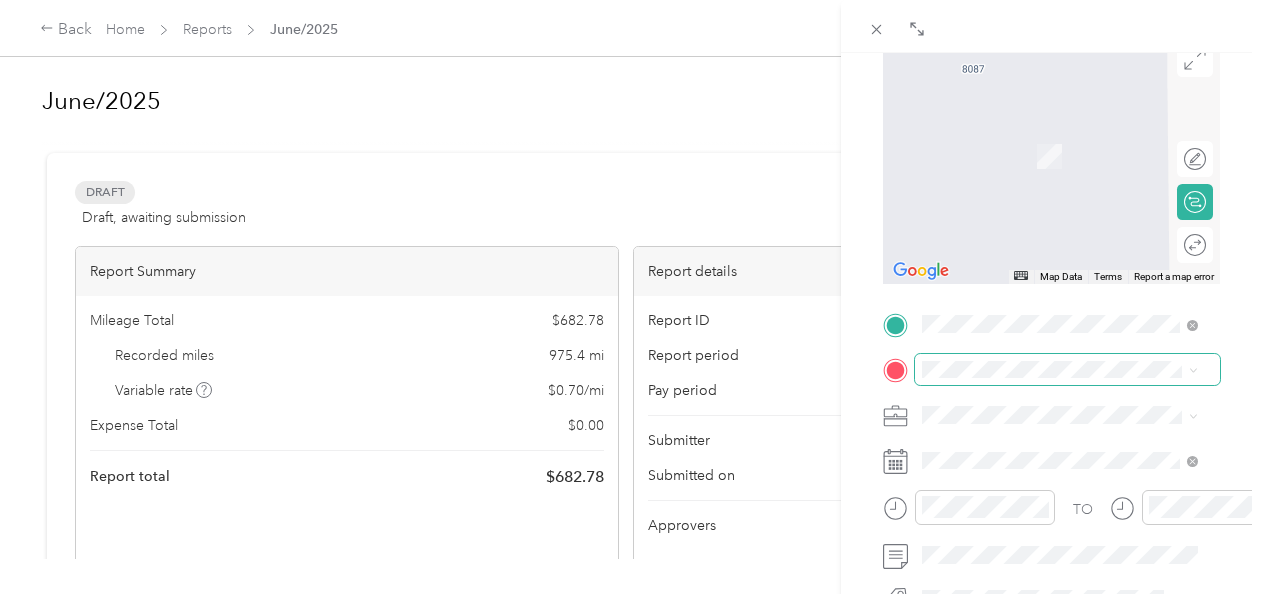 click at bounding box center [1067, 370] 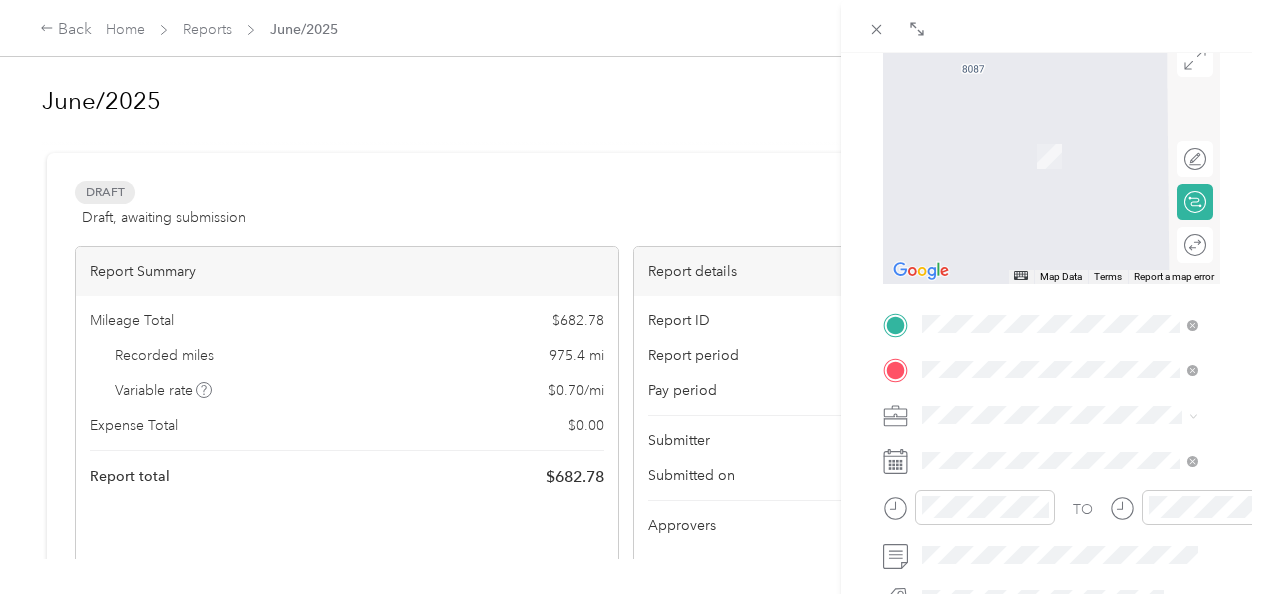 click on "Baldwin Health, 1613 N McKenzie St, Foley, AL  36535, United States , 36535, Foley, AL, United States" at bounding box center [1071, 176] 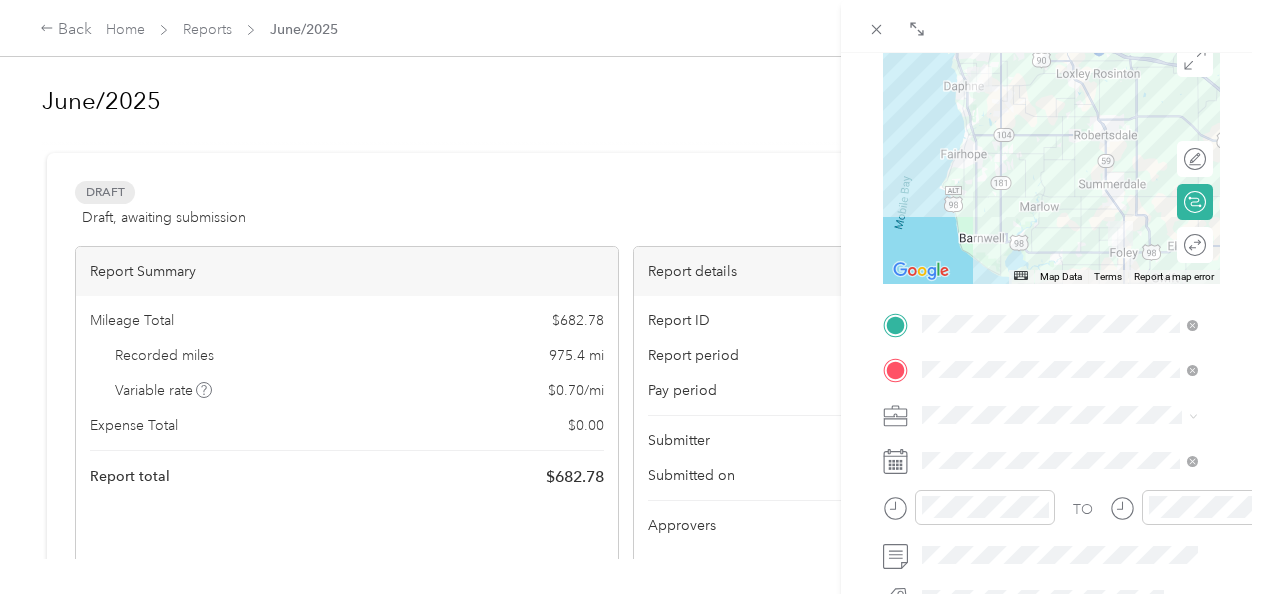 click 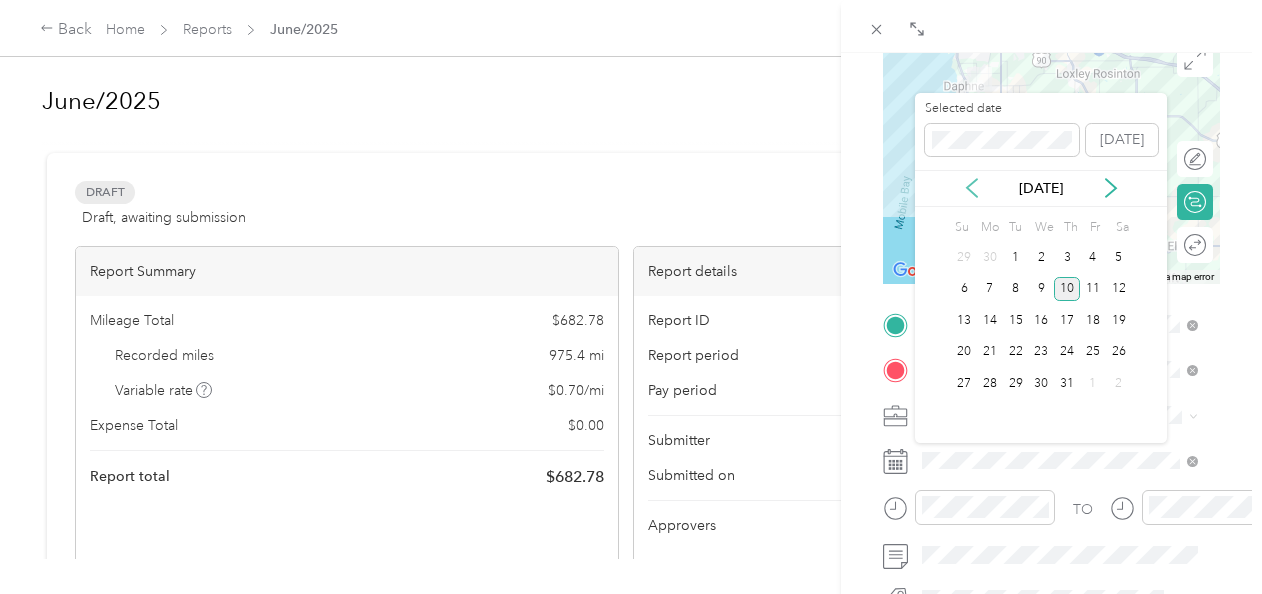click 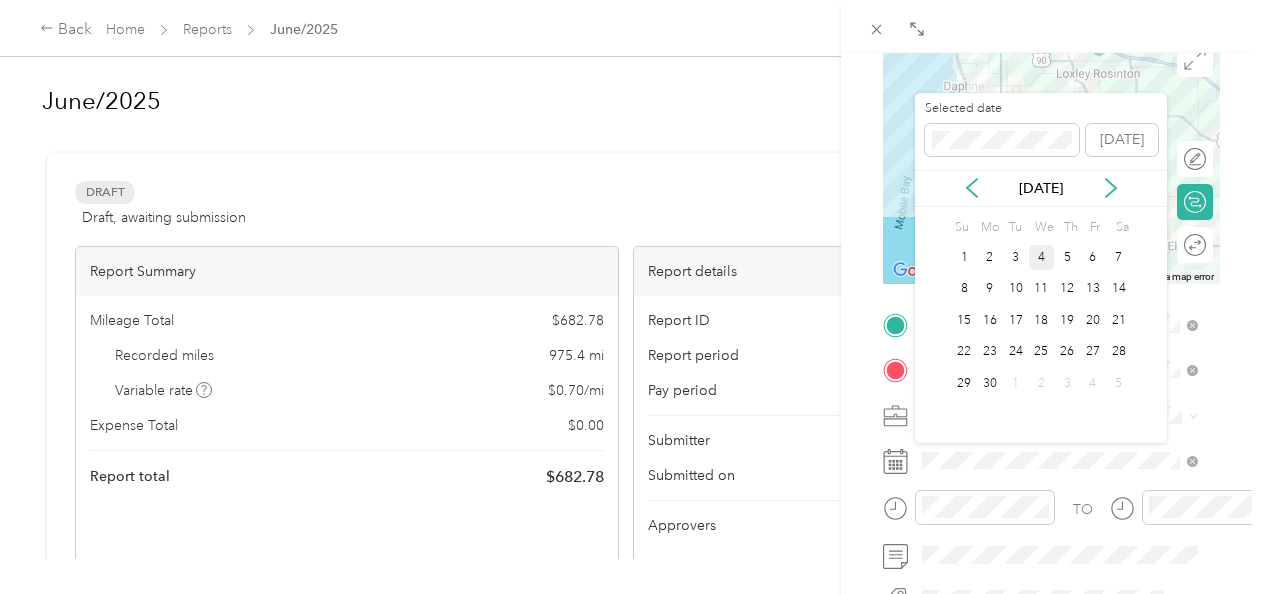 click on "4" at bounding box center (1042, 257) 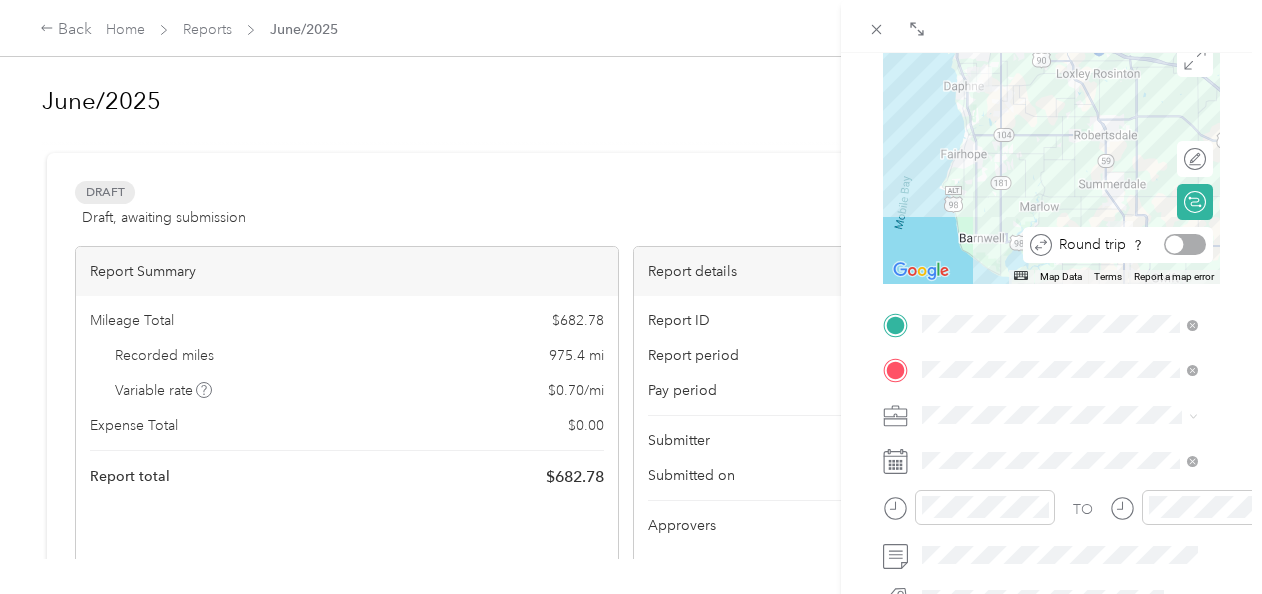 click at bounding box center [1185, 244] 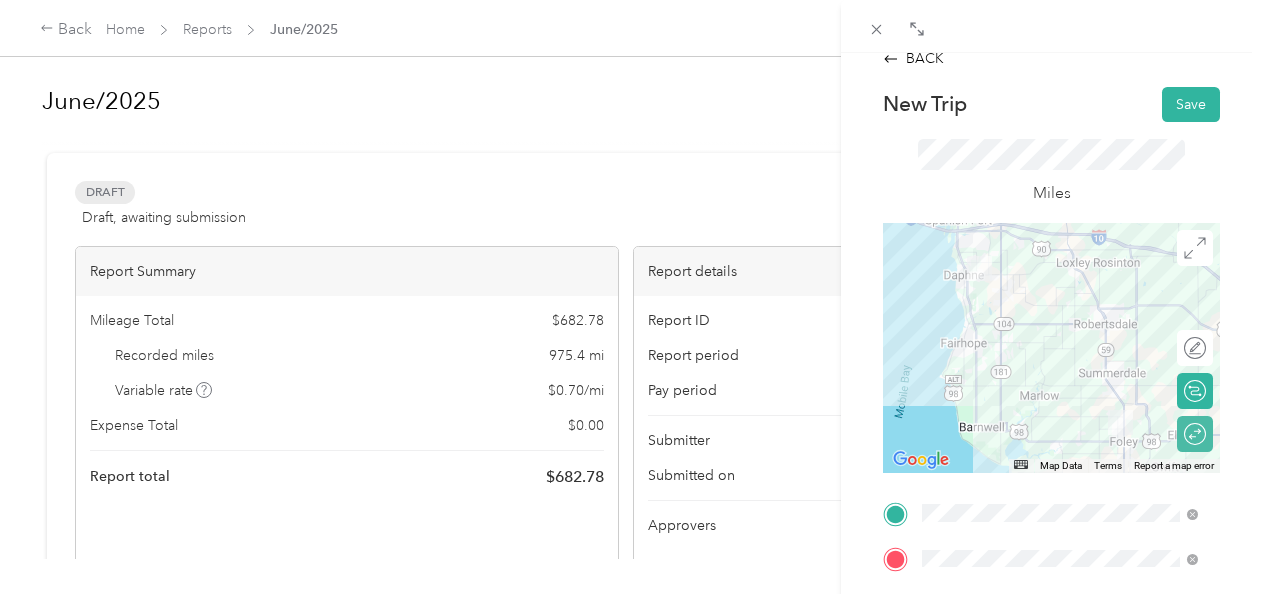 scroll, scrollTop: 9, scrollLeft: 0, axis: vertical 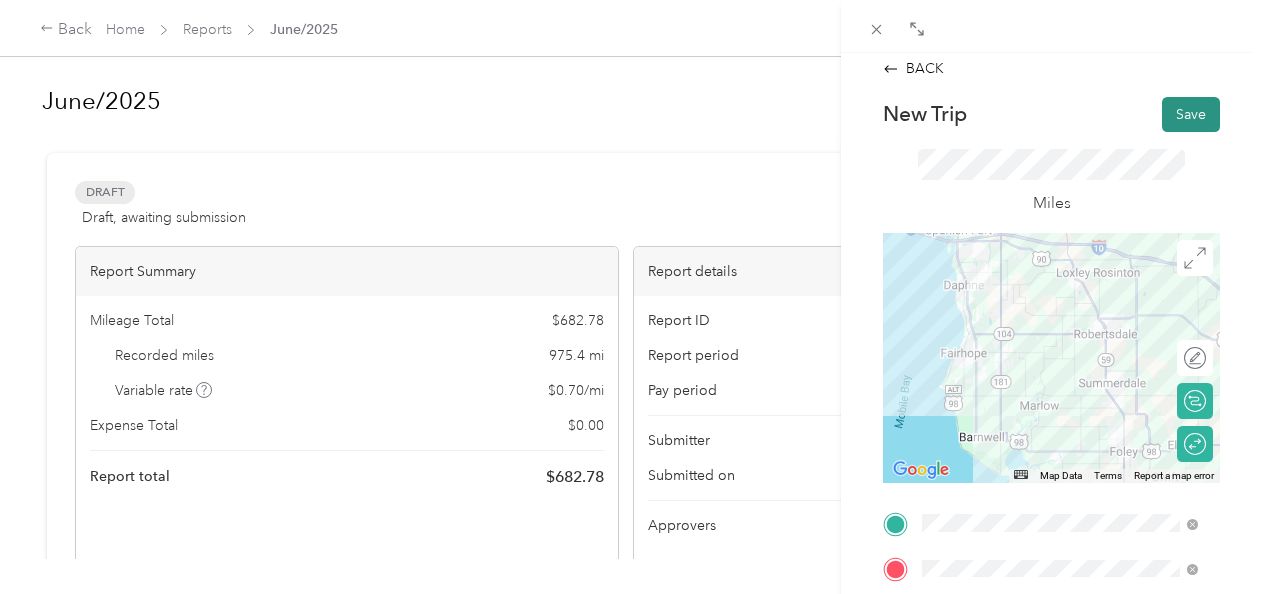 click on "Save" at bounding box center [1191, 114] 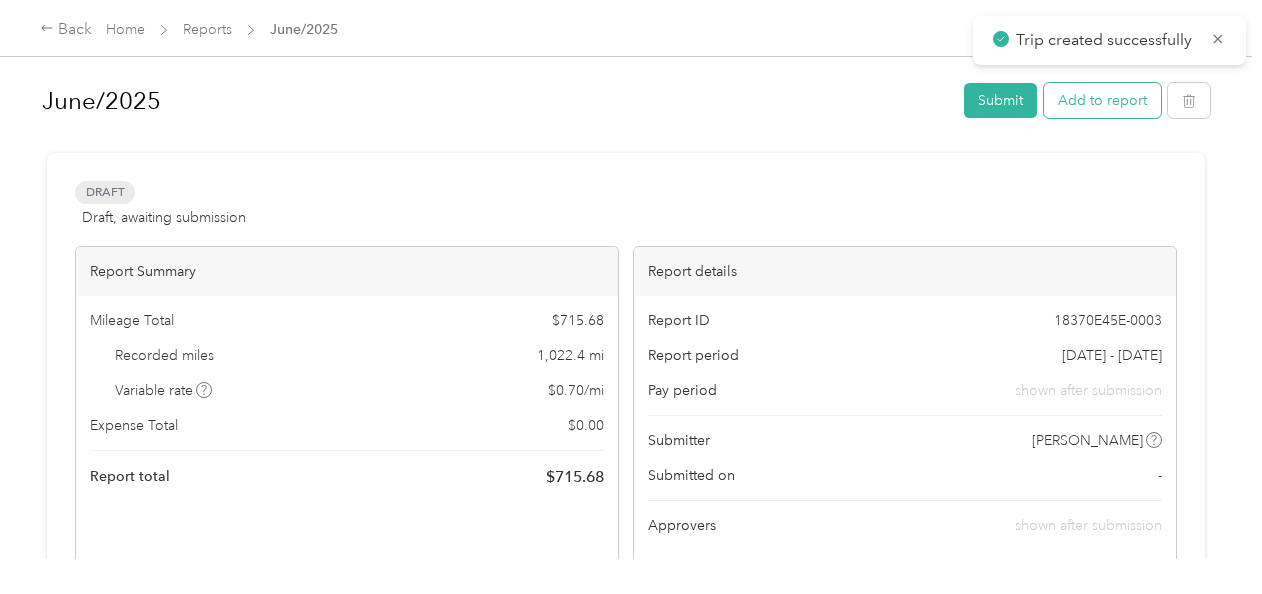 click on "Add to report" at bounding box center (1102, 100) 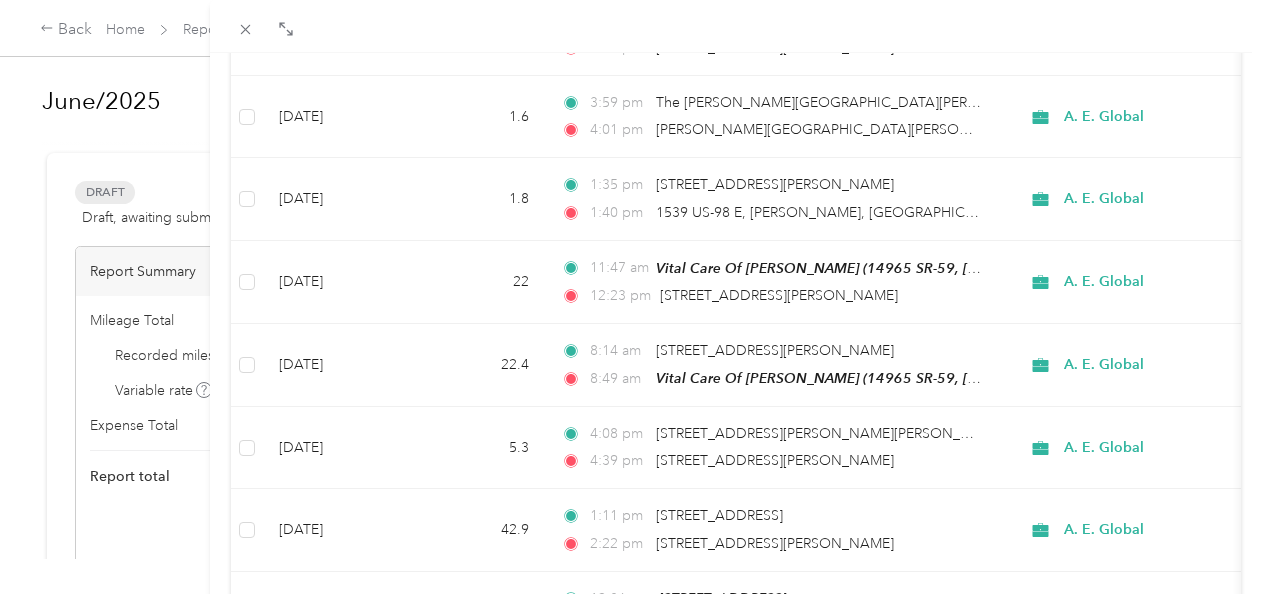 scroll, scrollTop: 0, scrollLeft: 0, axis: both 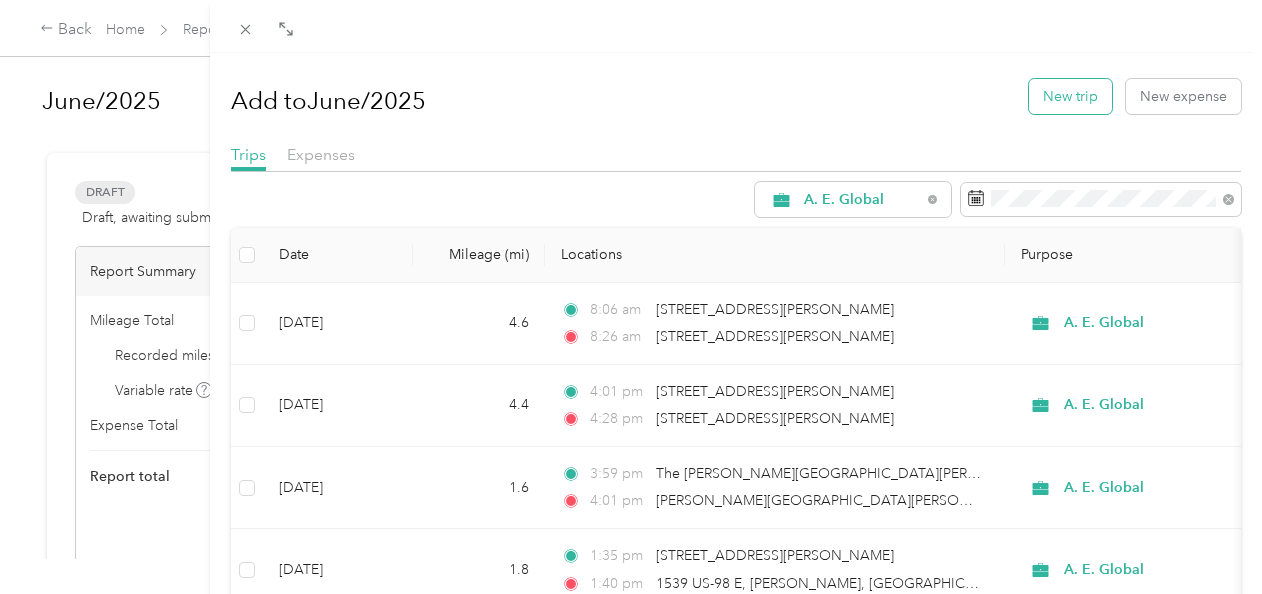 click on "New trip" at bounding box center [1070, 96] 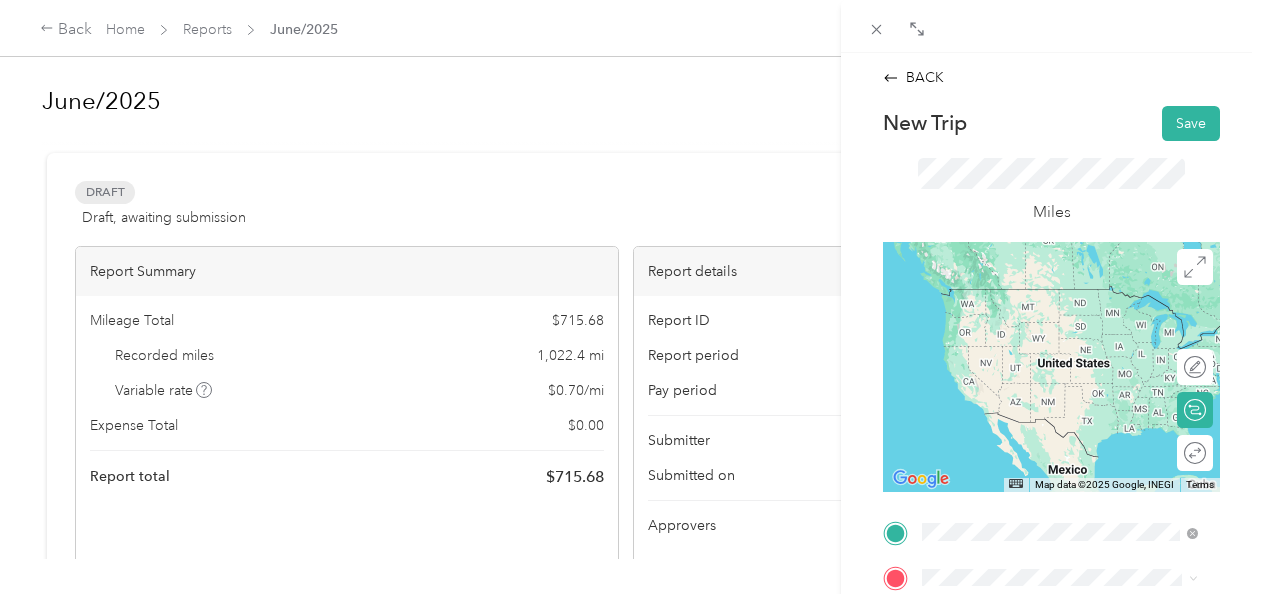 click on "8087 Irwin Loop, Daphne, AL, United States , 36526, Daphne, AL, United States" at bounding box center (1071, 329) 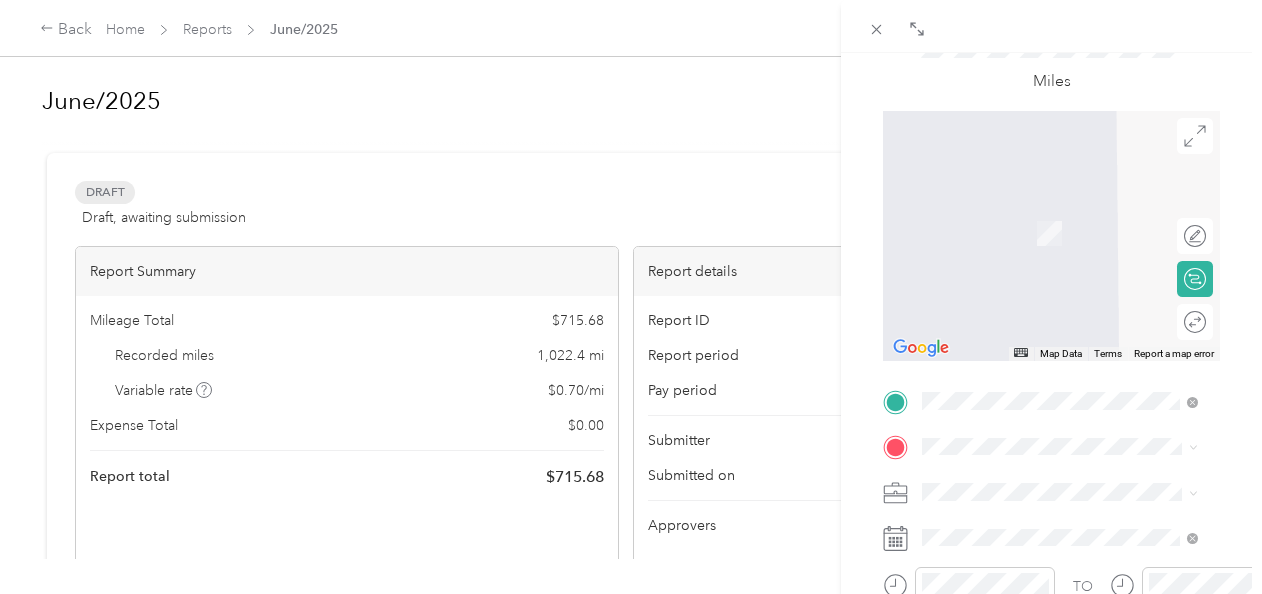 scroll, scrollTop: 132, scrollLeft: 0, axis: vertical 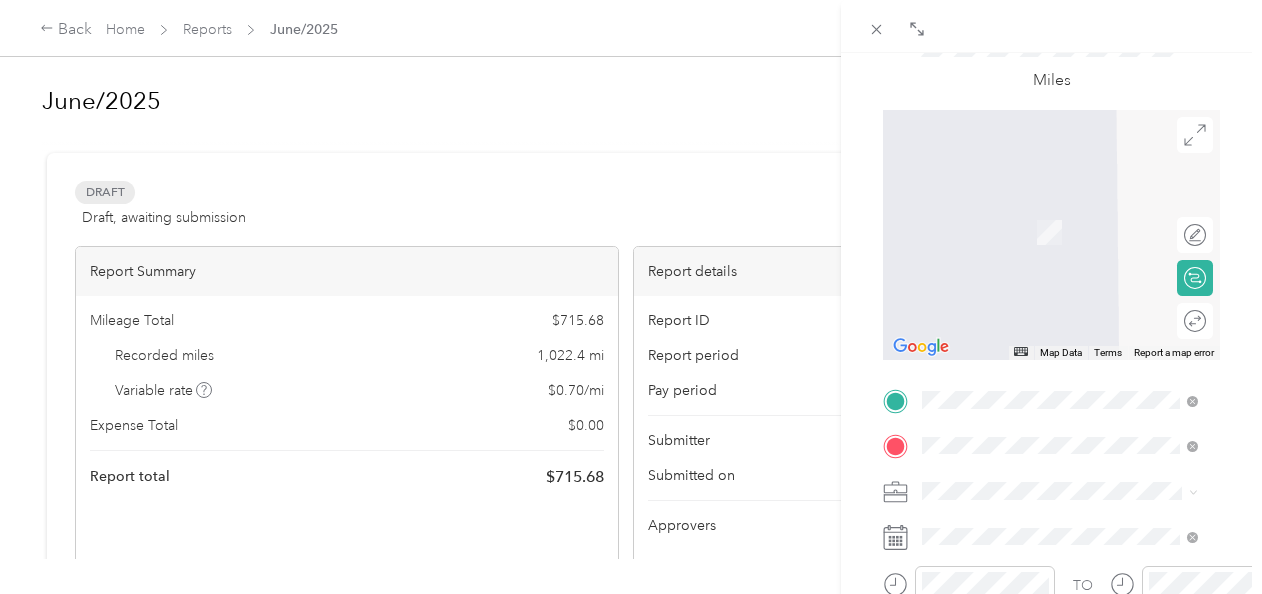 click on "22394 Miflin Road
Foley, Alabama 36535, United States" at bounding box center (1060, 335) 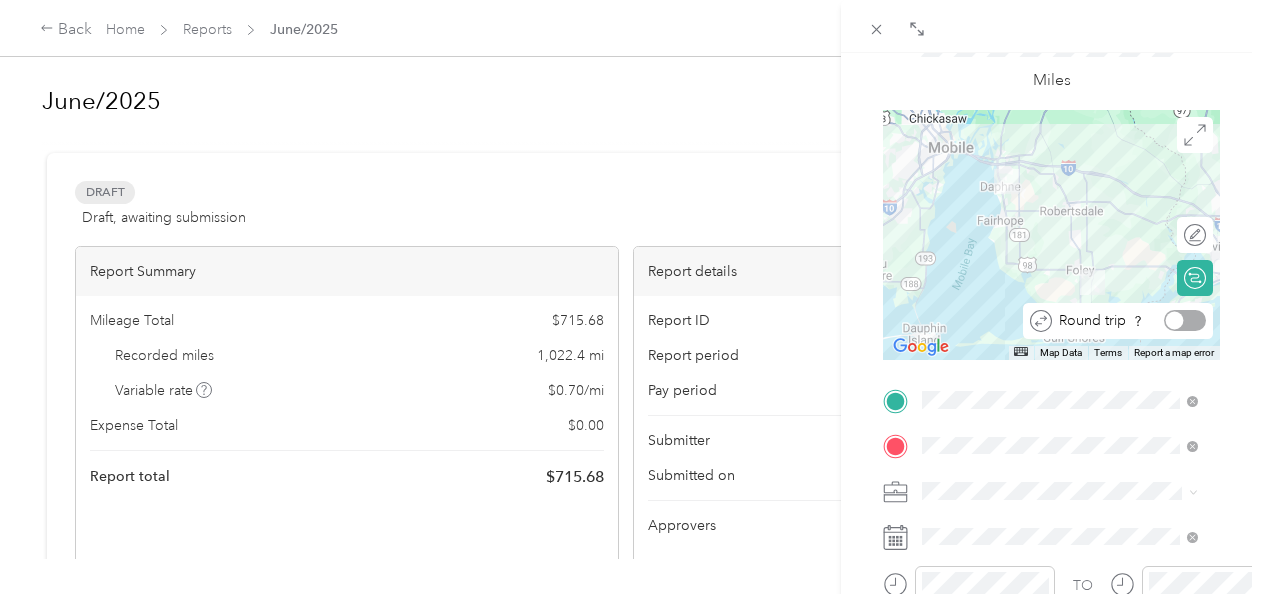click at bounding box center (1185, 320) 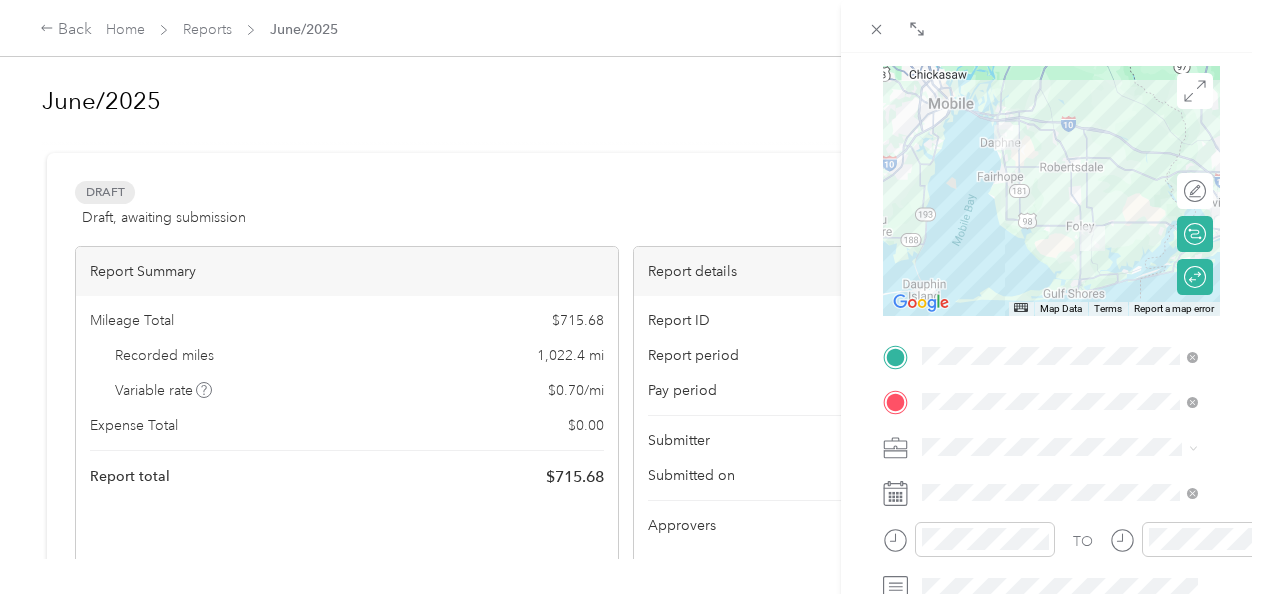 scroll, scrollTop: 264, scrollLeft: 0, axis: vertical 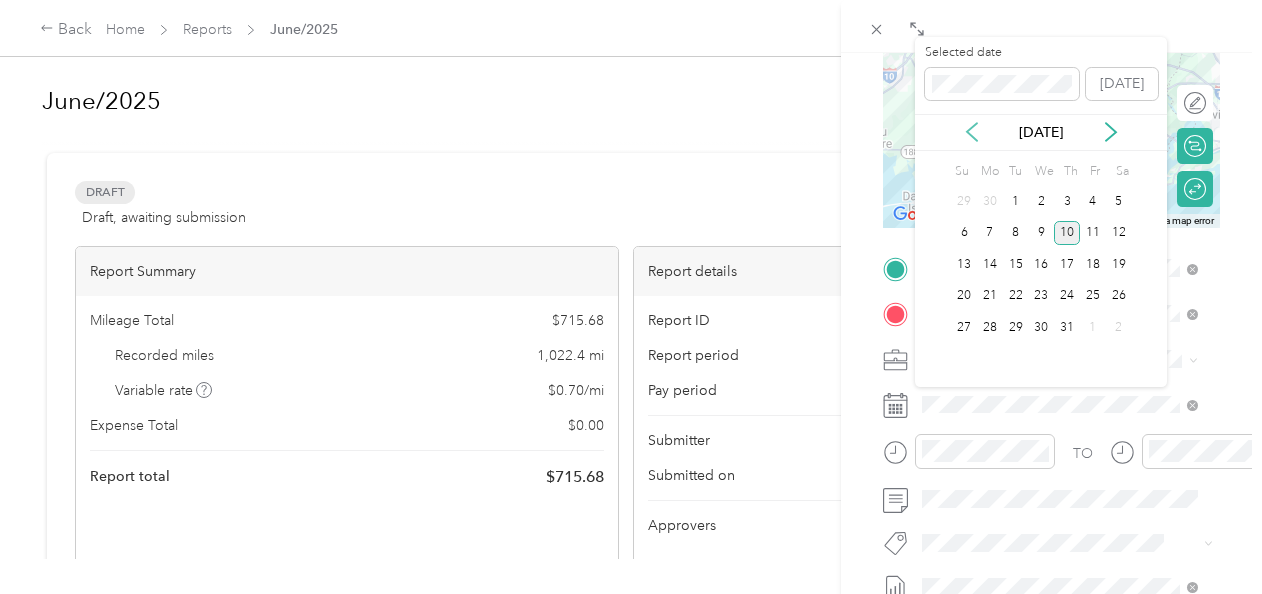 click 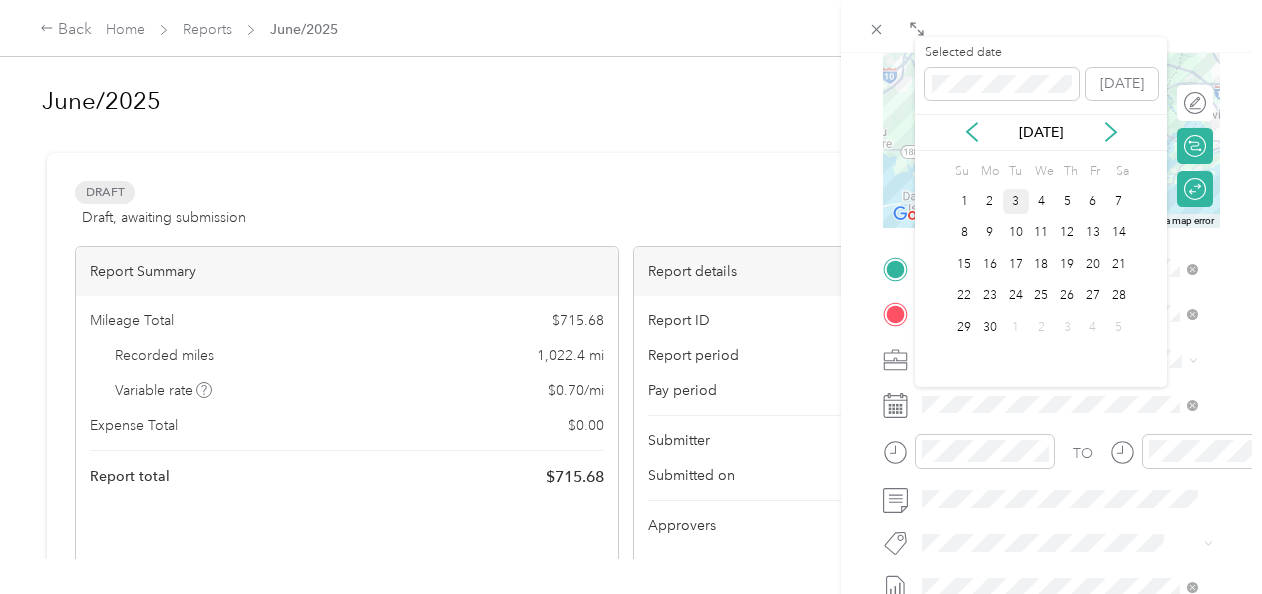 click on "3" at bounding box center (1016, 201) 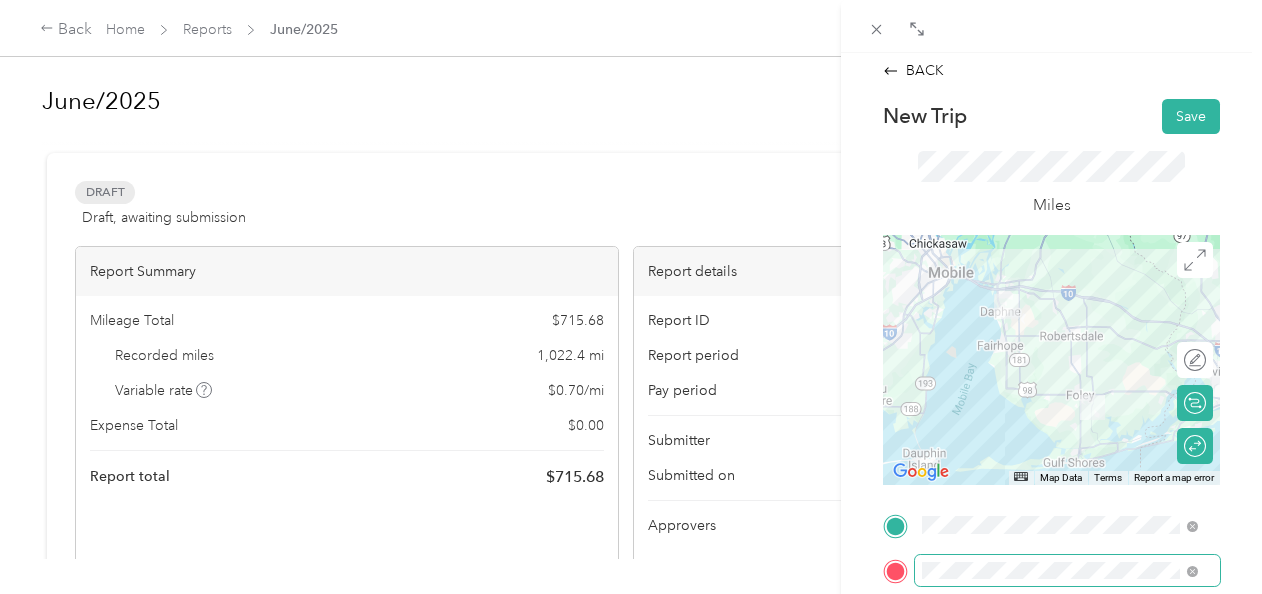 scroll, scrollTop: 0, scrollLeft: 0, axis: both 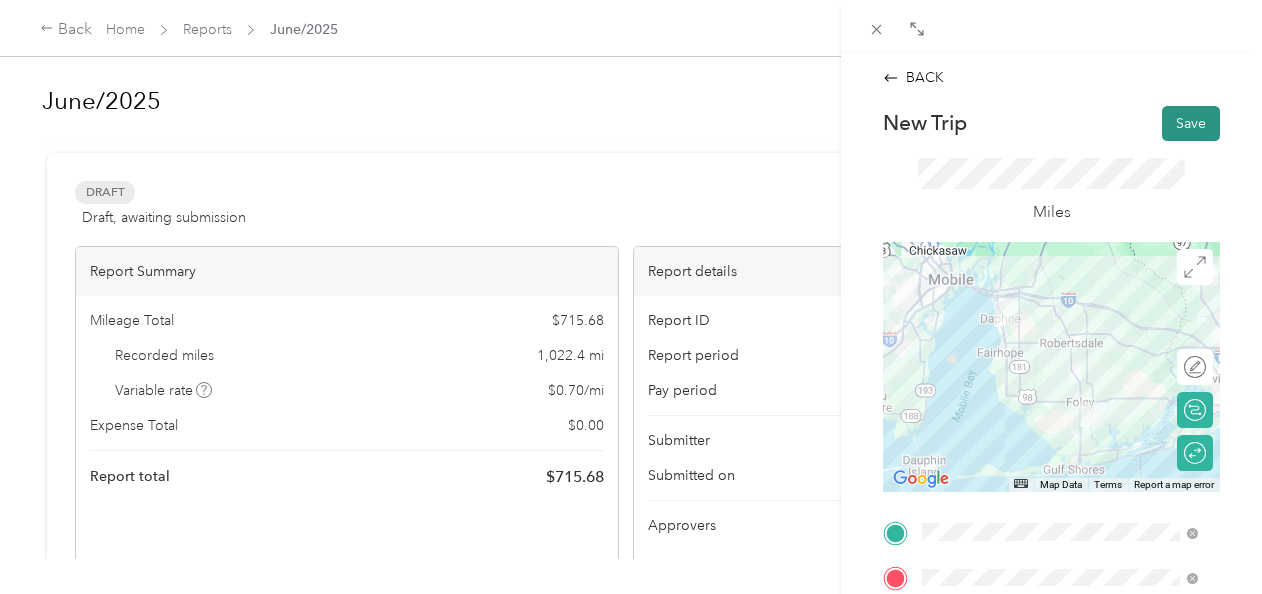 click on "Save" at bounding box center [1191, 123] 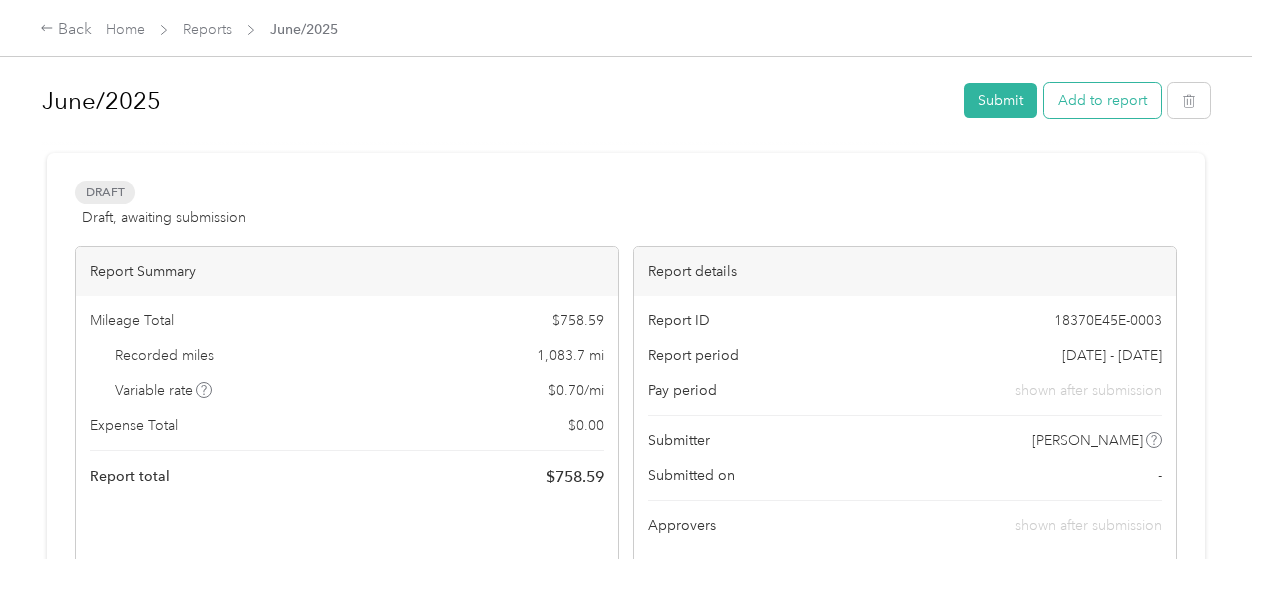 click on "Add to report" at bounding box center [1102, 100] 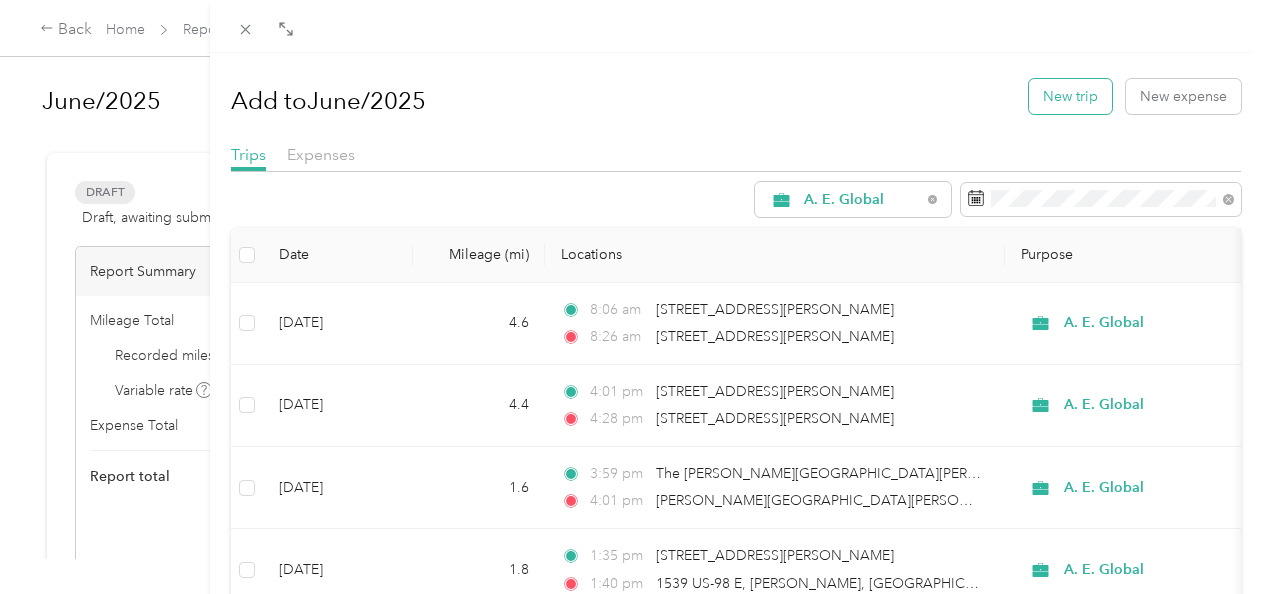 click on "New trip" at bounding box center [1070, 96] 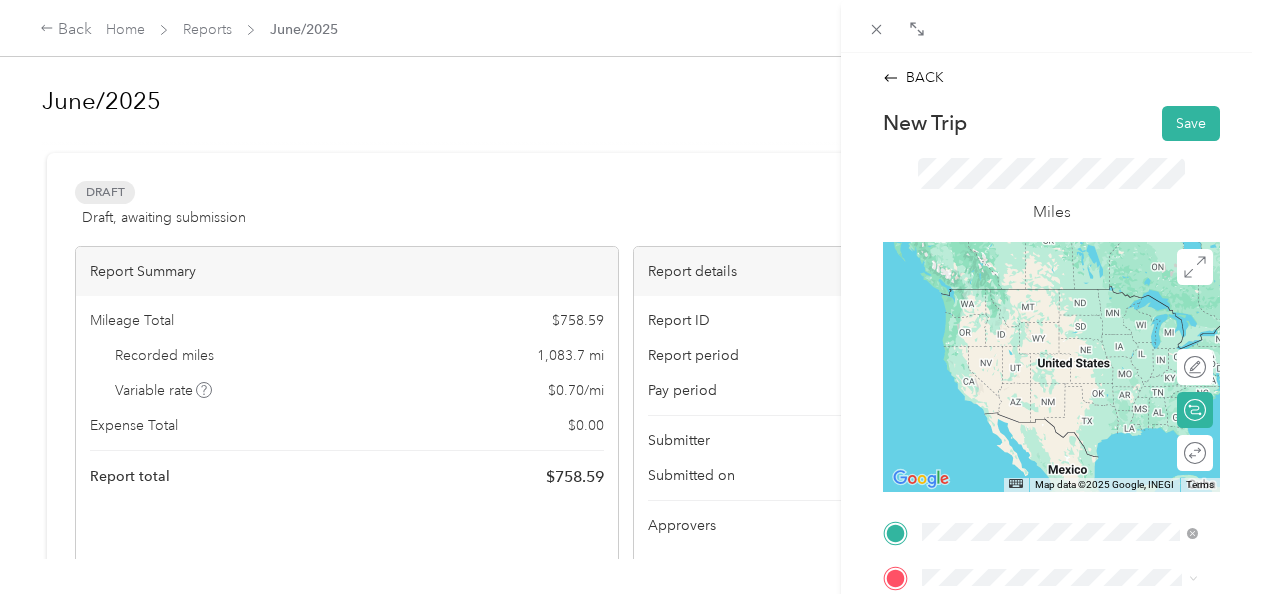 click on "8087 Irwin Loop, Daphne, AL, United States , 36526, Daphne, AL, United States" at bounding box center [1071, 329] 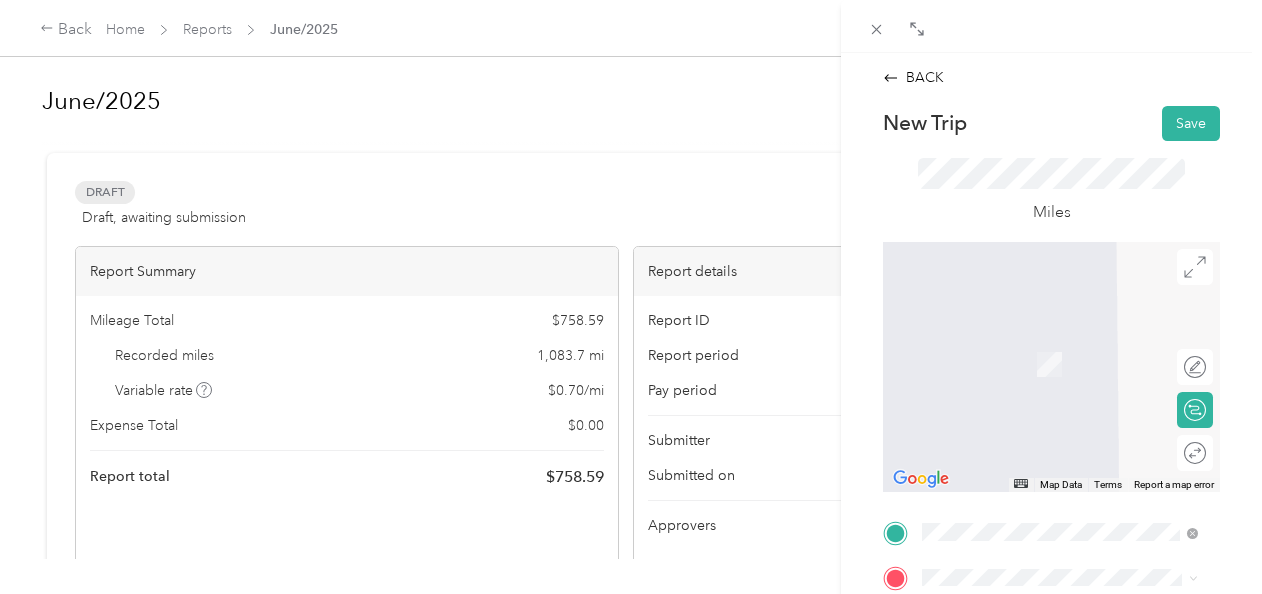 click on "To navigate, press the arrow keys." at bounding box center (1051, 367) 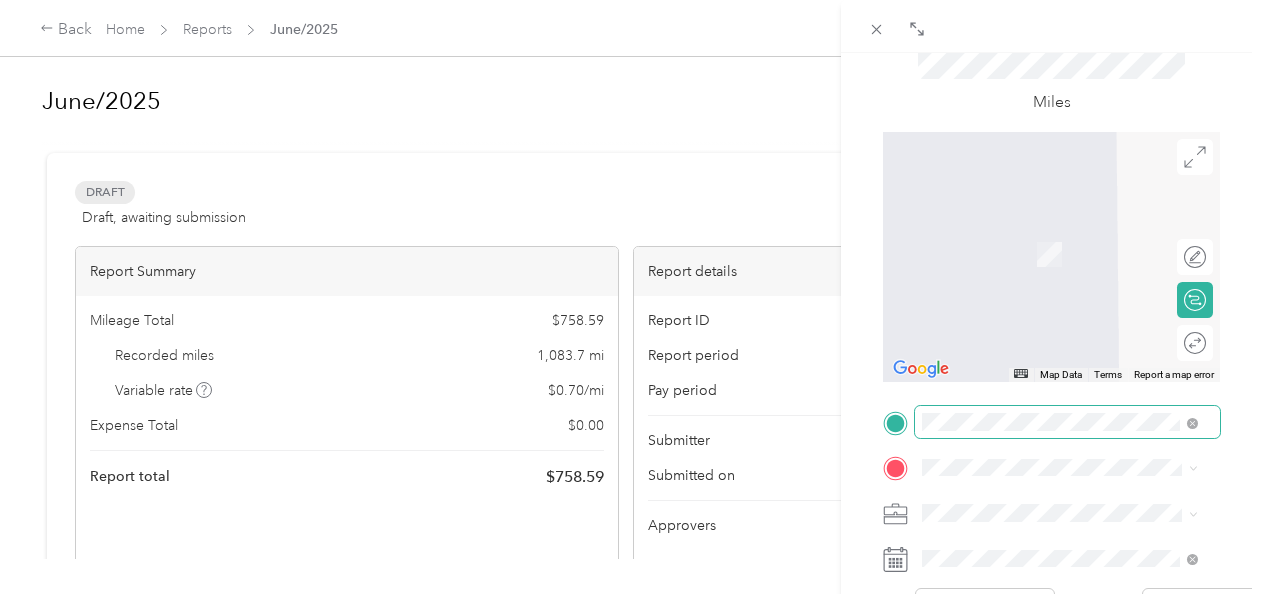 scroll, scrollTop: 111, scrollLeft: 0, axis: vertical 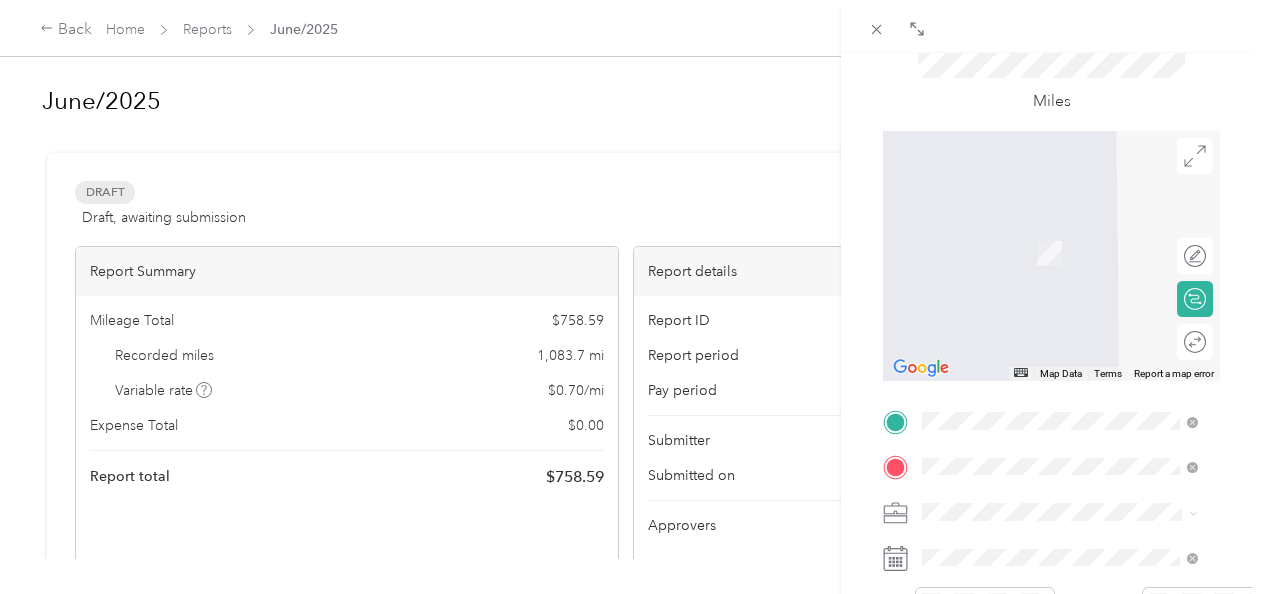 click on "Baldwin Health  Baldwin Health, 1613 N McKenzie St, Foley, AL  36535, United States , 36535, Foley, AL, United States" at bounding box center (1075, 263) 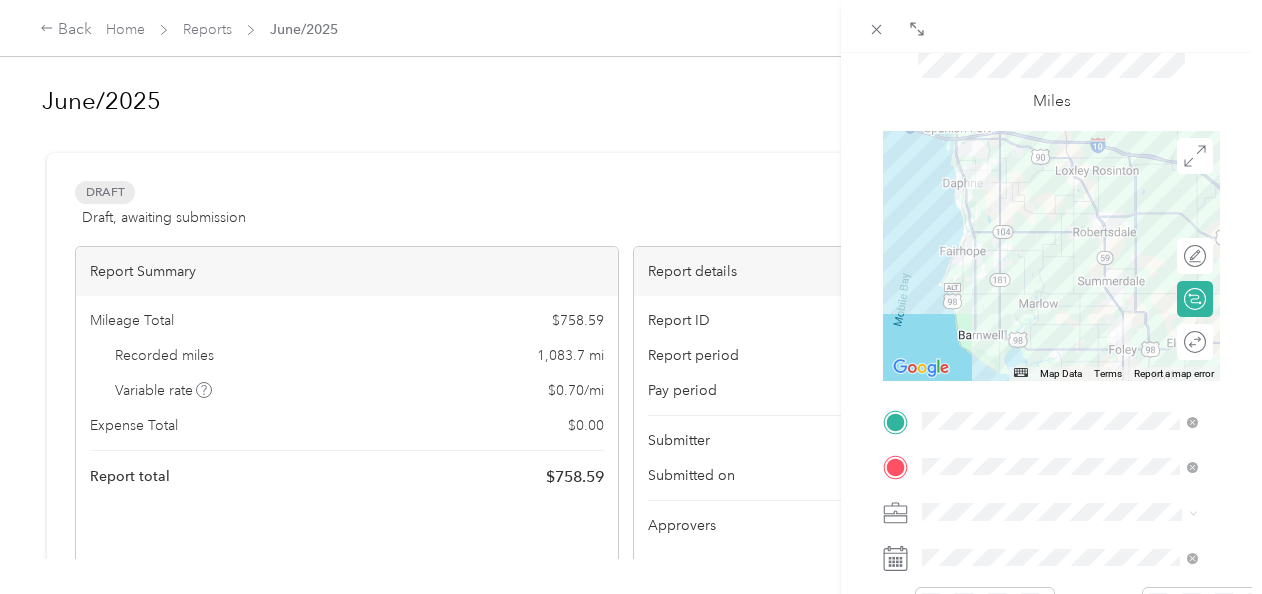 scroll, scrollTop: 203, scrollLeft: 0, axis: vertical 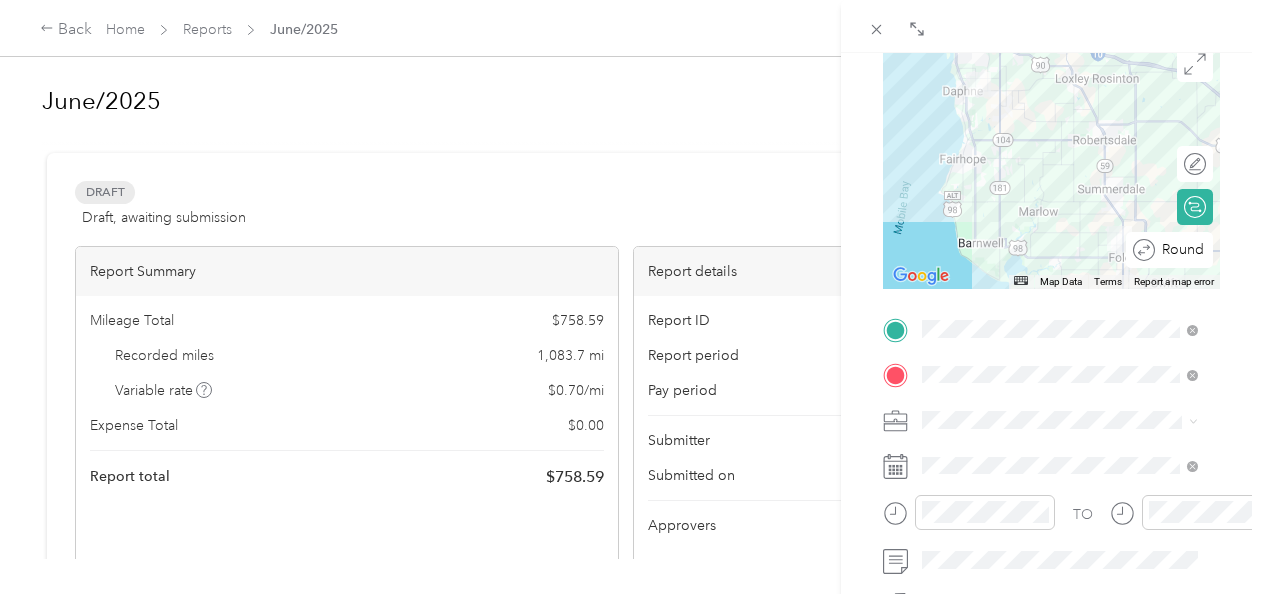 click at bounding box center [1267, 249] 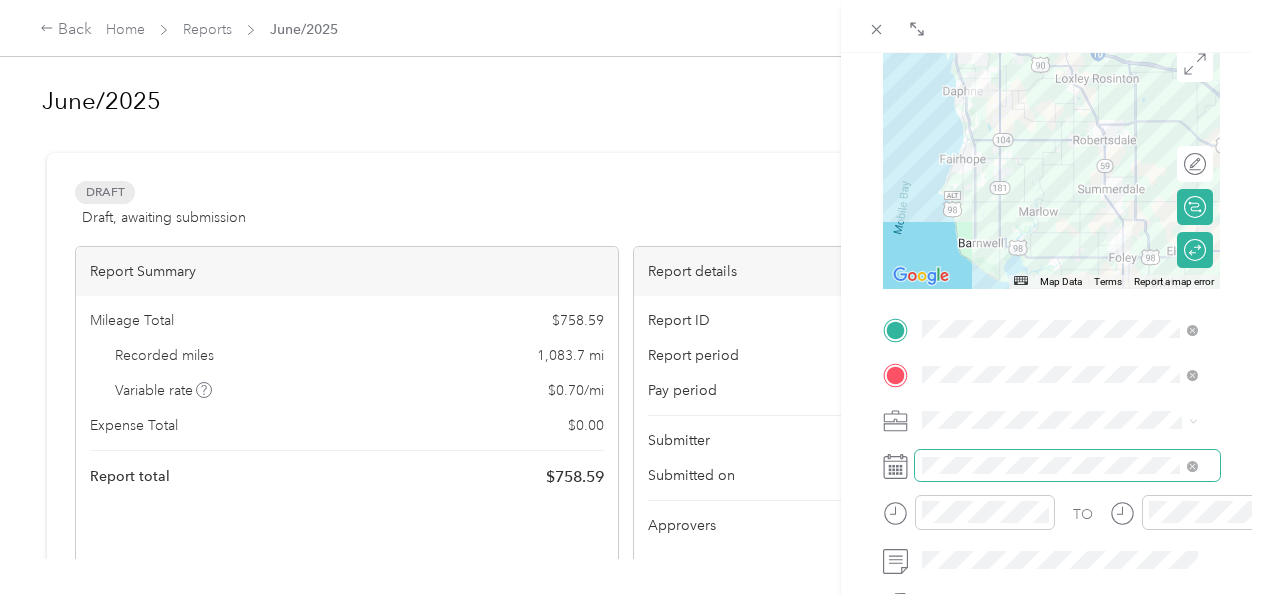 click at bounding box center (1067, 466) 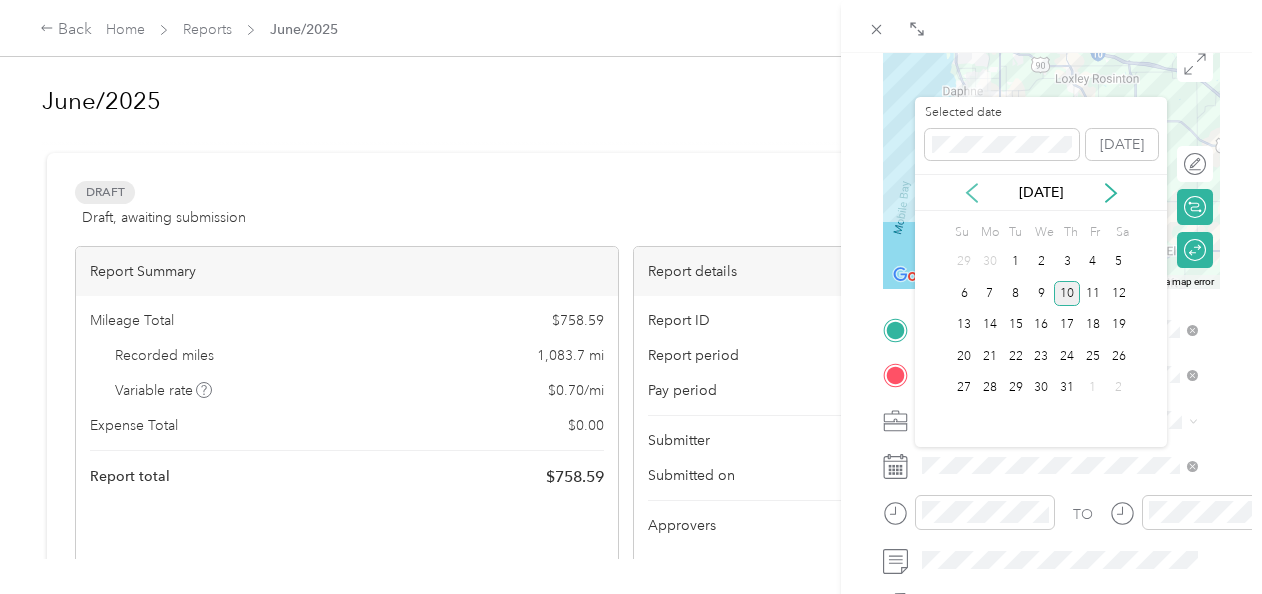 click 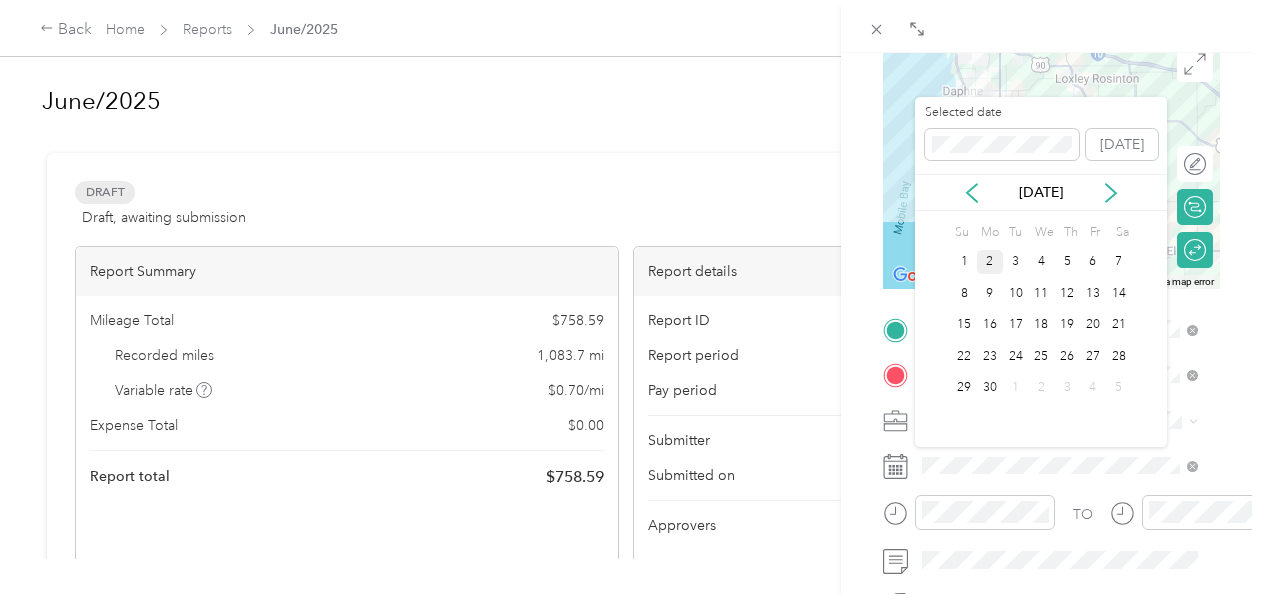 click on "2" at bounding box center [990, 262] 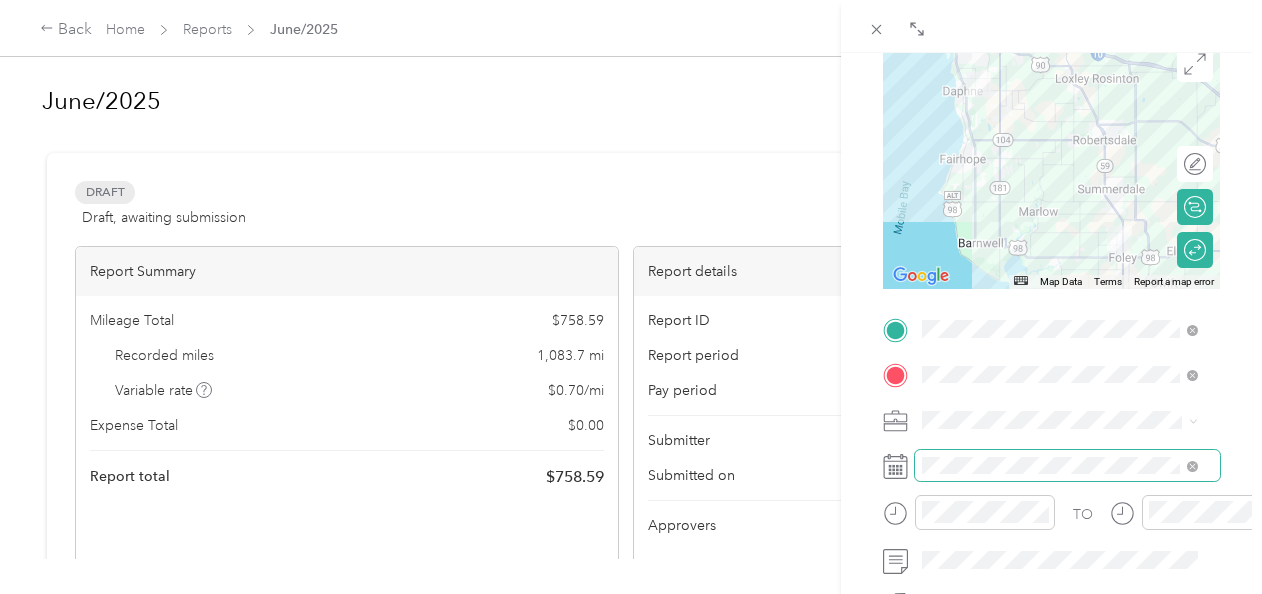 scroll, scrollTop: 0, scrollLeft: 0, axis: both 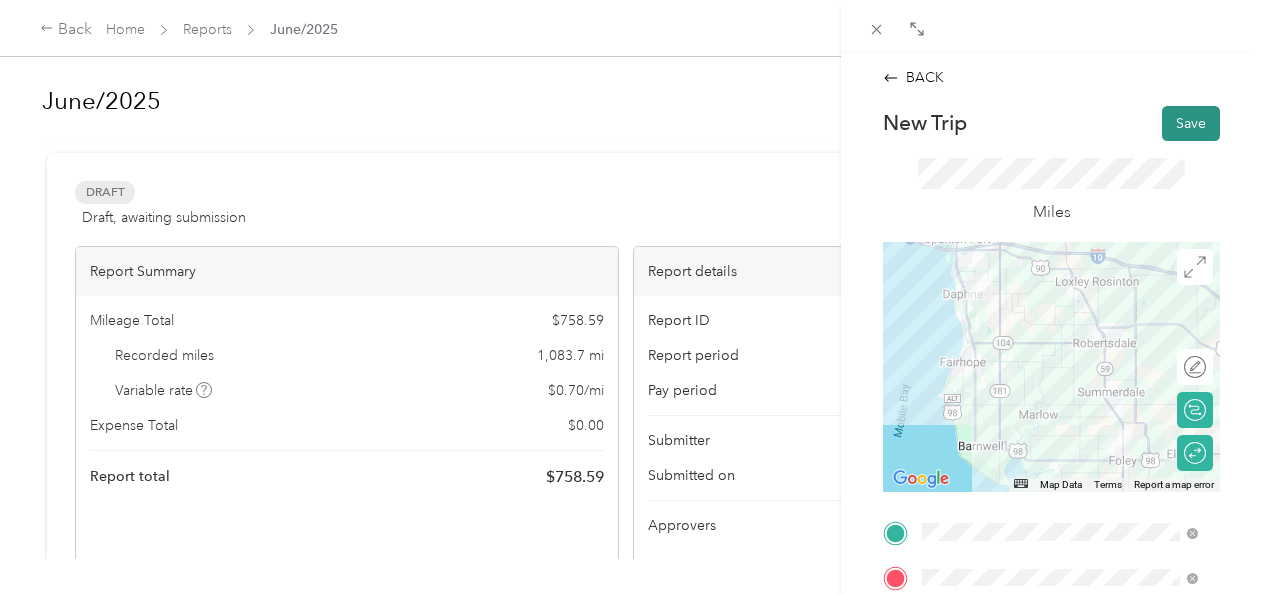 click on "Save" at bounding box center [1191, 123] 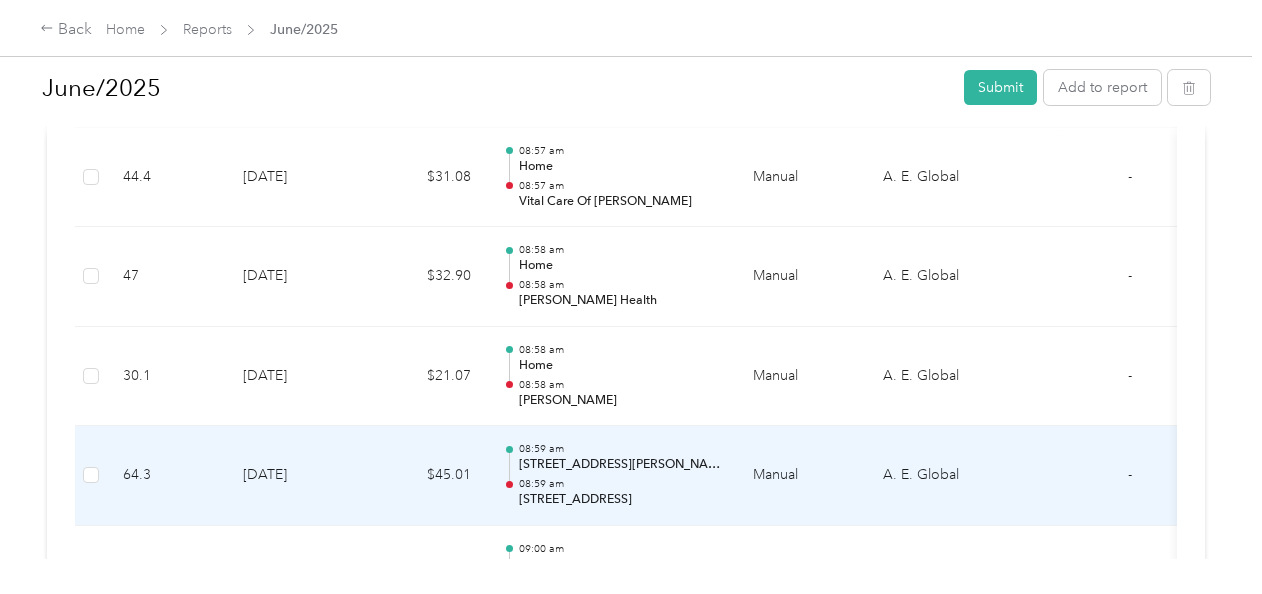 scroll, scrollTop: 7147, scrollLeft: 0, axis: vertical 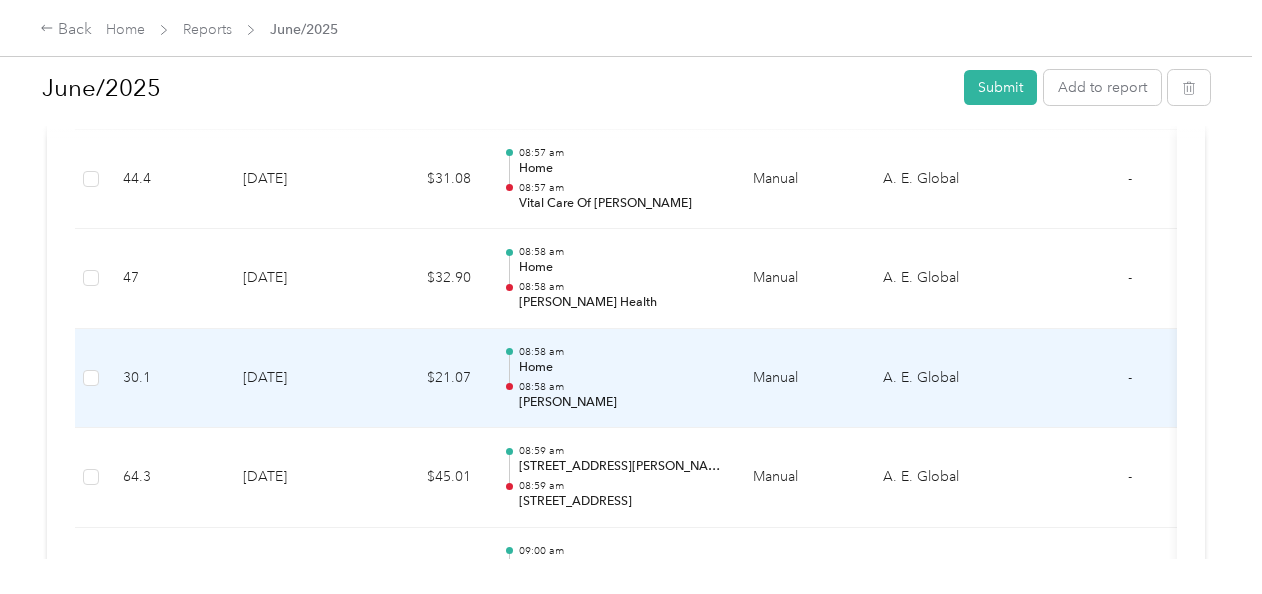 click on "Home" at bounding box center (620, 368) 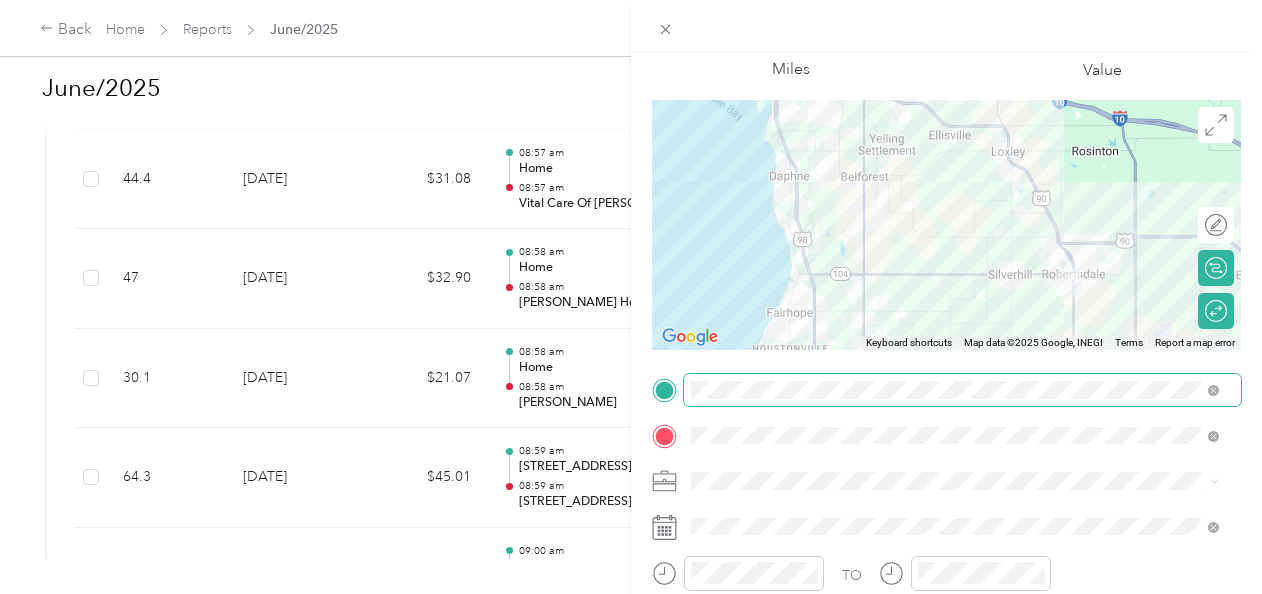 scroll, scrollTop: 122, scrollLeft: 0, axis: vertical 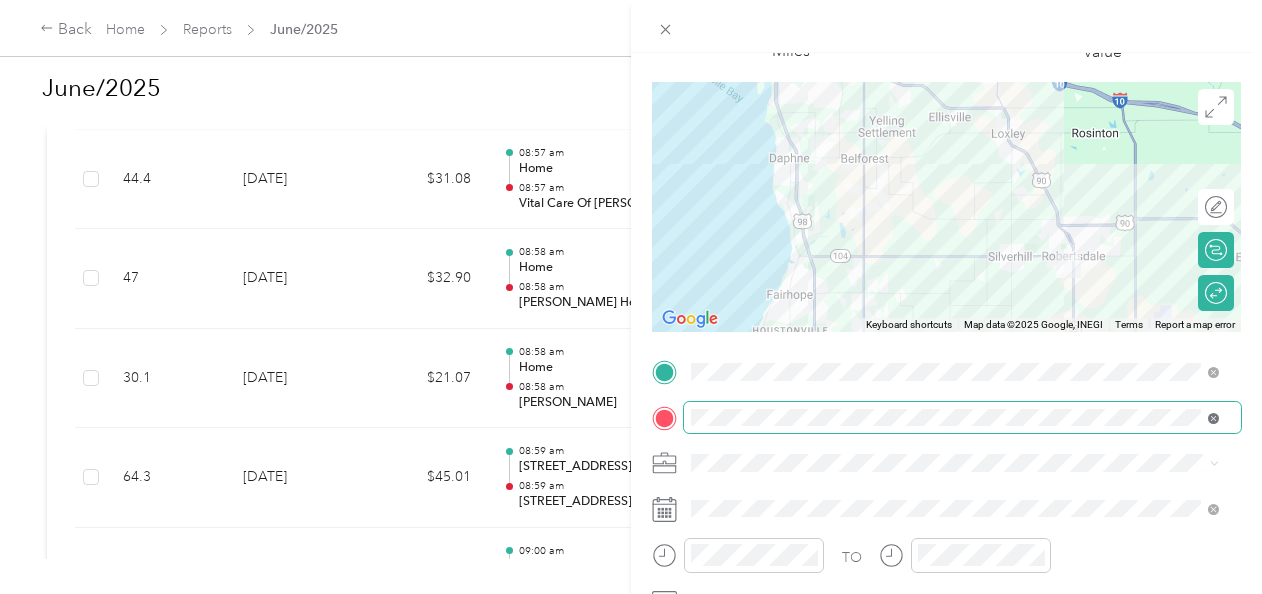 click 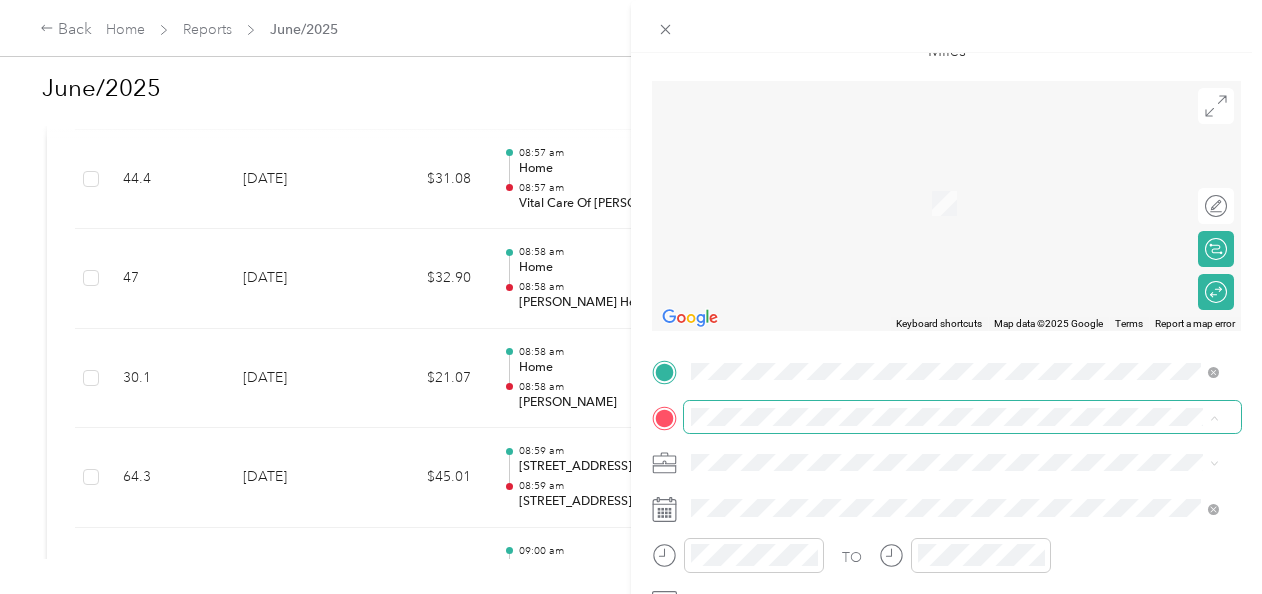 scroll, scrollTop: 146, scrollLeft: 0, axis: vertical 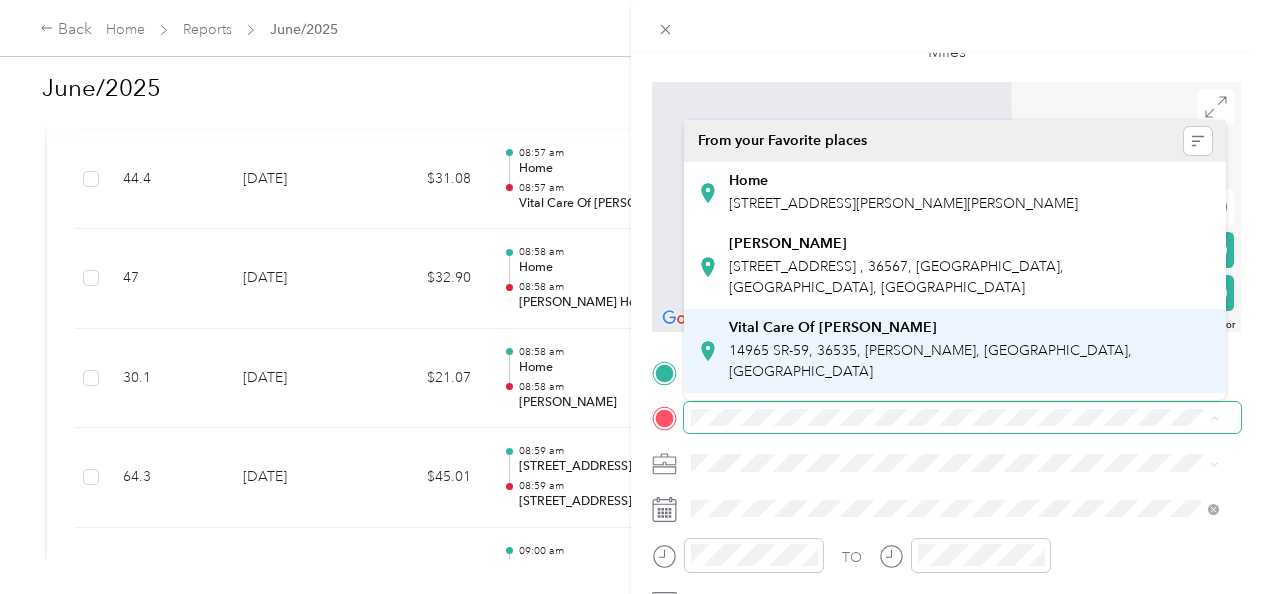 click on "Vital Care Of Foley  14965 SR-59, 36535, Foley, AL, United States" at bounding box center [970, 350] 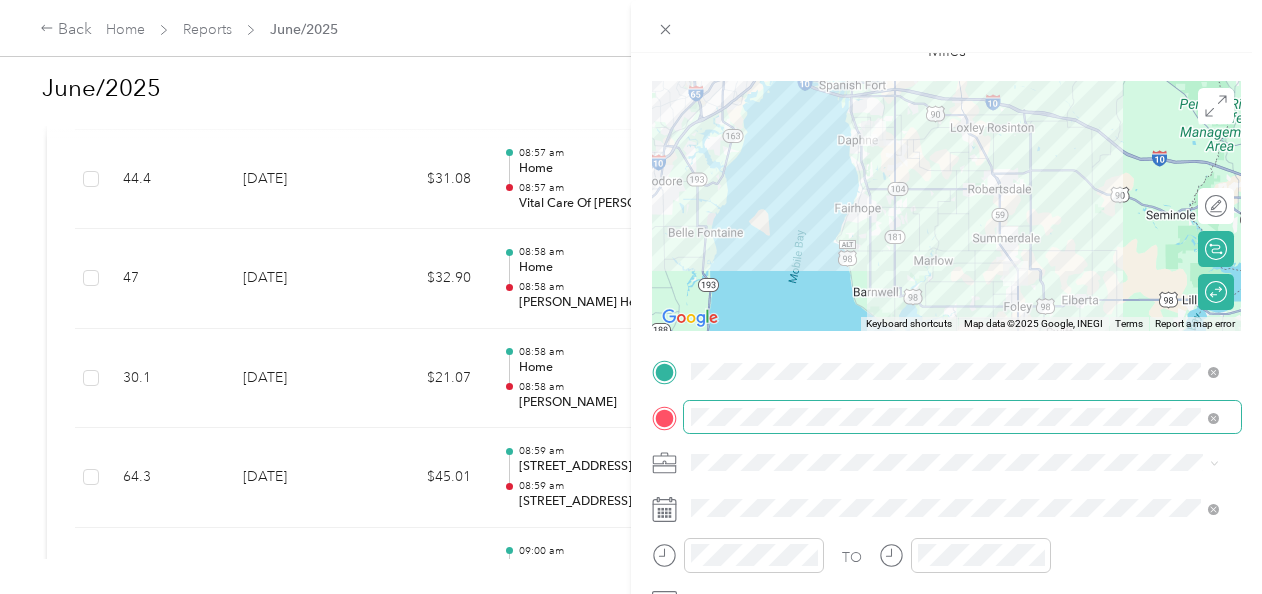 scroll, scrollTop: 0, scrollLeft: 0, axis: both 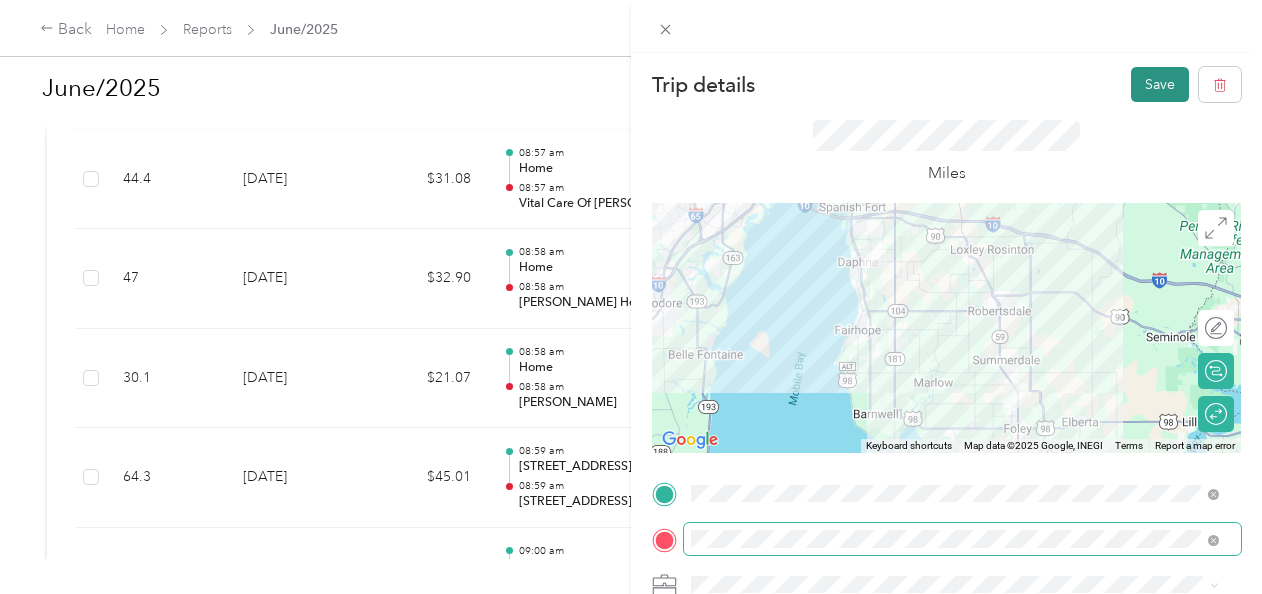 click on "Save" at bounding box center [1160, 84] 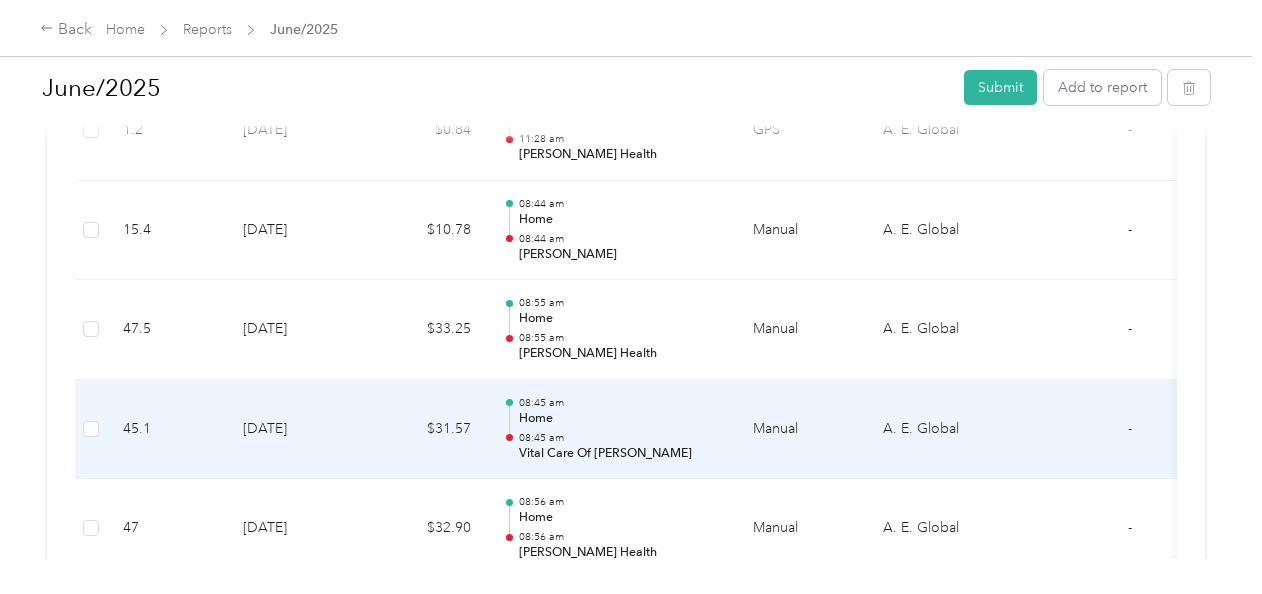 scroll, scrollTop: 6696, scrollLeft: 0, axis: vertical 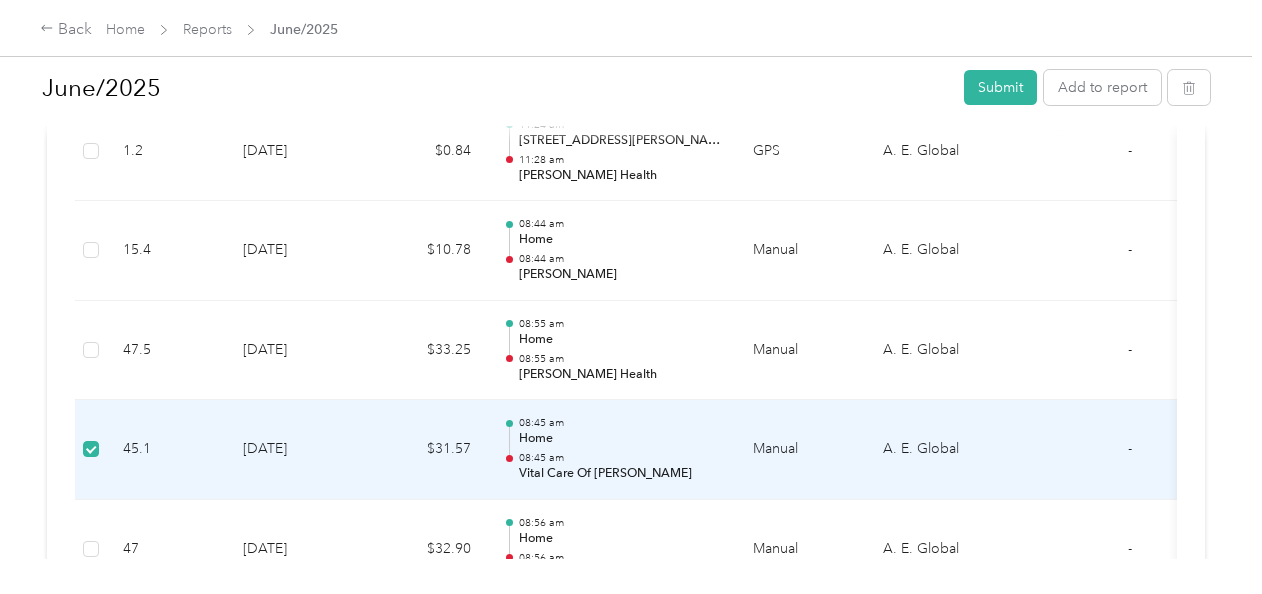 drag, startPoint x: 792, startPoint y: 414, endPoint x: 688, endPoint y: 423, distance: 104.388695 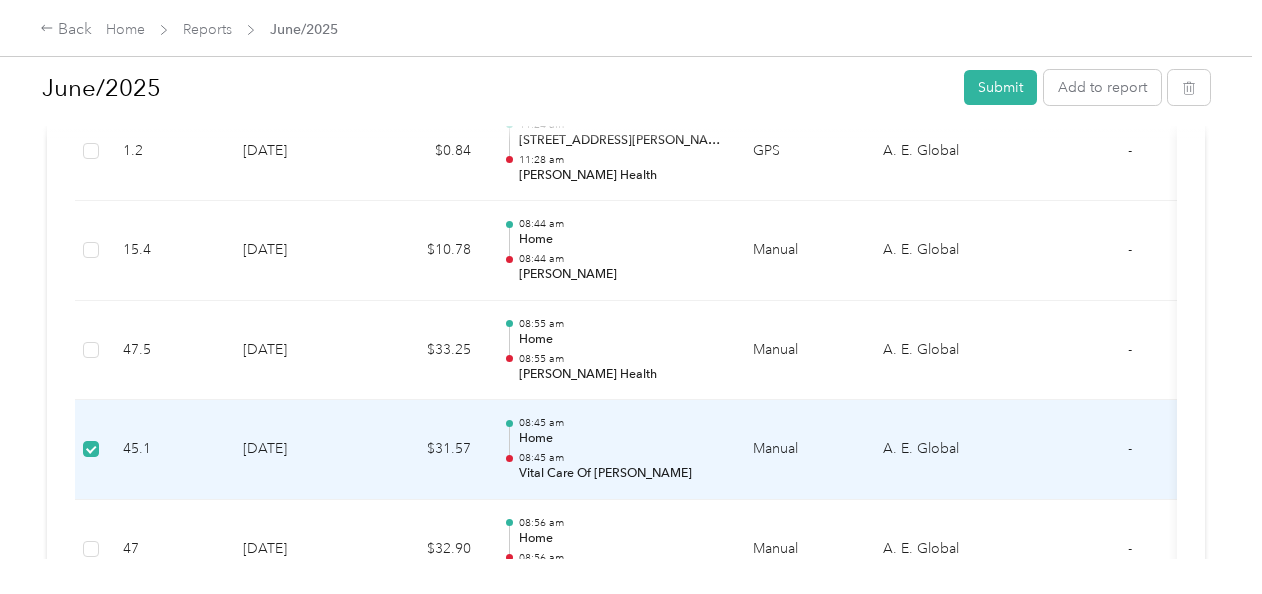 scroll, scrollTop: 6678, scrollLeft: 0, axis: vertical 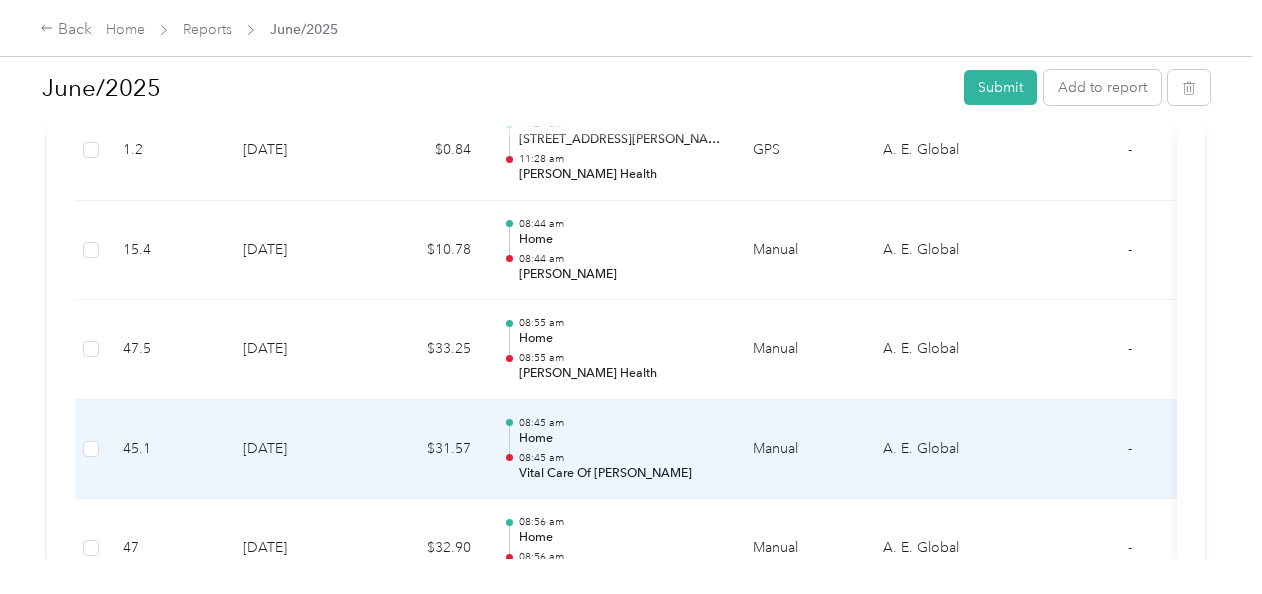 click at bounding box center [509, 450] 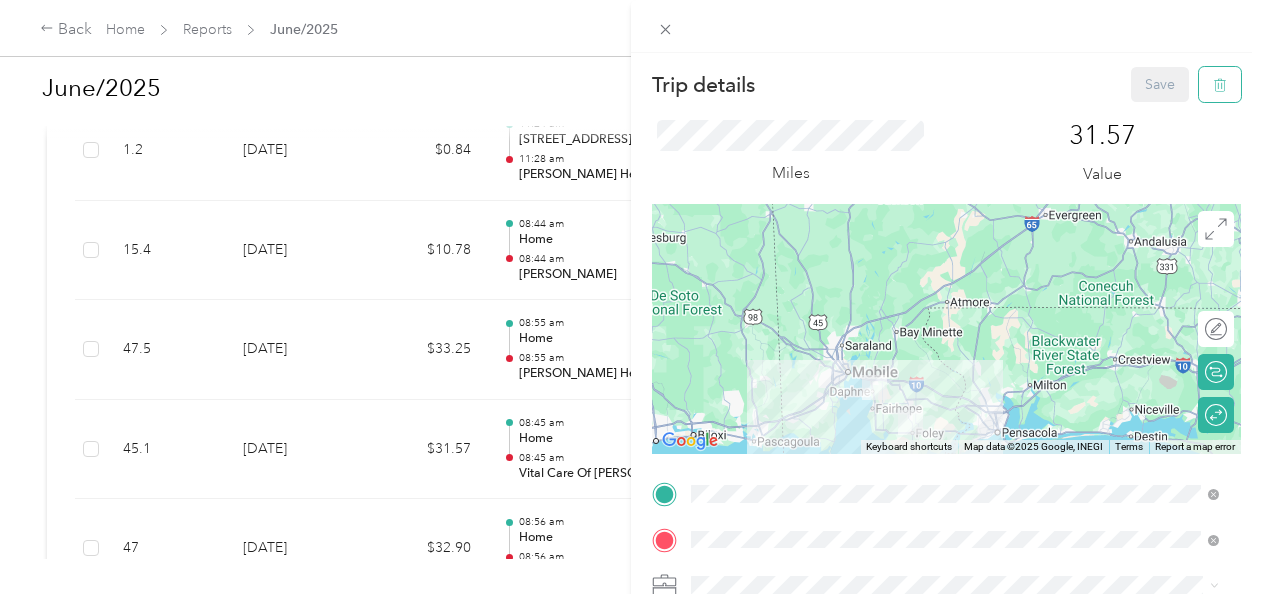 click at bounding box center (1220, 84) 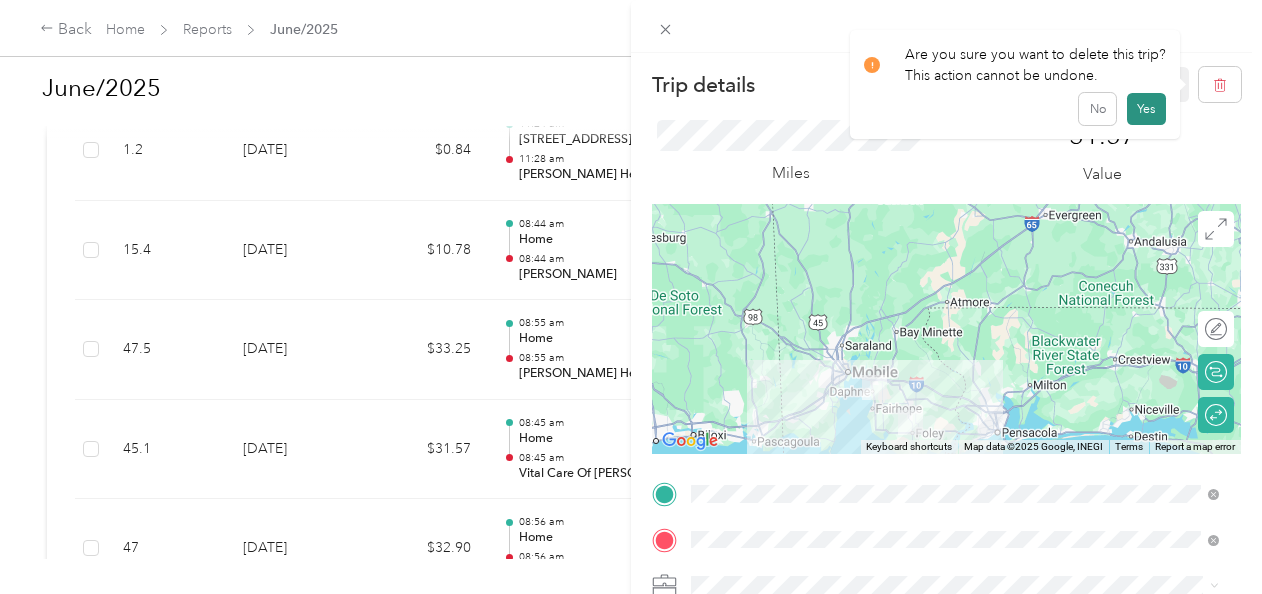 click on "Yes" at bounding box center [1146, 109] 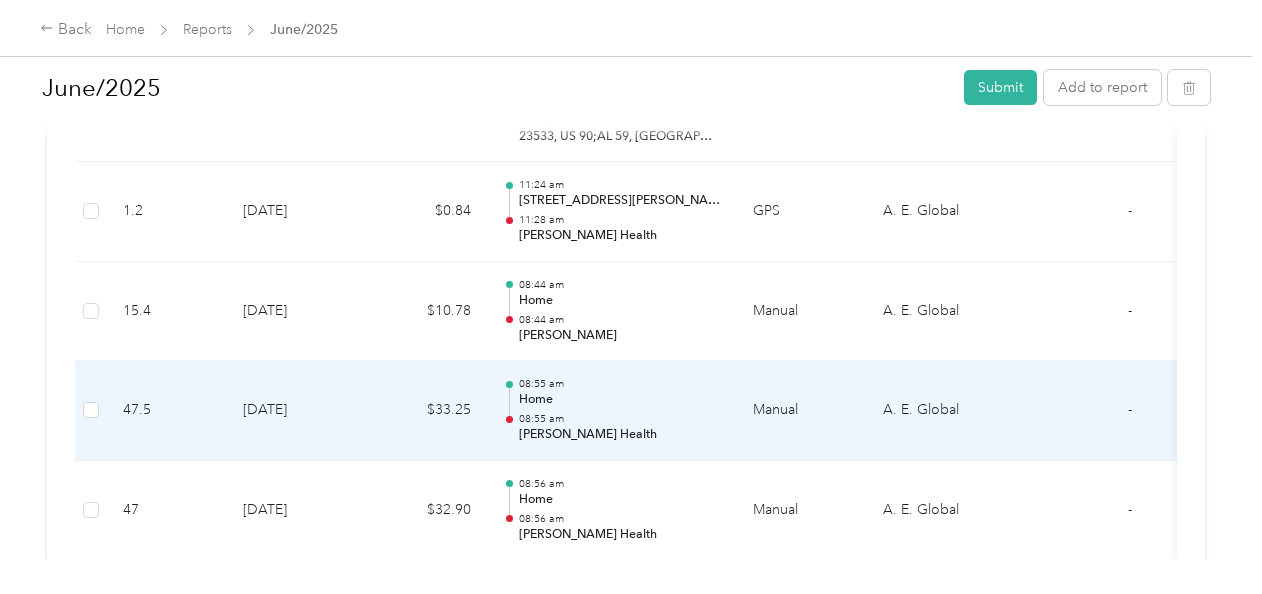 scroll, scrollTop: 6610, scrollLeft: 0, axis: vertical 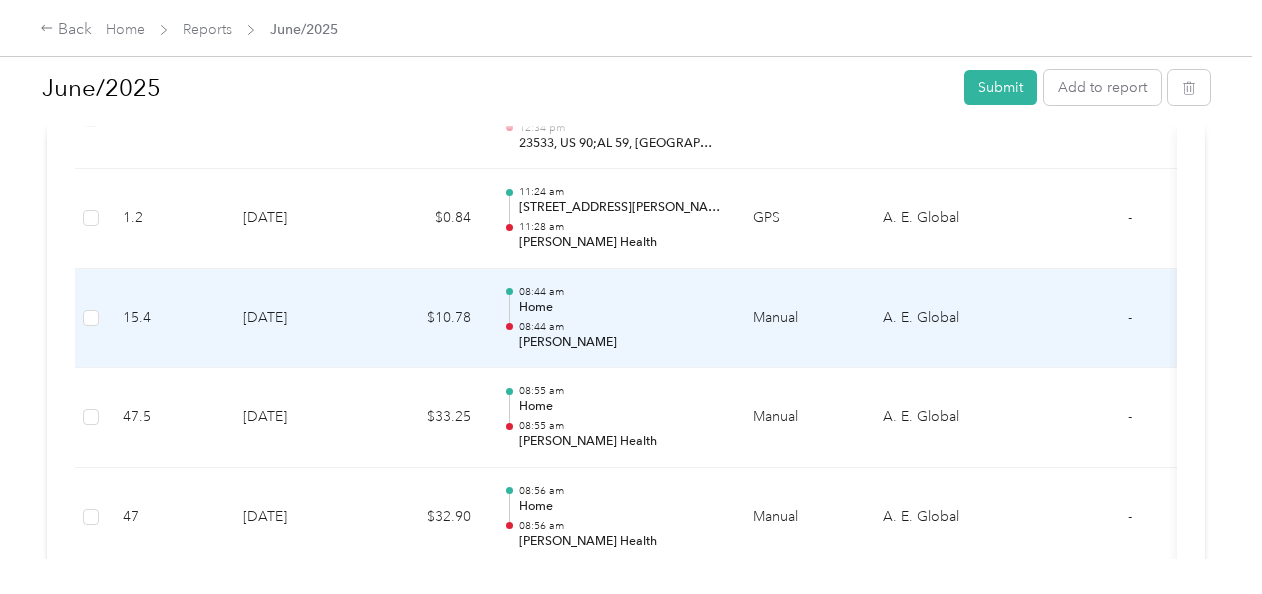 click on "Home" at bounding box center [620, 308] 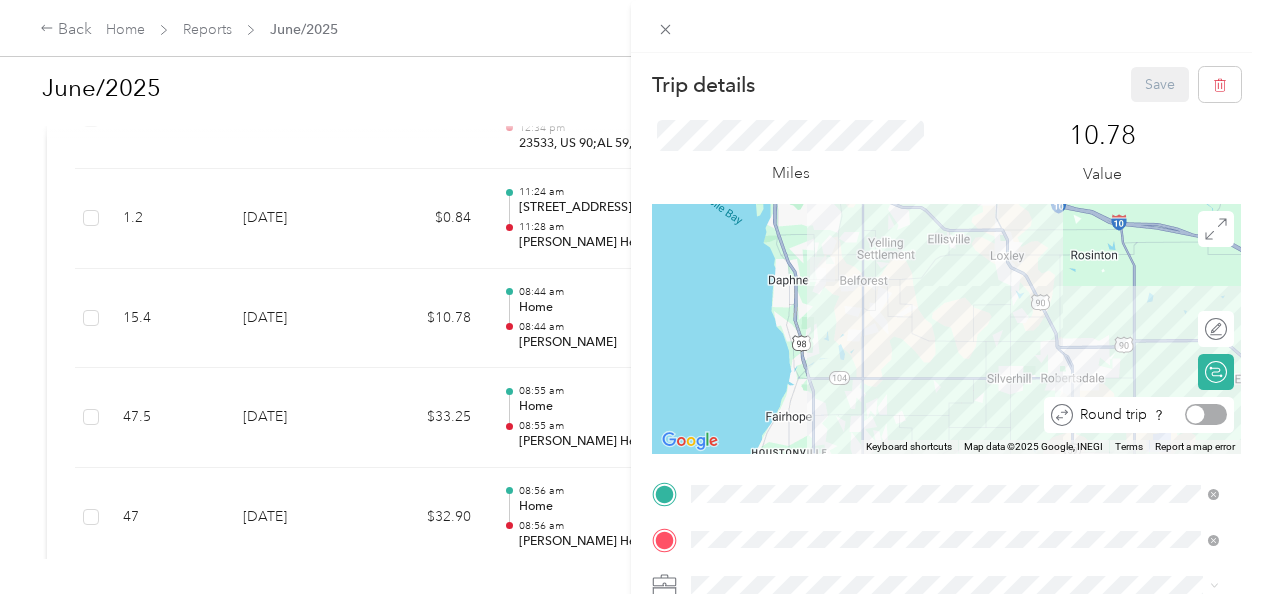 click at bounding box center (1196, 415) 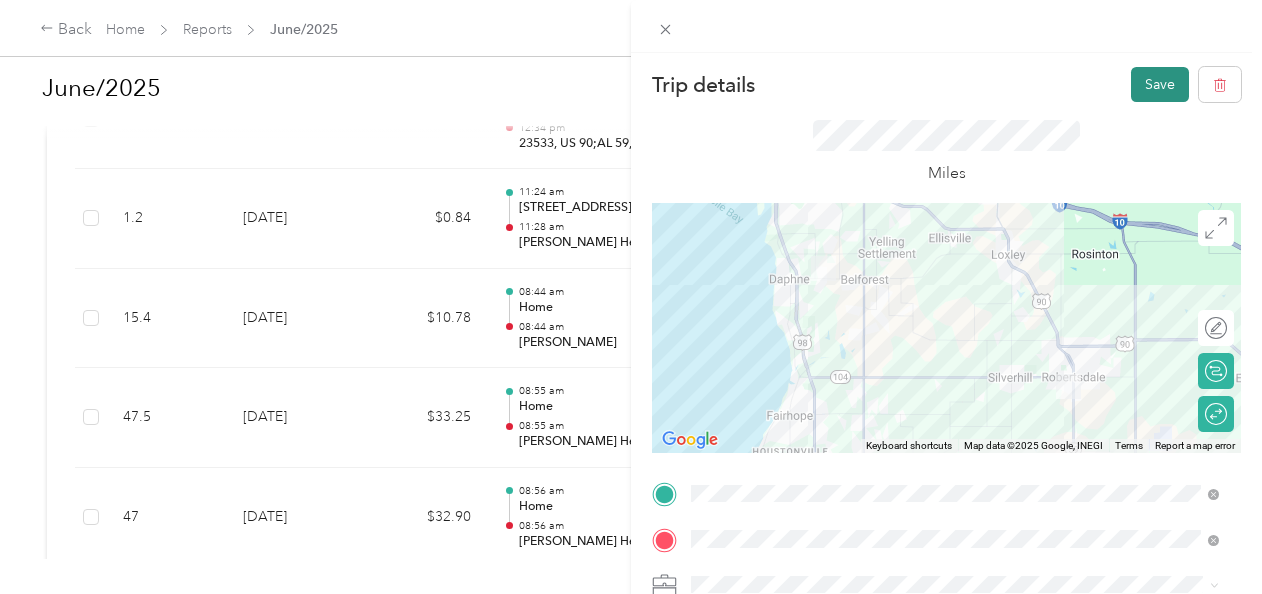 click on "Save" at bounding box center [1160, 84] 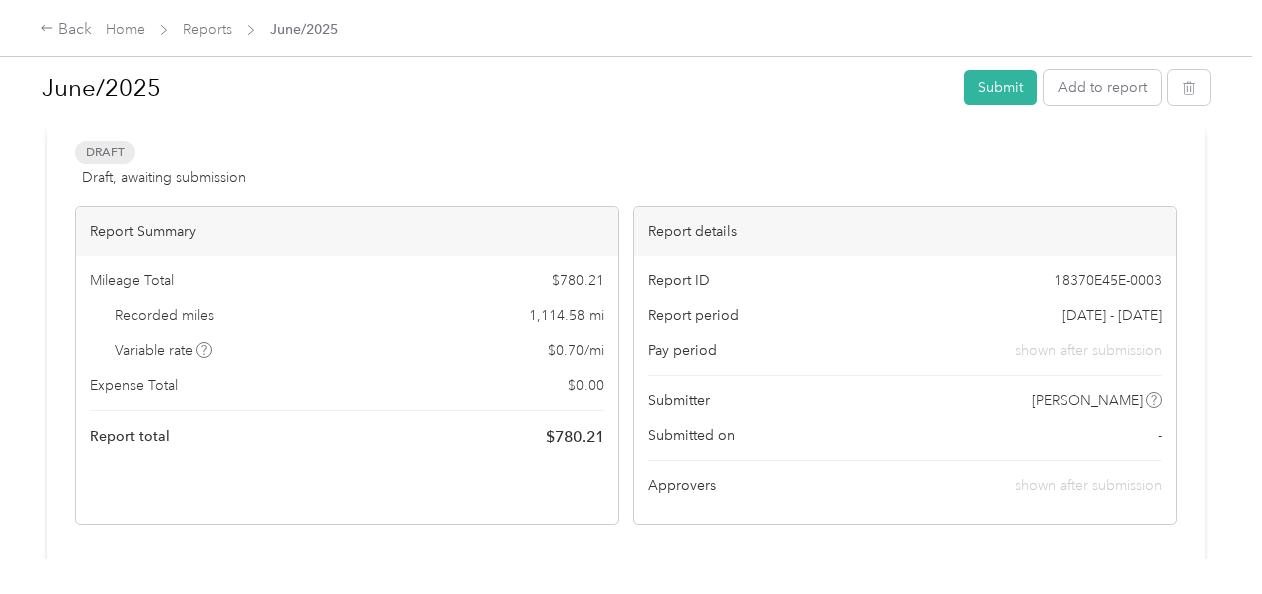 scroll, scrollTop: 0, scrollLeft: 0, axis: both 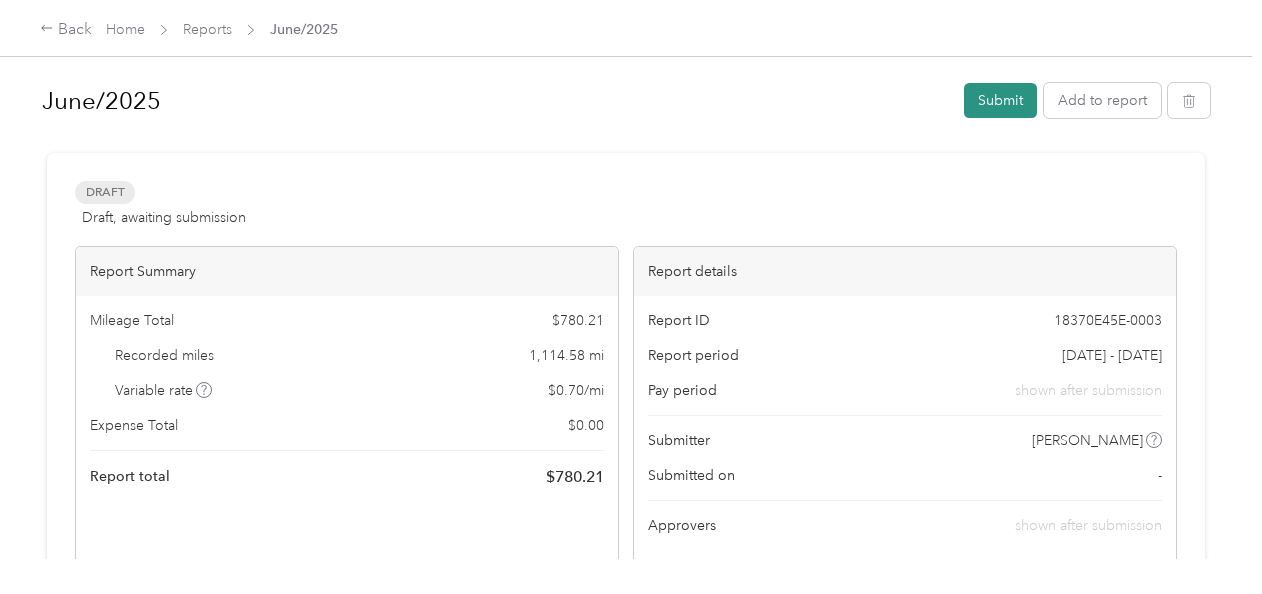click on "Submit" at bounding box center [1000, 100] 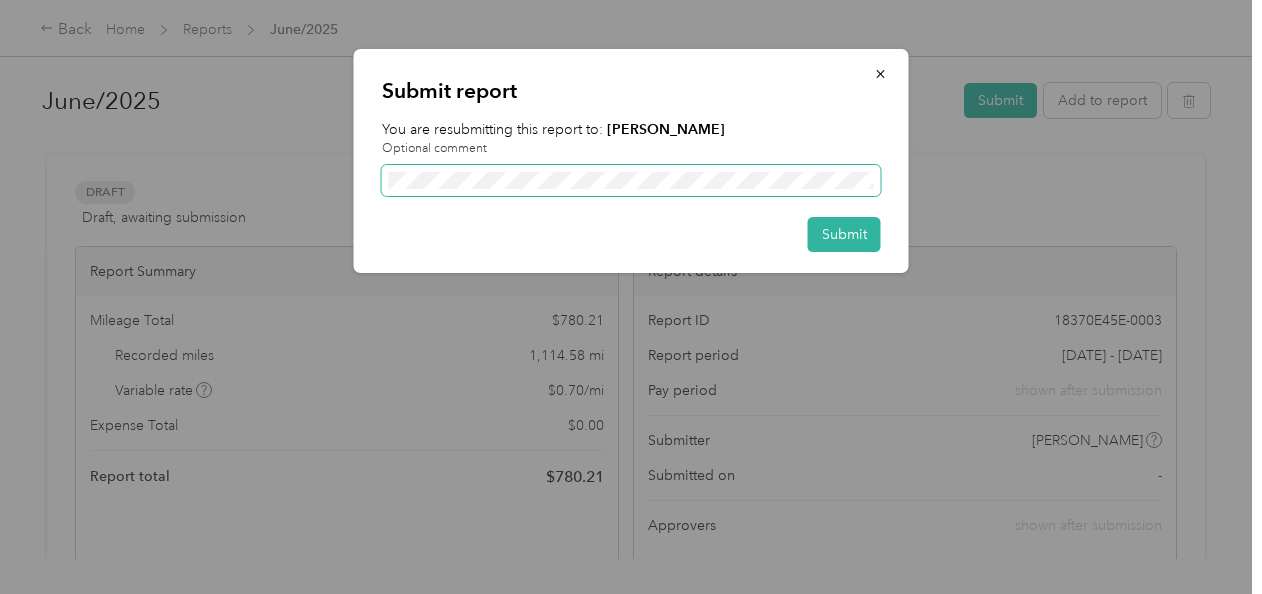 click at bounding box center [631, 181] 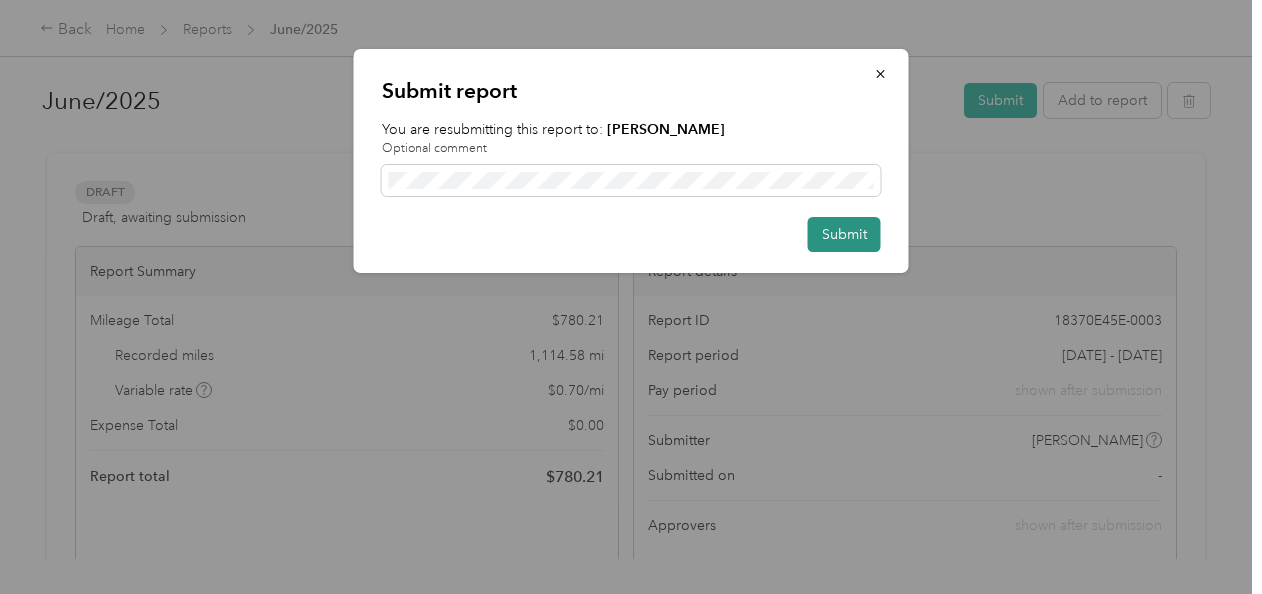 click on "Submit" at bounding box center [844, 234] 